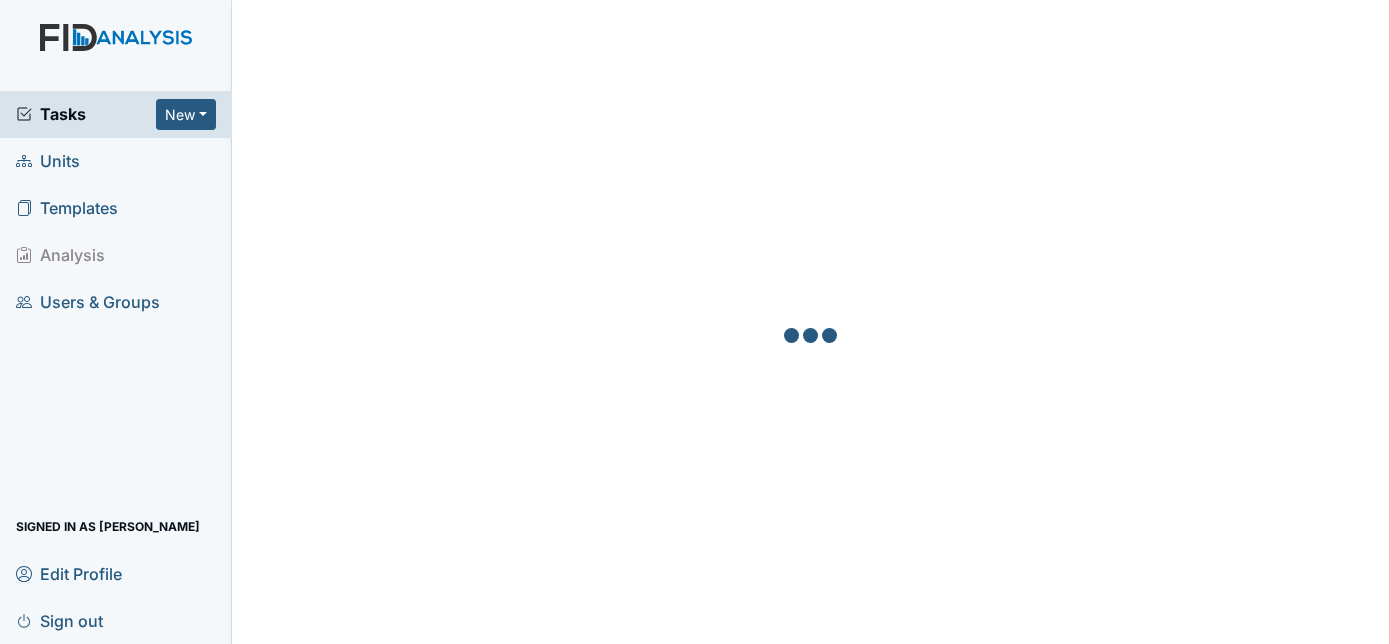 scroll, scrollTop: 0, scrollLeft: 0, axis: both 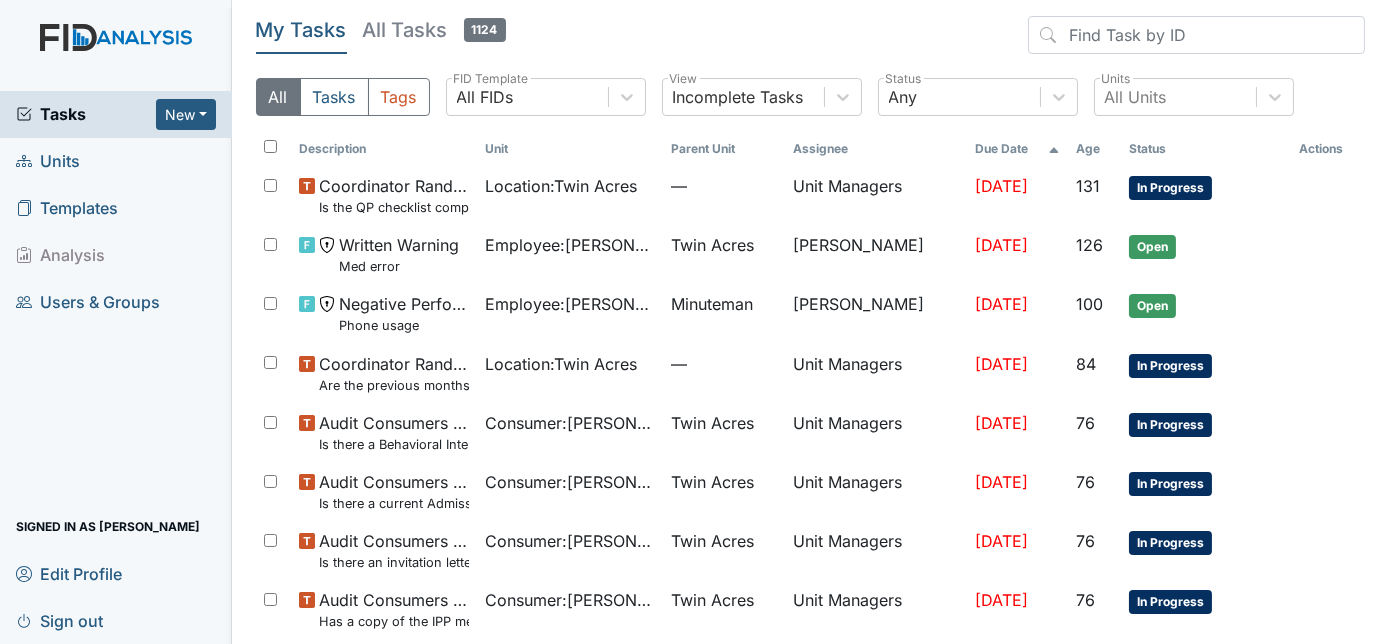 click on "Units" at bounding box center [48, 161] 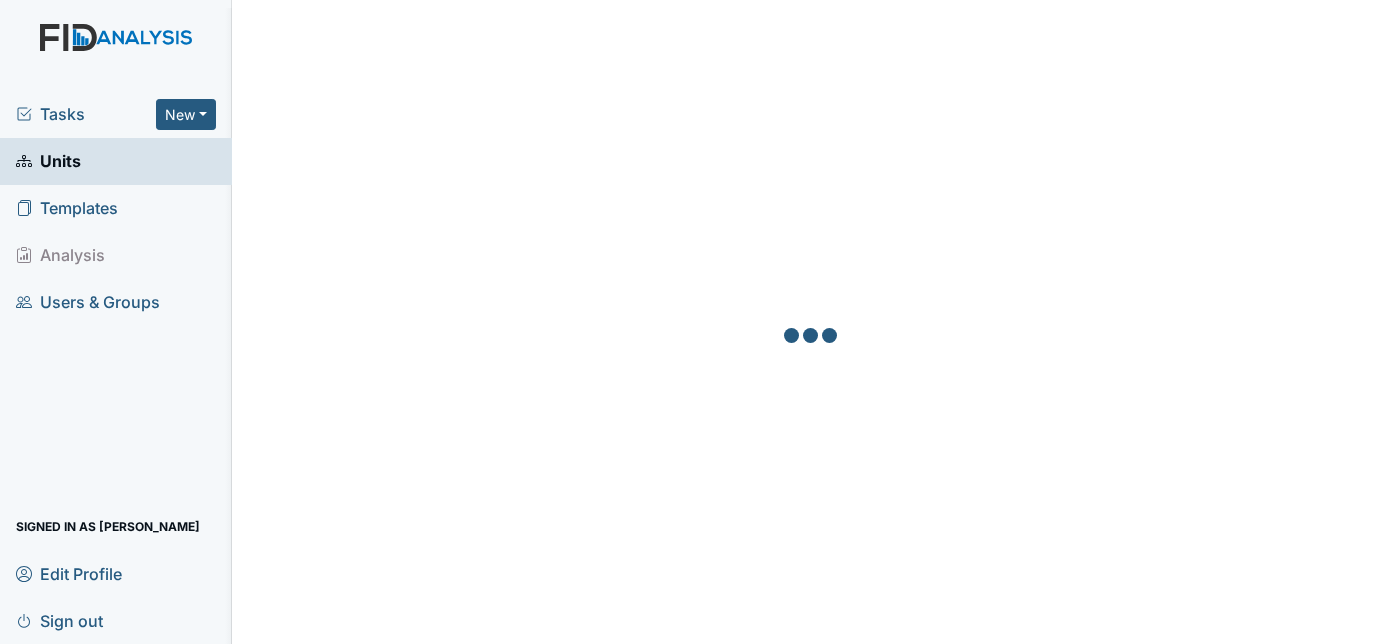 scroll, scrollTop: 0, scrollLeft: 0, axis: both 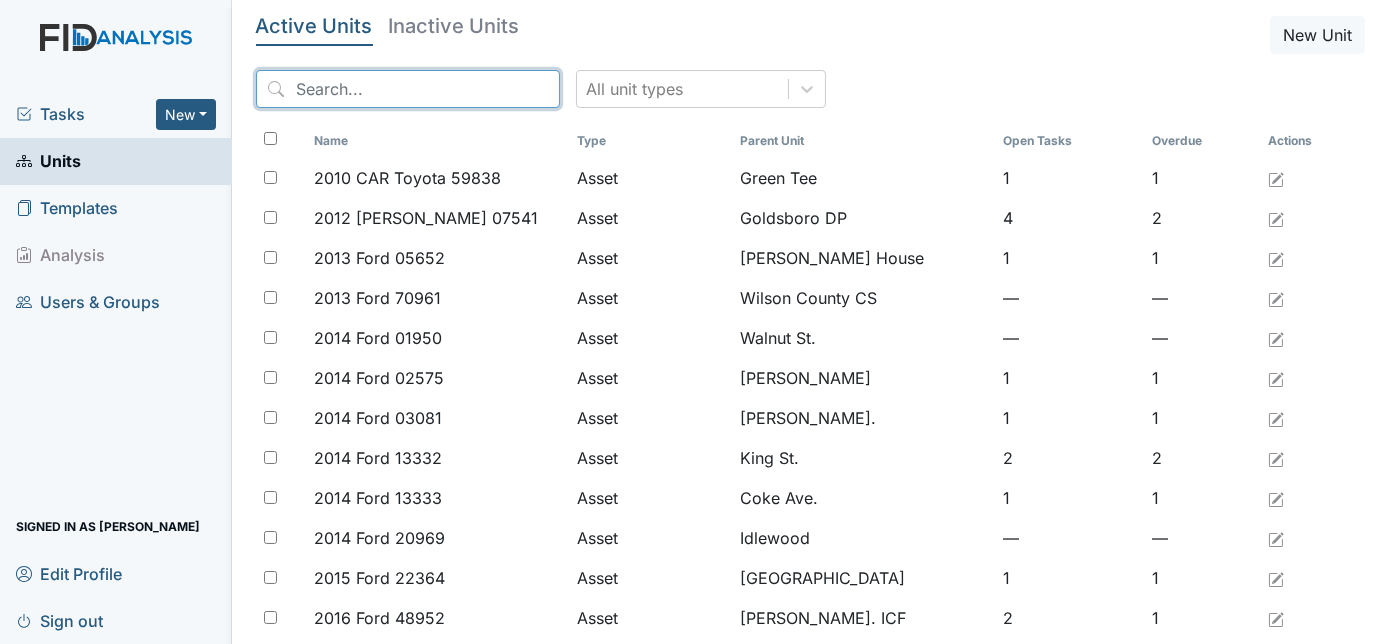 click at bounding box center (408, 89) 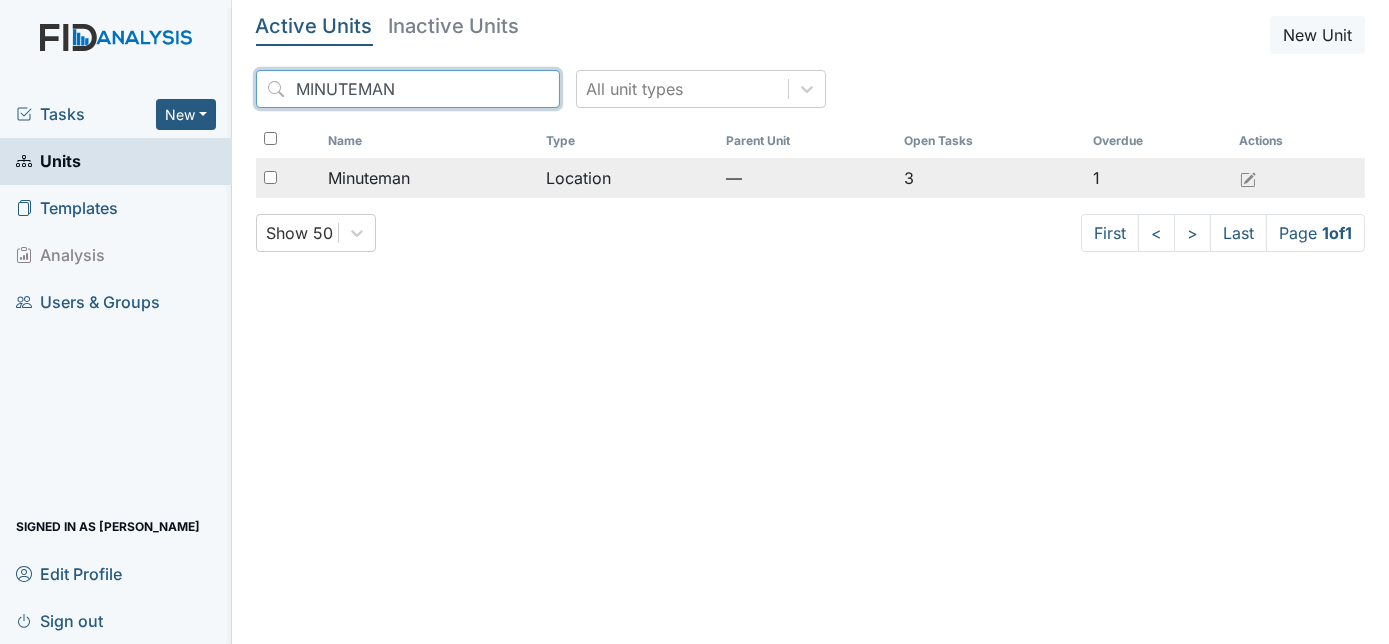 type on "MINUTEMAN" 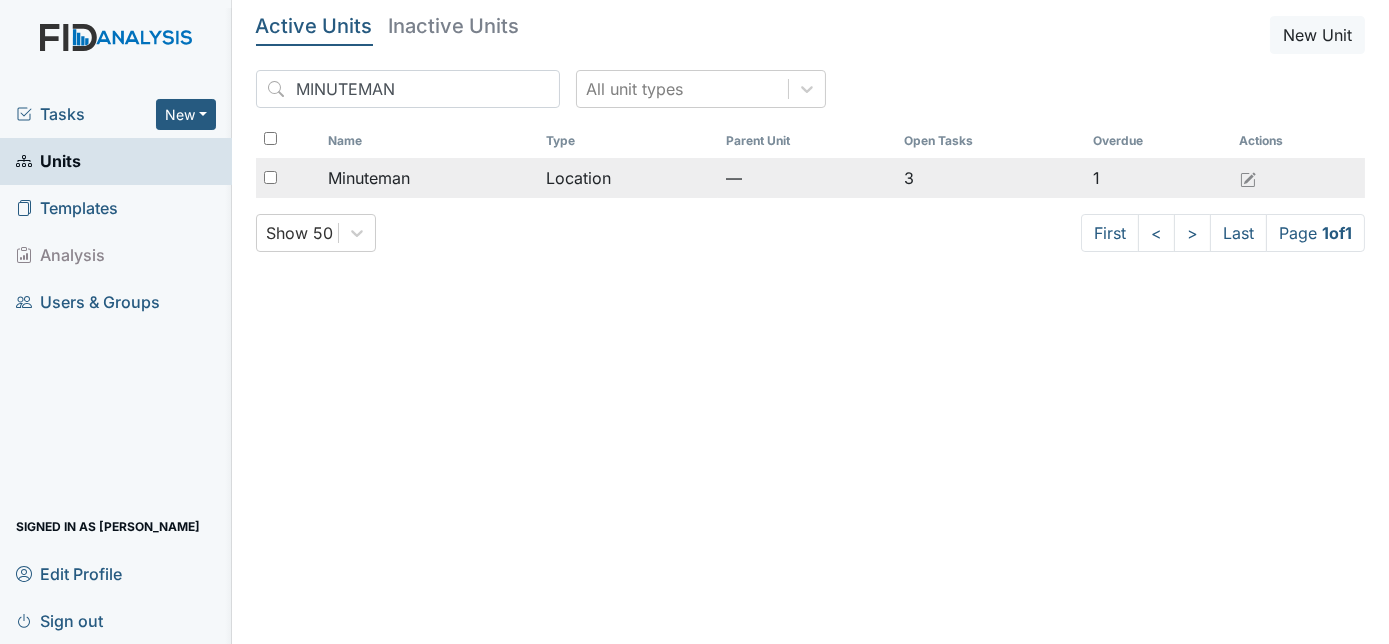 click at bounding box center (270, 177) 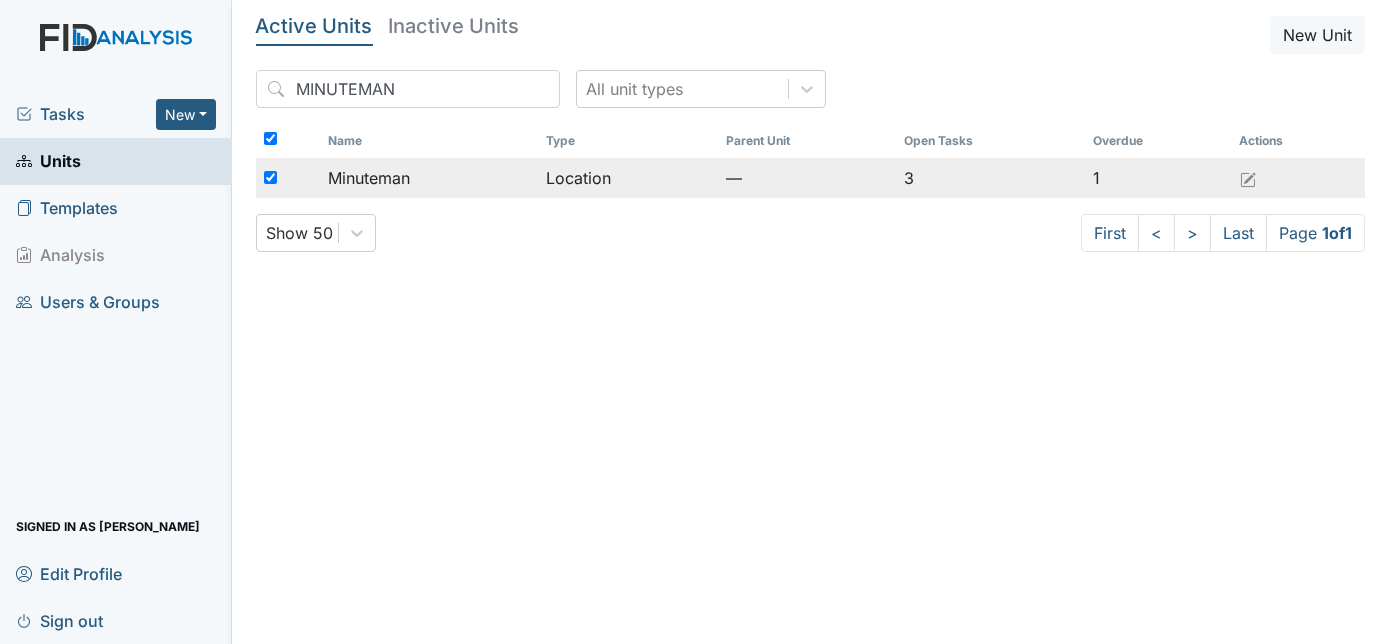 checkbox on "true" 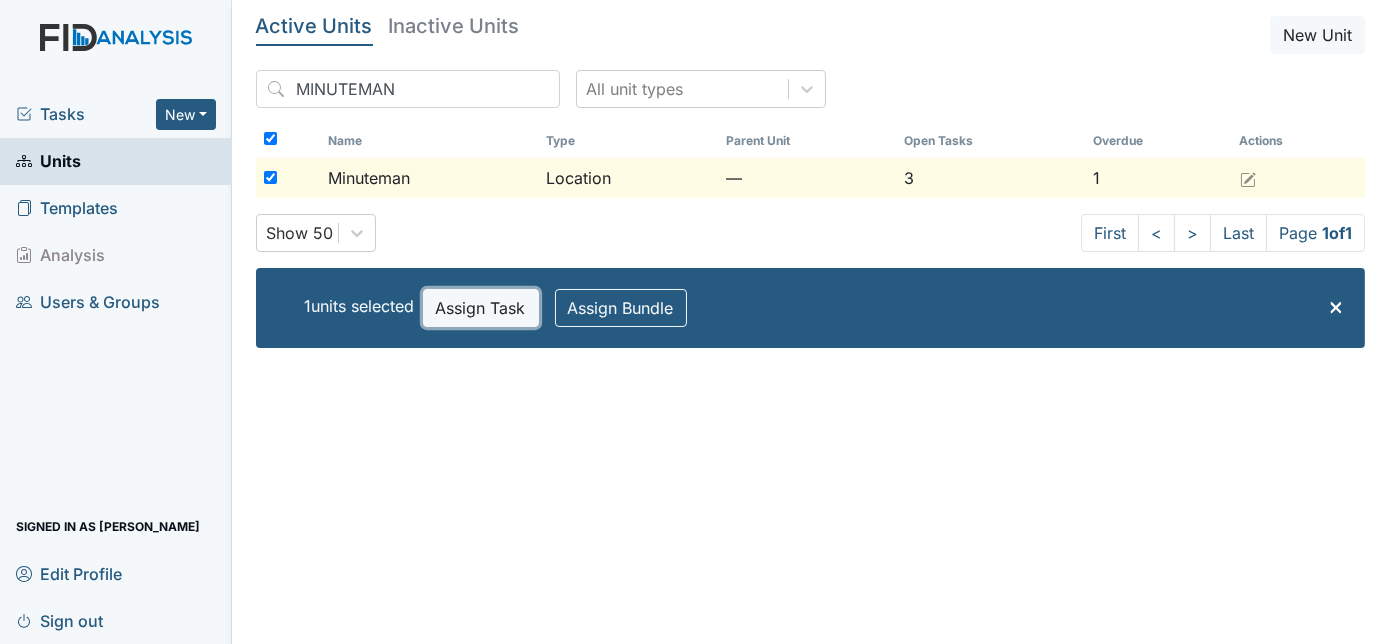 click on "Assign Task" at bounding box center [481, 308] 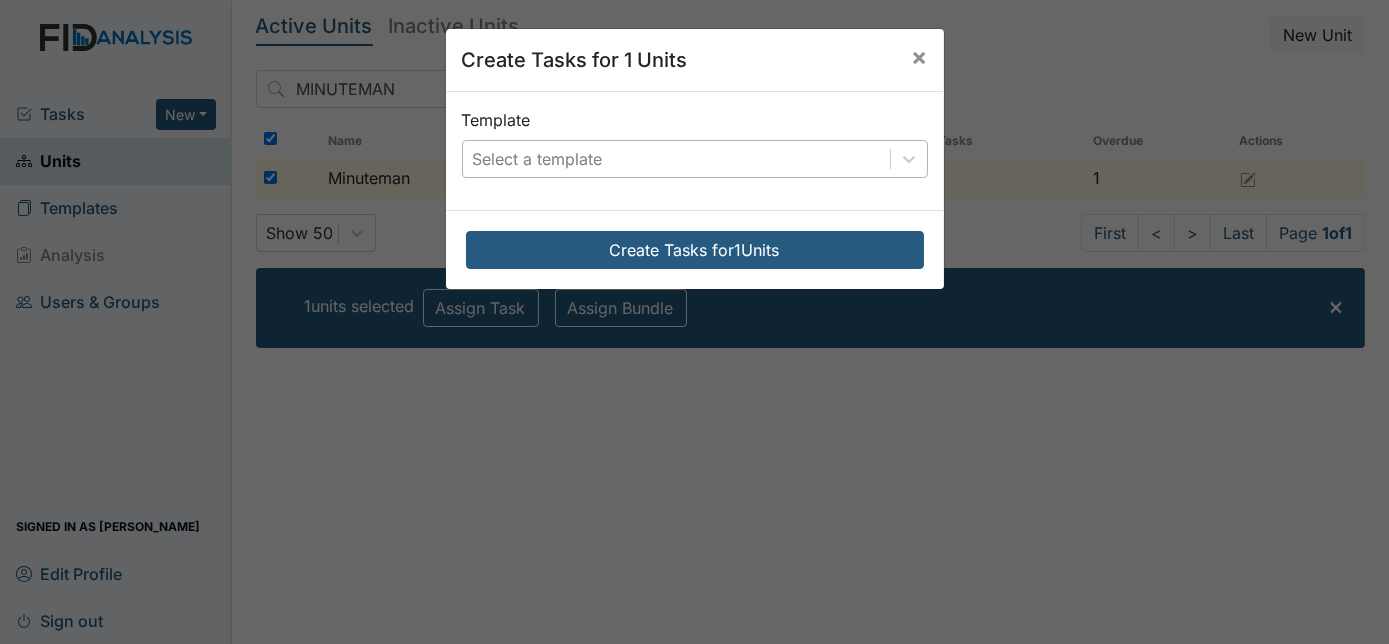 click on "Select a template" at bounding box center [538, 159] 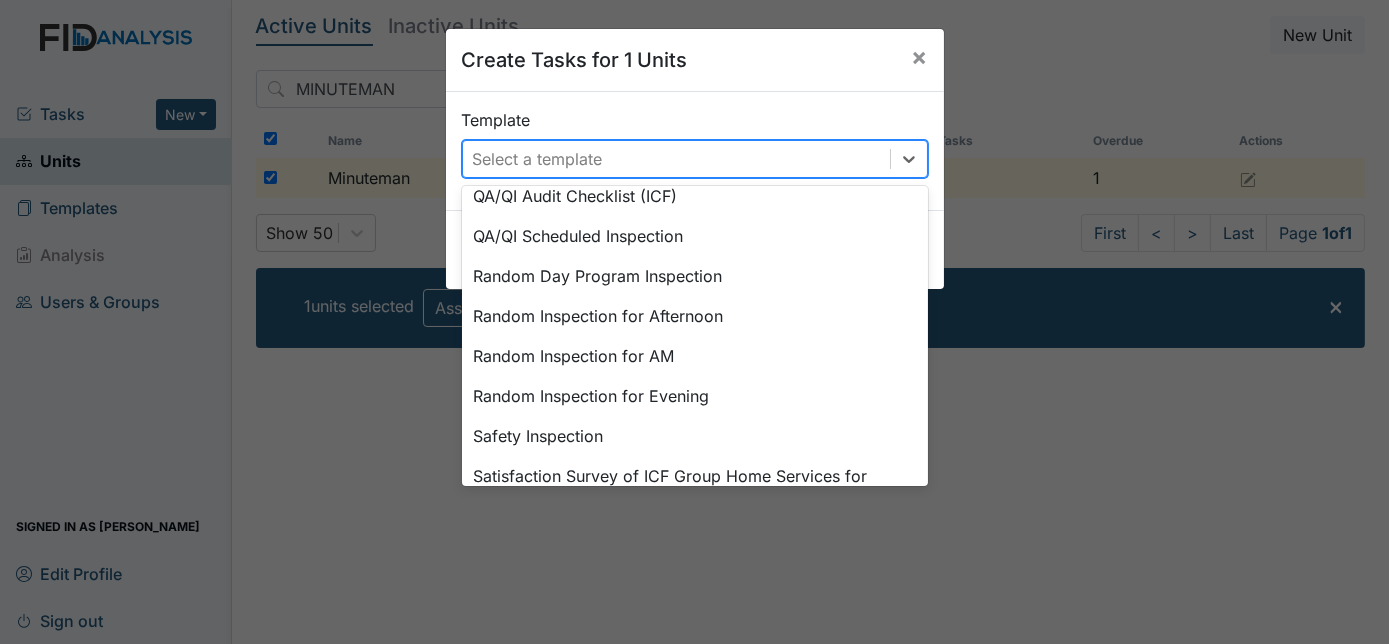 scroll, scrollTop: 800, scrollLeft: 0, axis: vertical 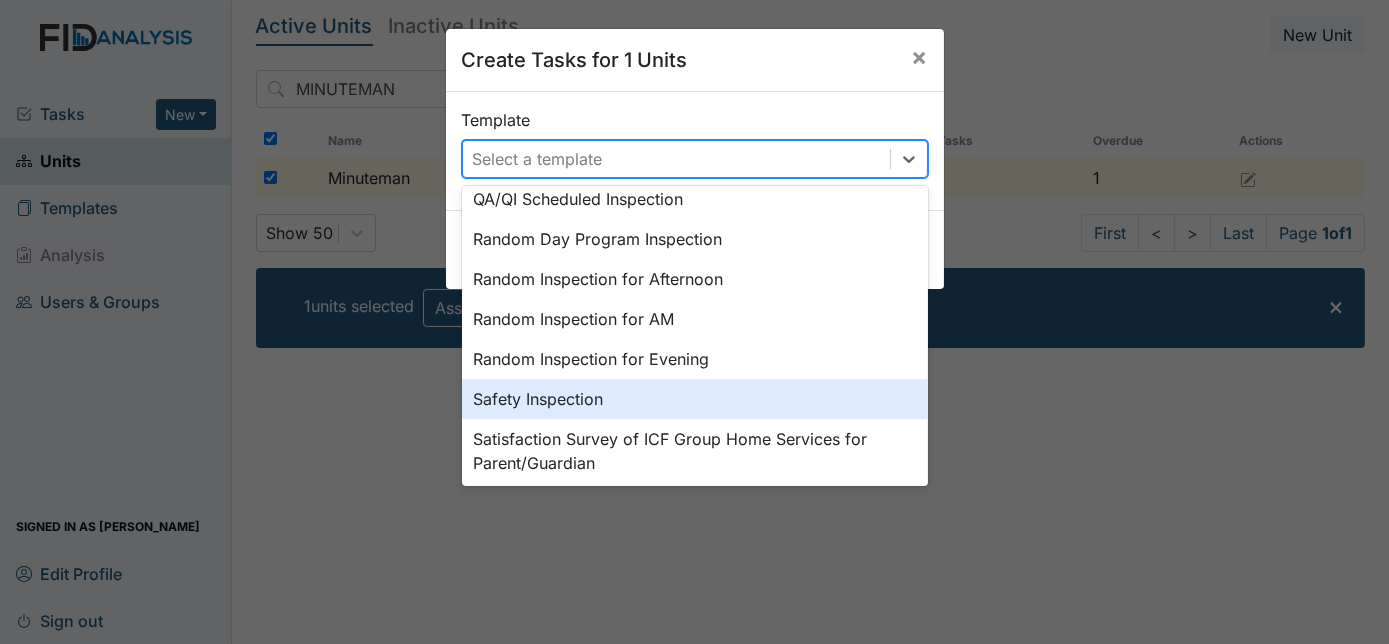 click on "Safety Inspection" at bounding box center [695, 399] 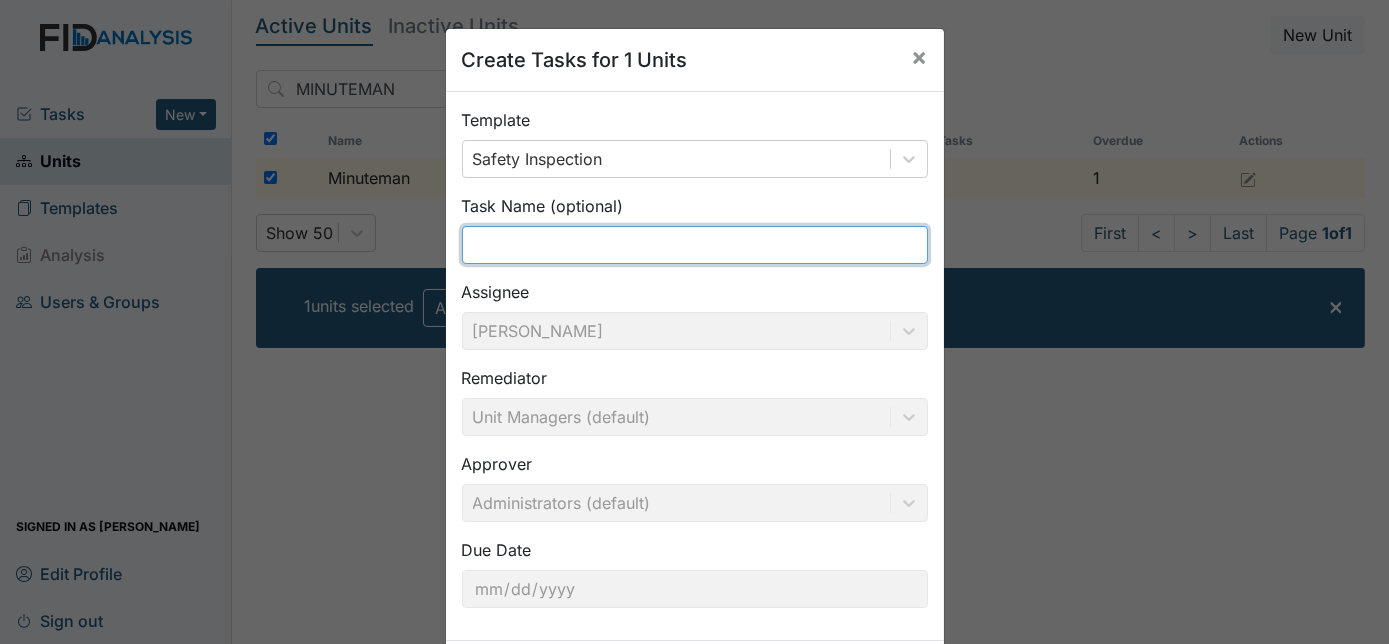 click at bounding box center [695, 245] 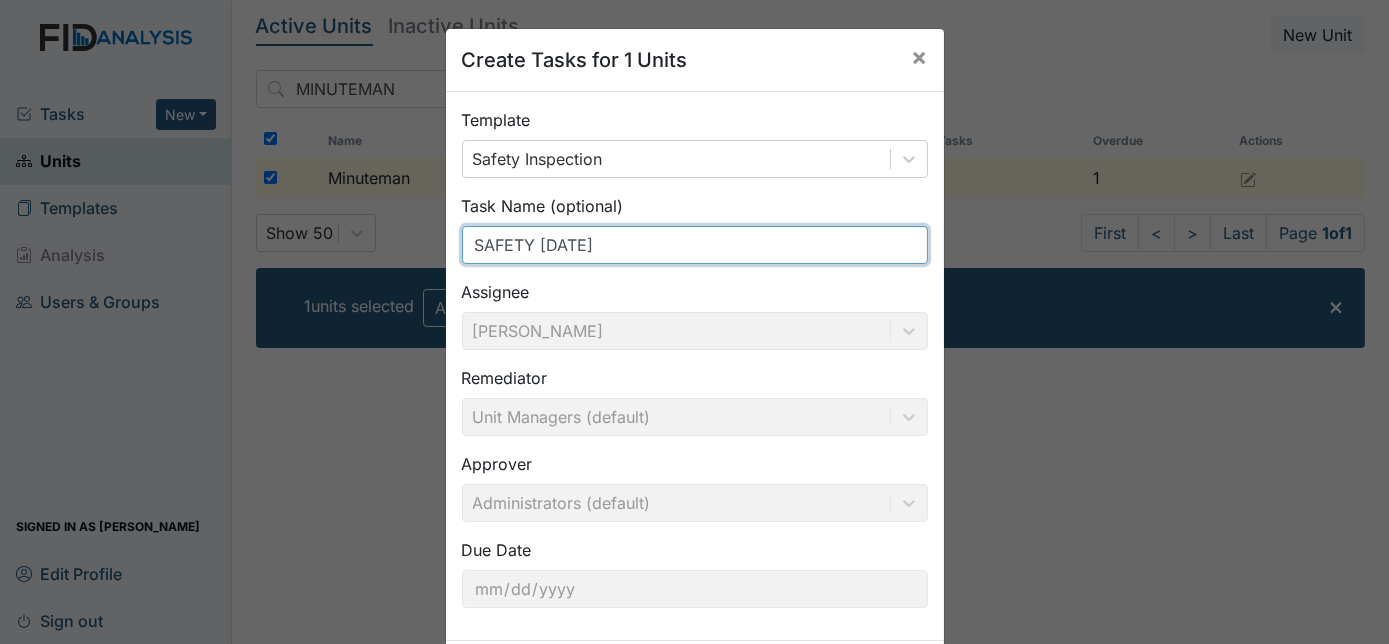 type on "SAFETY [DATE]" 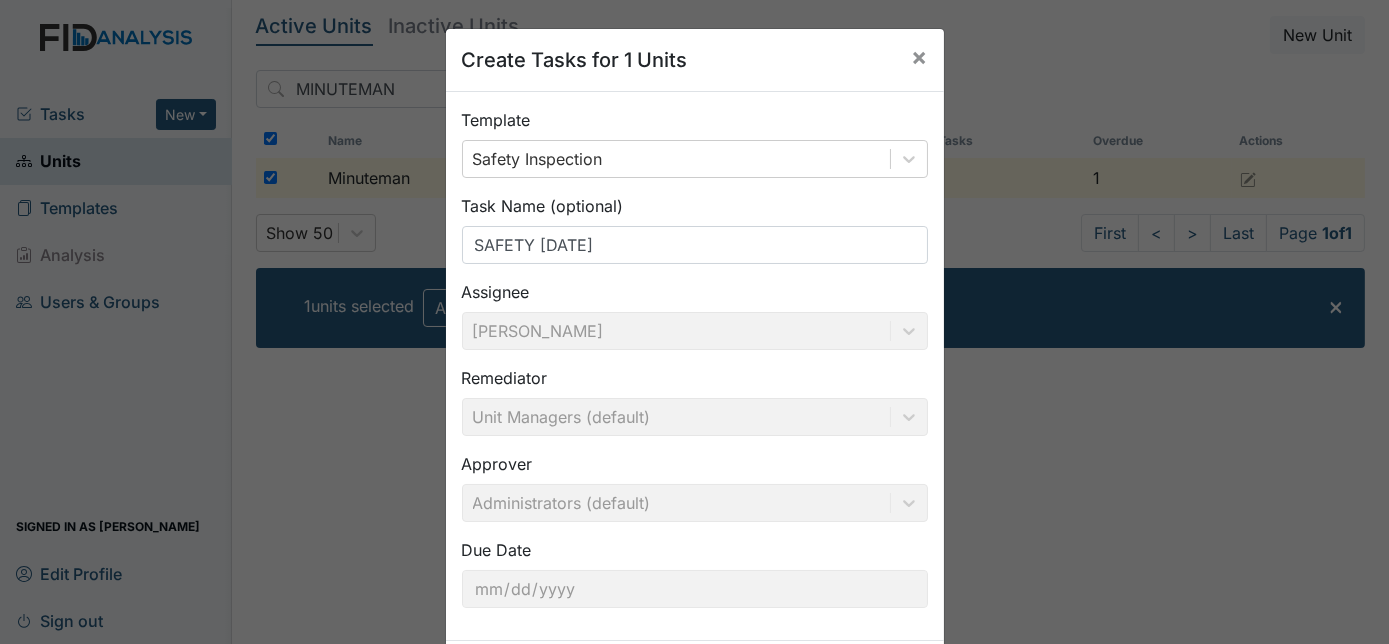 click on "Assignee Charnita McCall" at bounding box center [695, 315] 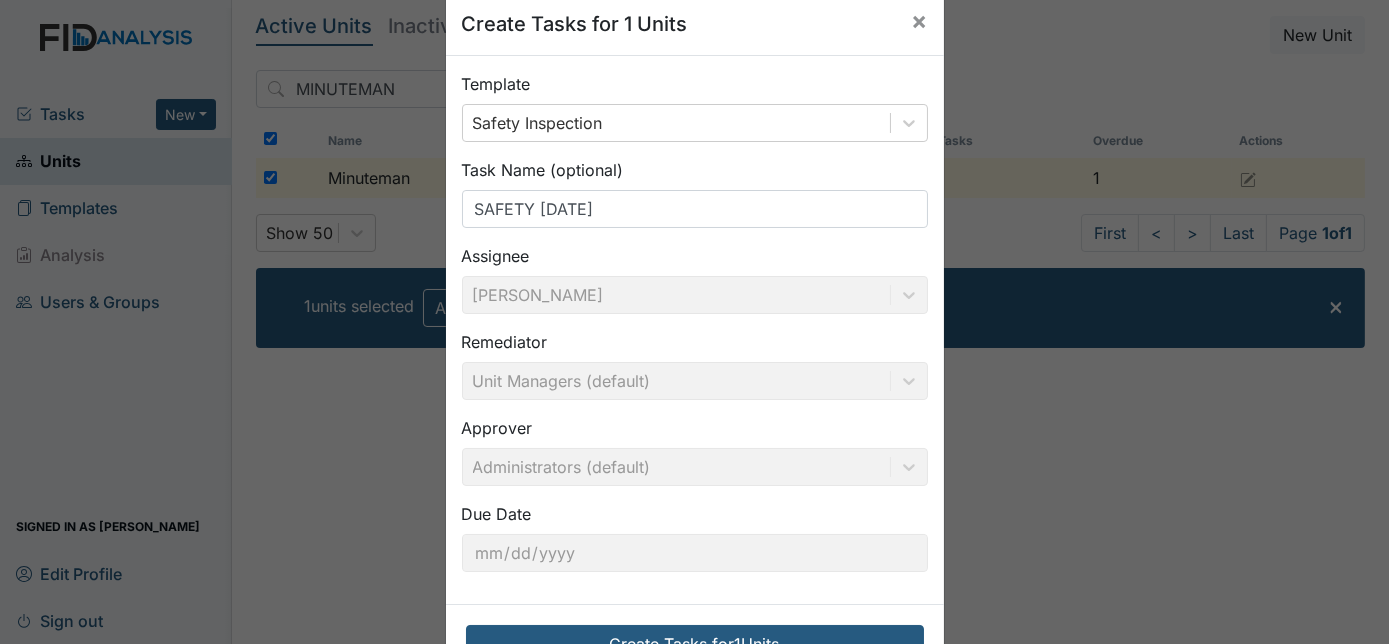scroll, scrollTop: 102, scrollLeft: 0, axis: vertical 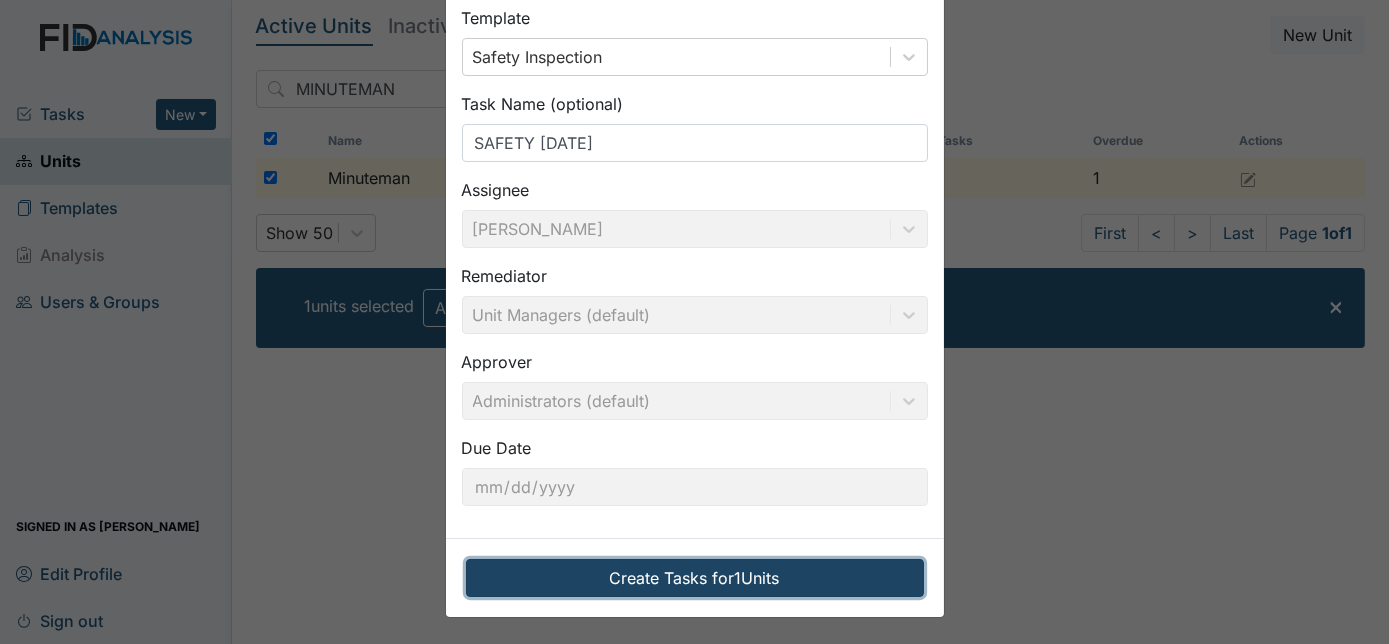 click on "Create Tasks for  1  Units" at bounding box center [695, 578] 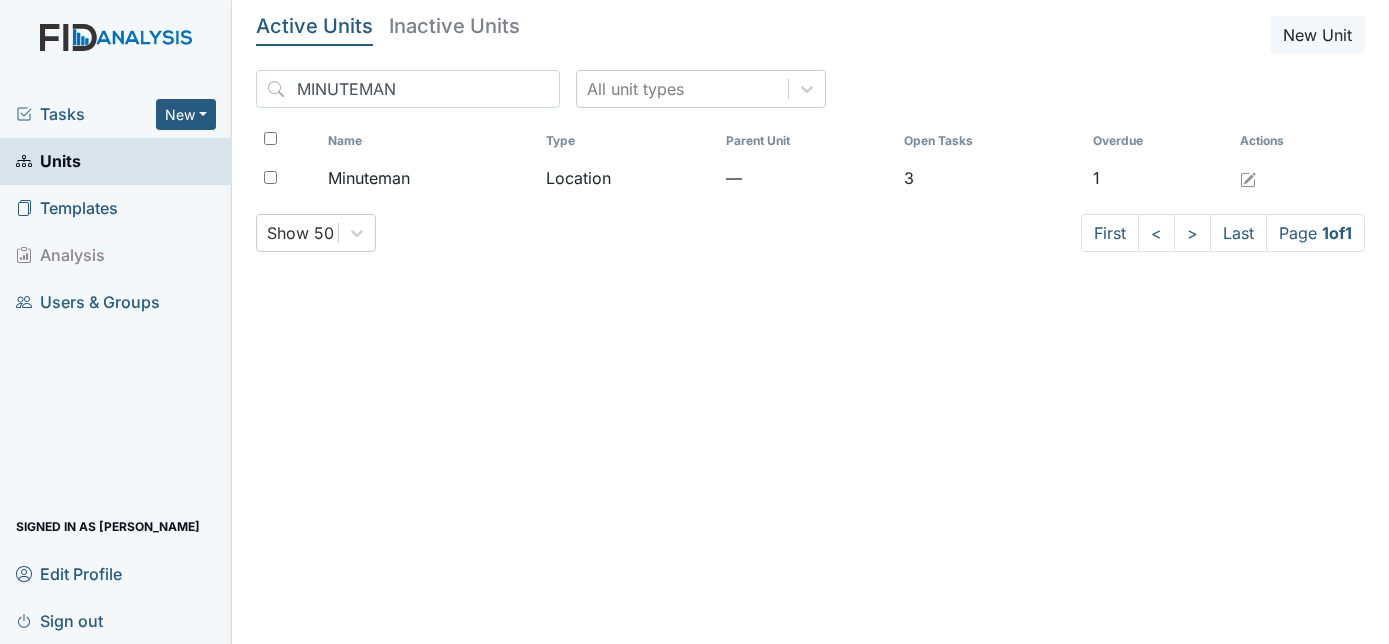 scroll, scrollTop: 0, scrollLeft: 0, axis: both 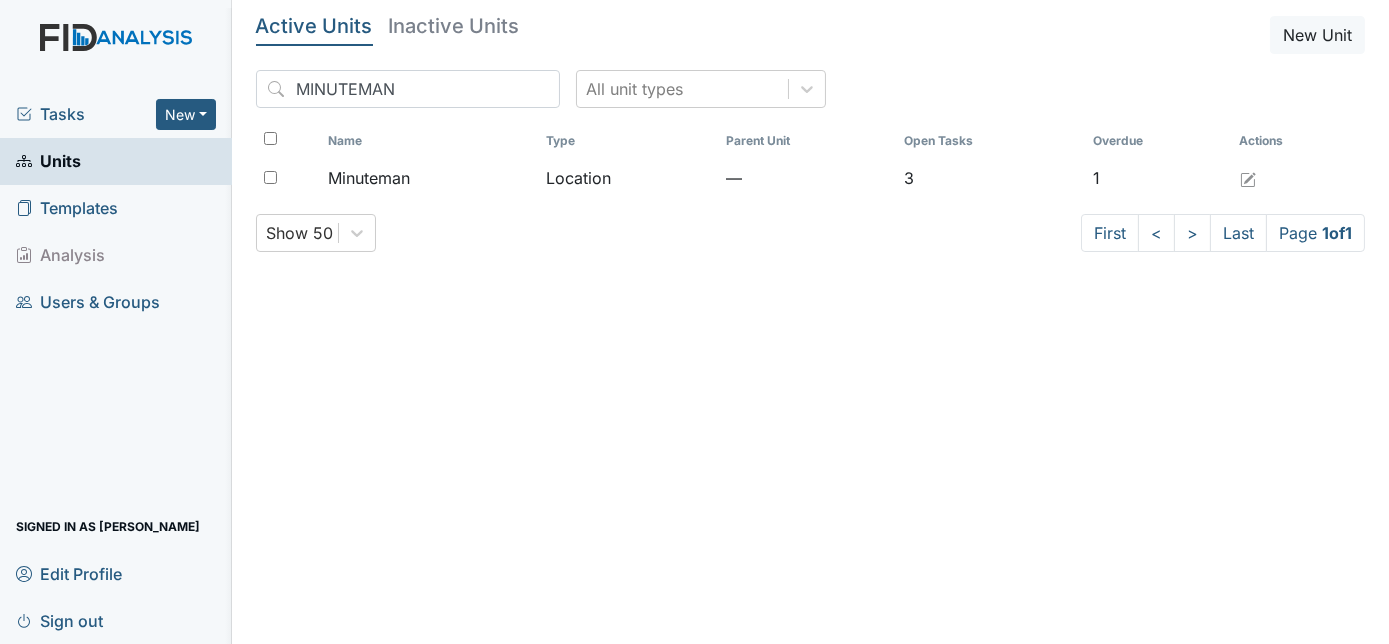 click on "Tasks" at bounding box center (86, 114) 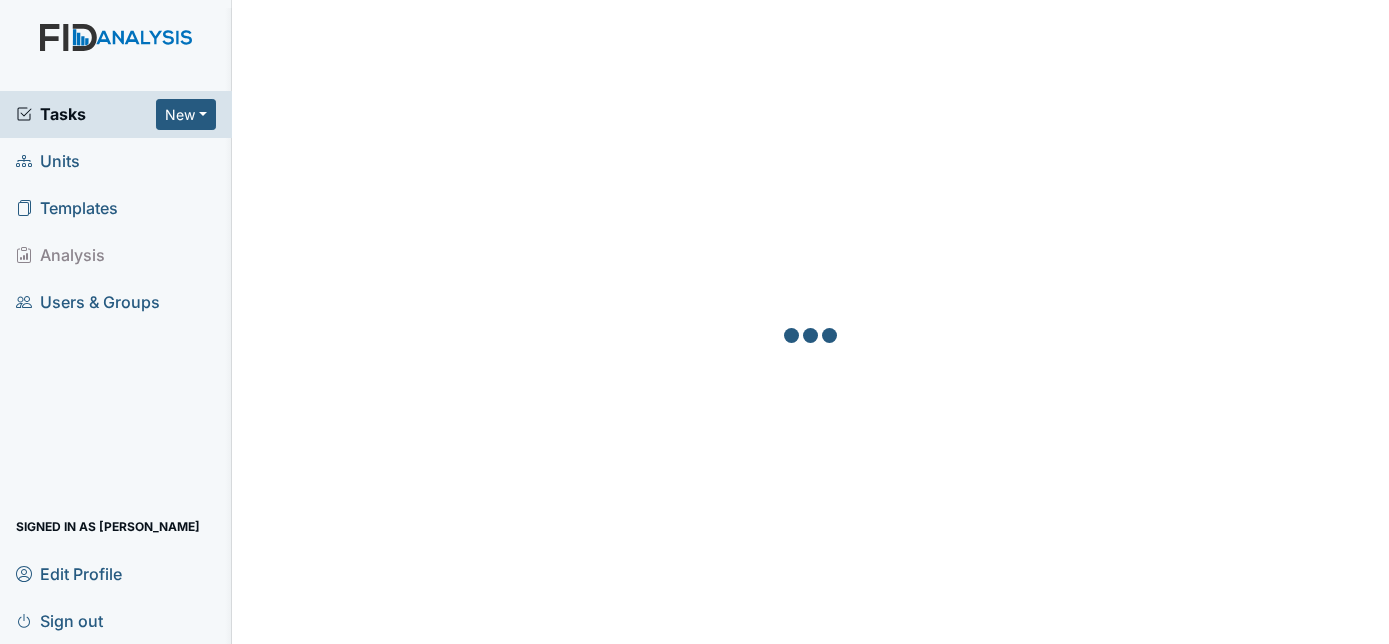 scroll, scrollTop: 0, scrollLeft: 0, axis: both 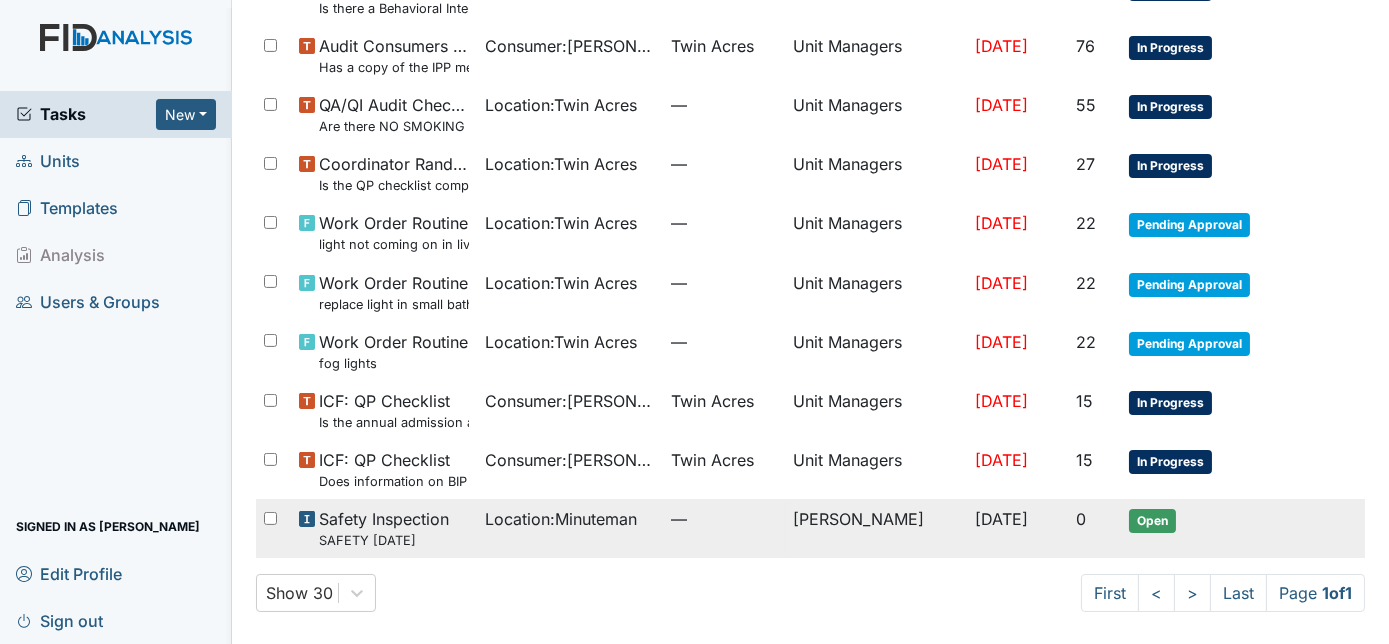 click on "Jul 31, 2025" at bounding box center [1017, 528] 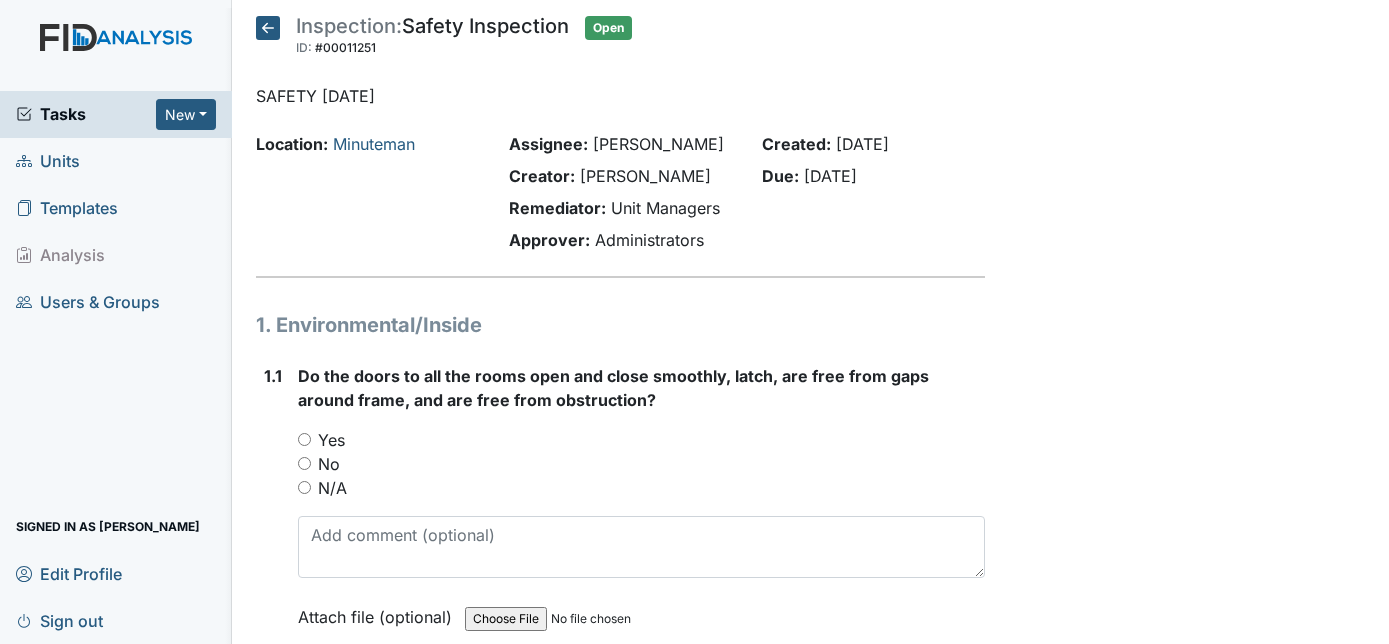 scroll, scrollTop: 0, scrollLeft: 0, axis: both 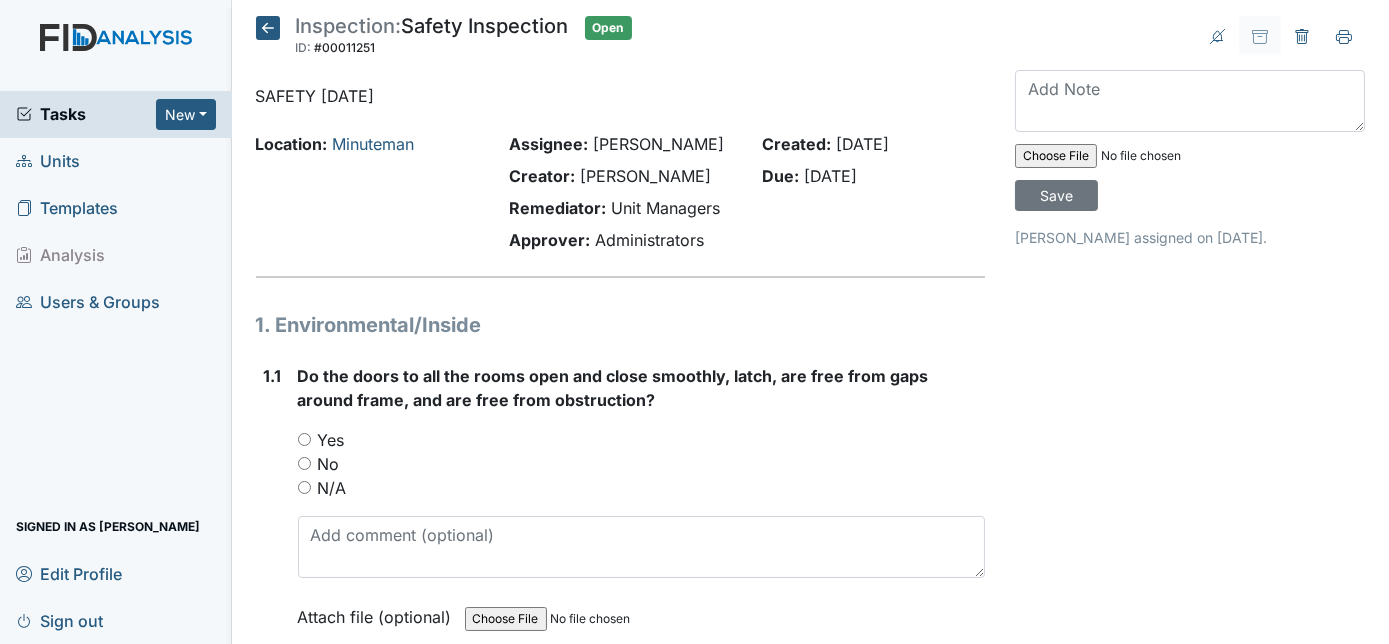 click on "Yes" at bounding box center [304, 439] 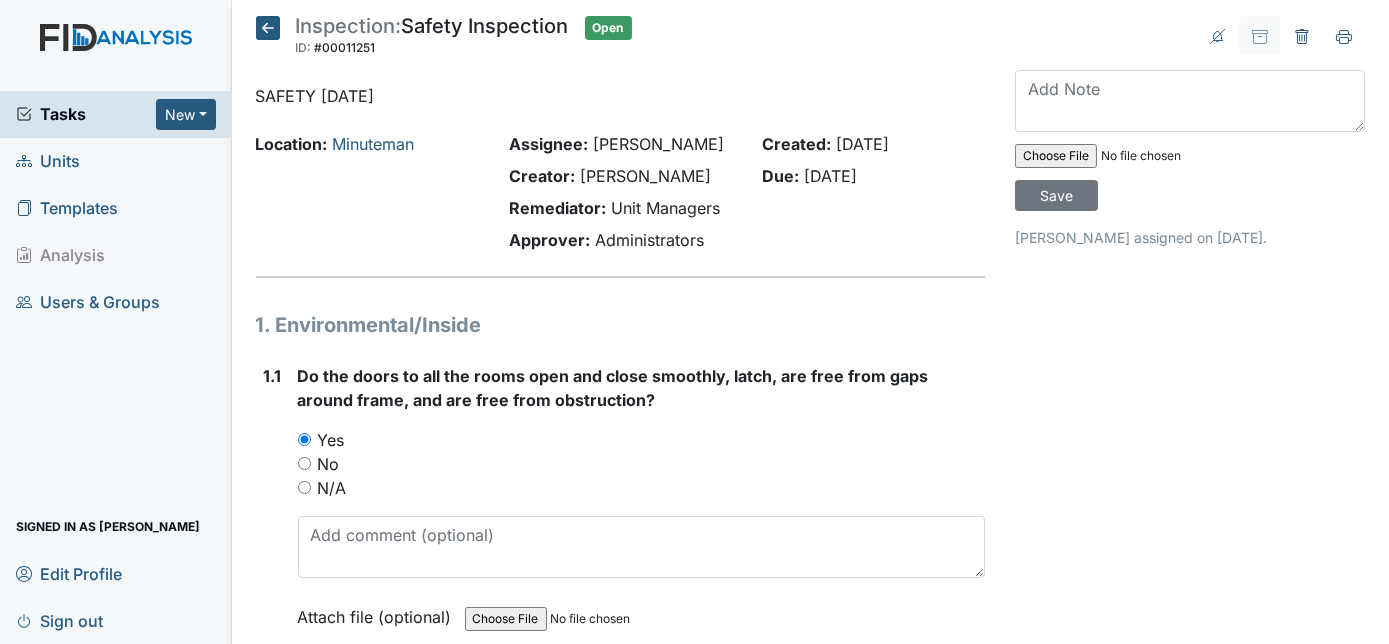 click on "Inspection:
Safety Inspection
ID:
#00011251
Open
Autosaving...
SAFETY [DATE]
Location:
Minuteman
Assignee:
[PERSON_NAME]
Creator:
[PERSON_NAME]
Remediator:
Unit Managers
Approver:
Administrators
Created:
[DATE]
Due:
[DATE]
1. Environmental/Inside
1.1
Do the doors to all the rooms open and close smoothly, latch, are free from gaps around frame, and are free from obstruction?
You must select one of the below options.
Yes
No
N/A
Attach file (optional)
You can upload .pdf, .txt, .jpg, .jpeg, .png, .csv, .xls, or .doc files under 100MB.
1.2
Do all the windows open and close smoothly, latch, and are free from obstructions? (items are to be no higher than the window sill)
You must select one of the below options.
Yes
No
N/A" at bounding box center [621, 8132] 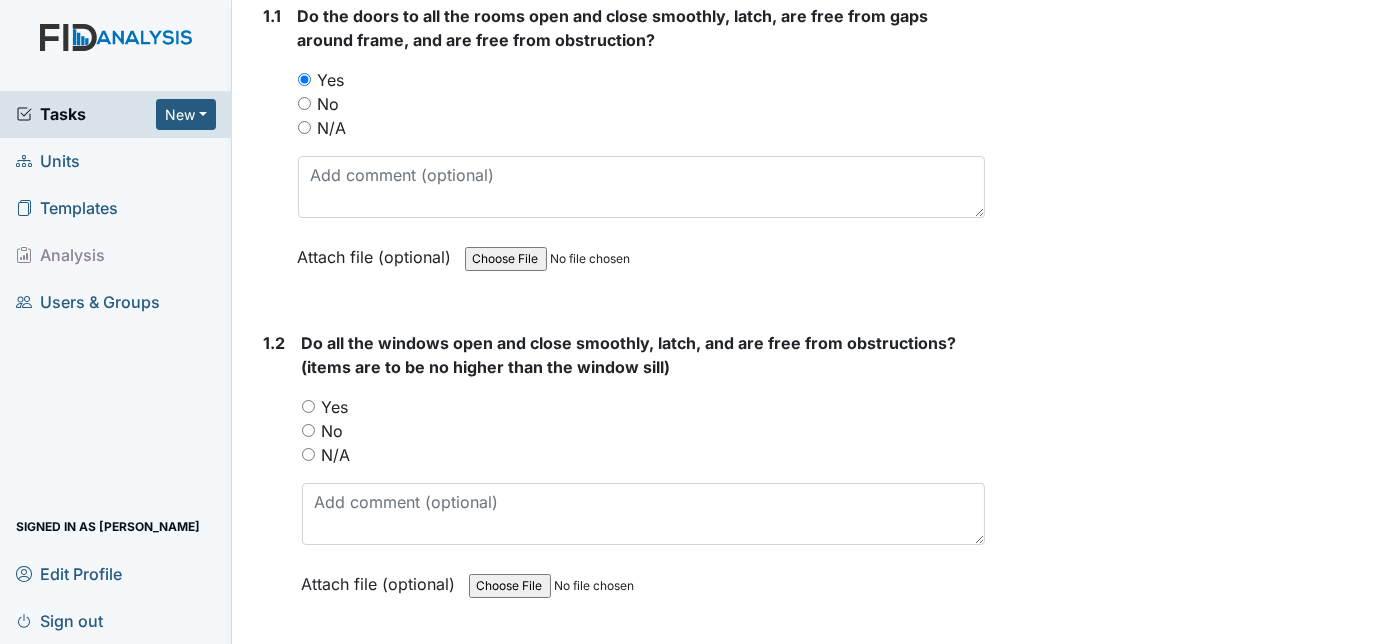 scroll, scrollTop: 400, scrollLeft: 0, axis: vertical 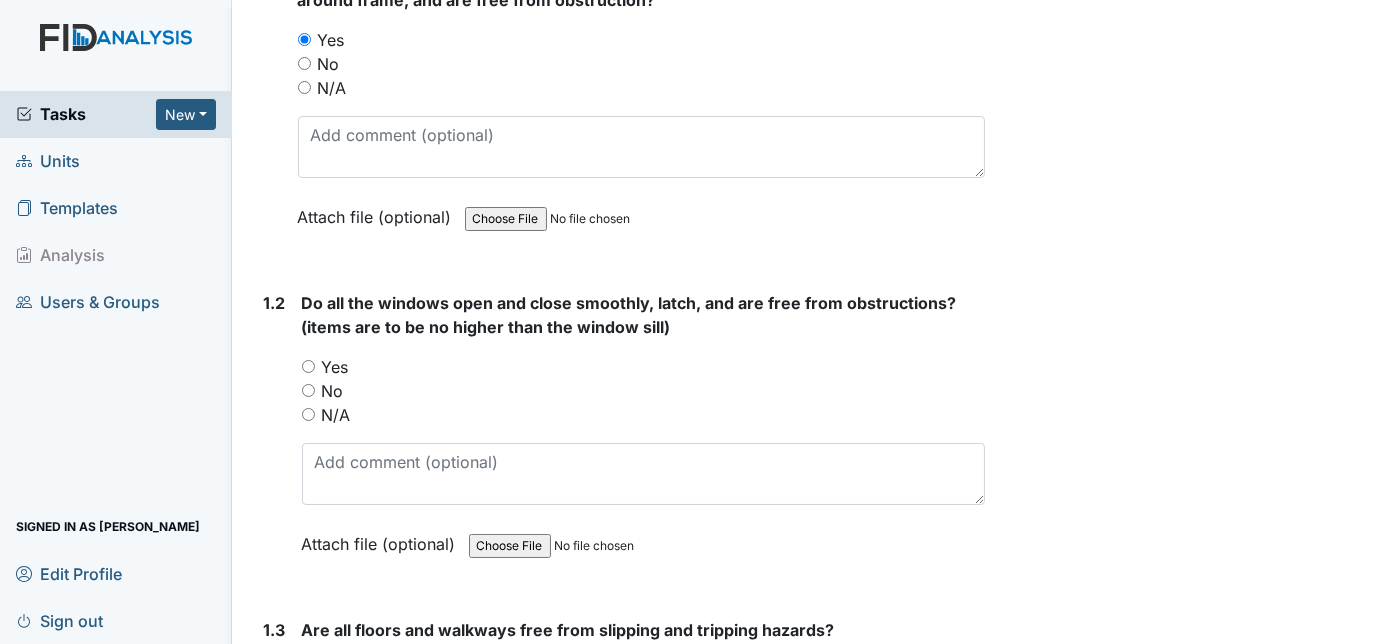 click on "Yes" at bounding box center (308, 366) 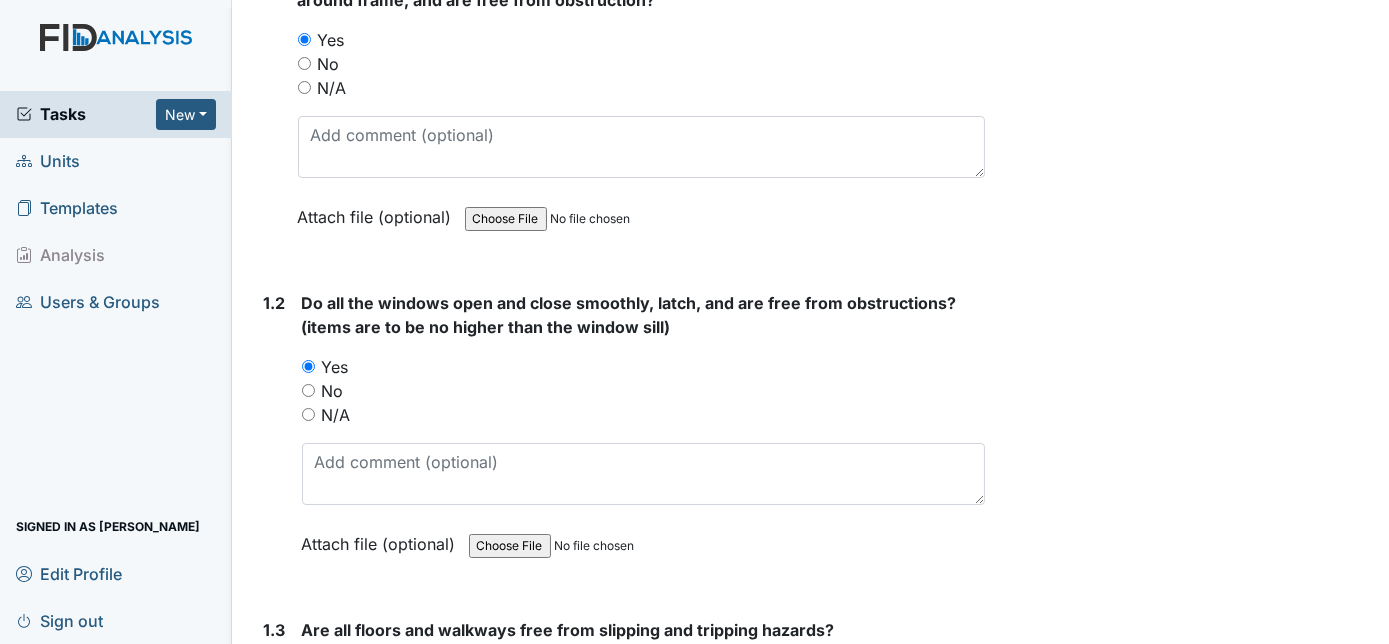 click on "1.2
Do all the windows open and close smoothly, latch, and are free from obstructions? (items are to be no higher than the window sill)
You must select one of the below options.
Yes
No
N/A
Attach file (optional)
You can upload .pdf, .txt, .jpg, .jpeg, .png, .csv, .xls, or .doc files under 100MB." at bounding box center [621, 438] 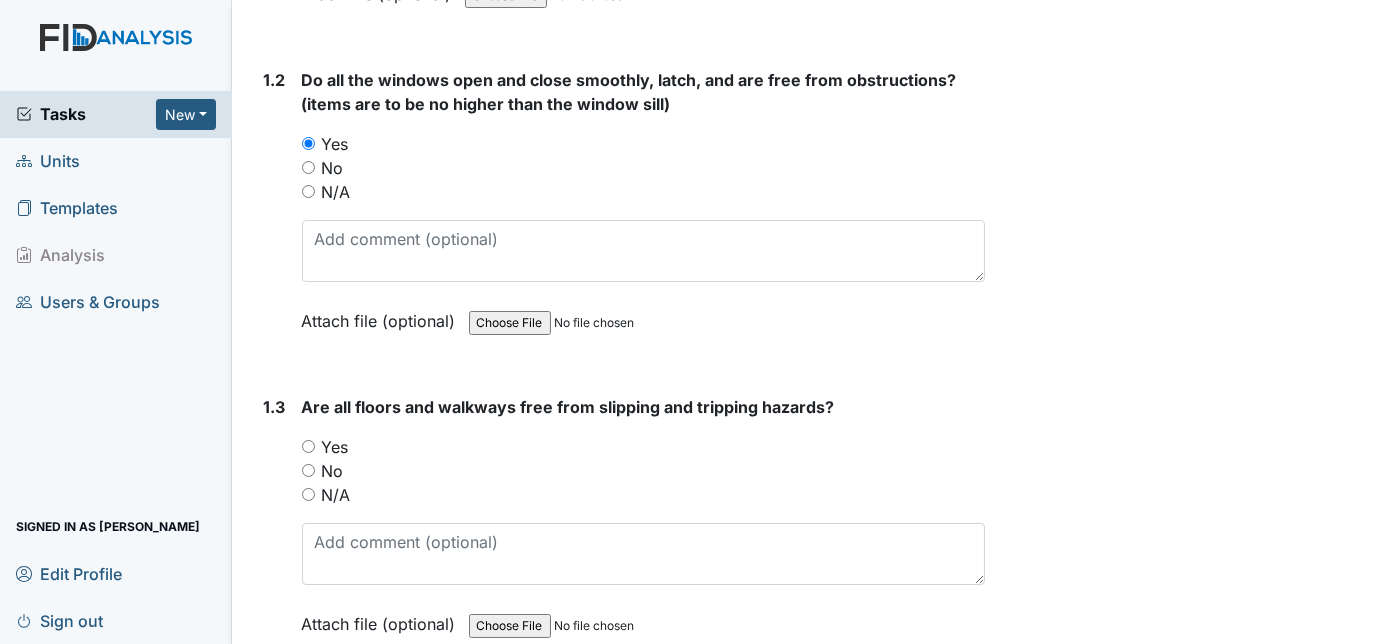 scroll, scrollTop: 836, scrollLeft: 0, axis: vertical 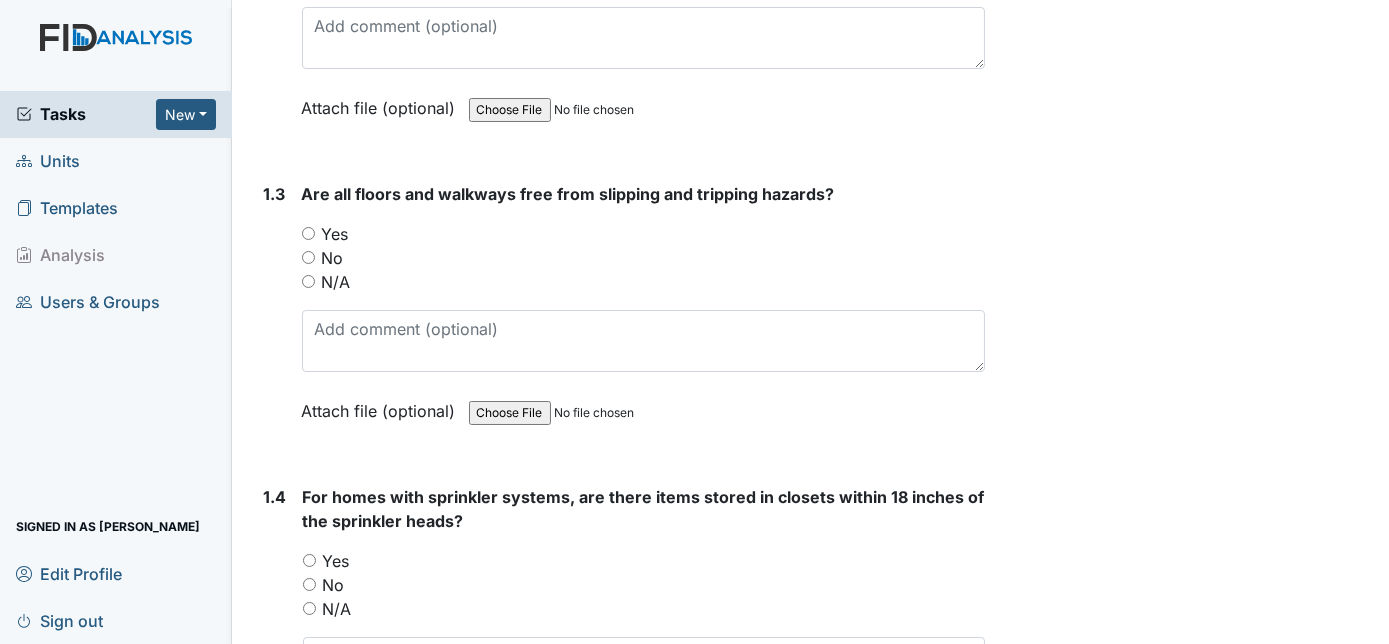 click on "Yes" at bounding box center (308, 233) 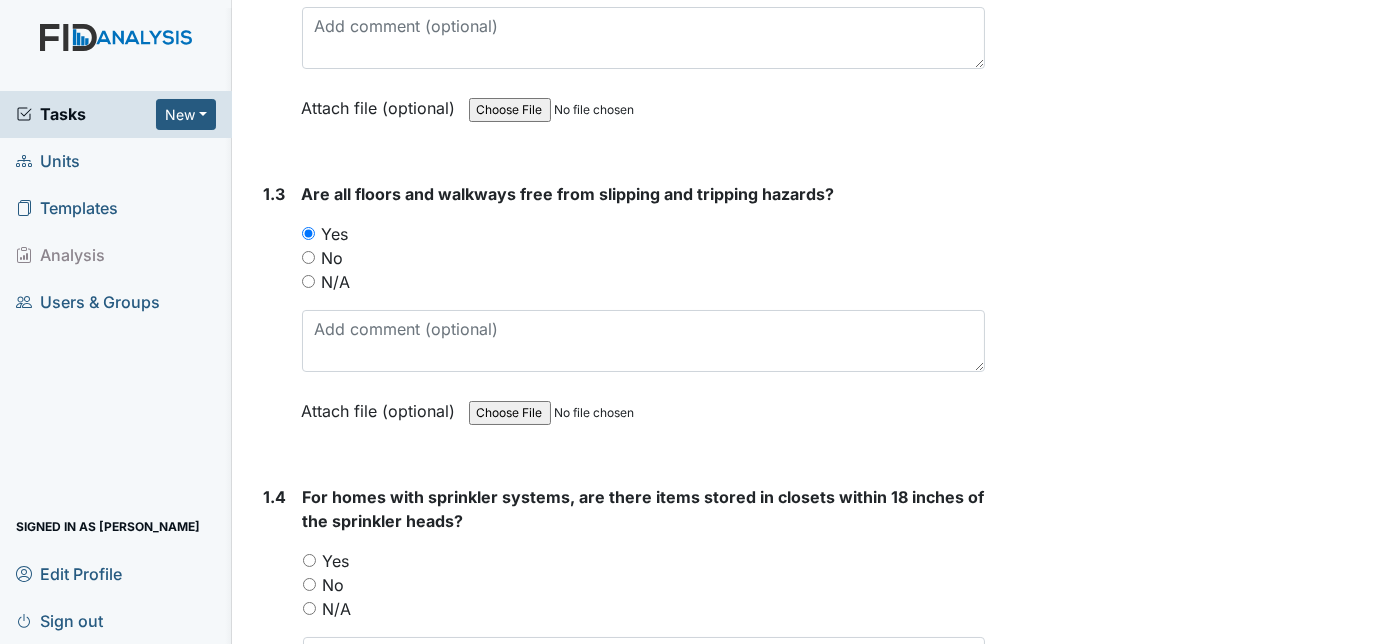 click on "1.3" at bounding box center (275, 317) 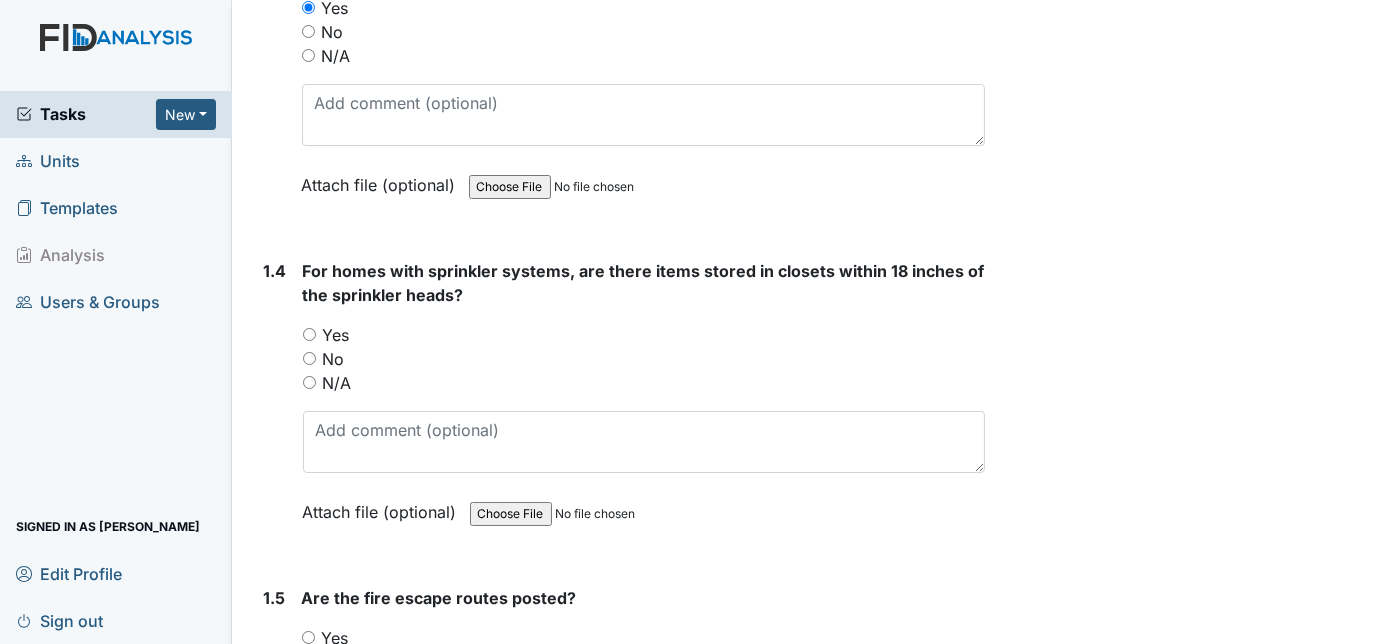 scroll, scrollTop: 1163, scrollLeft: 0, axis: vertical 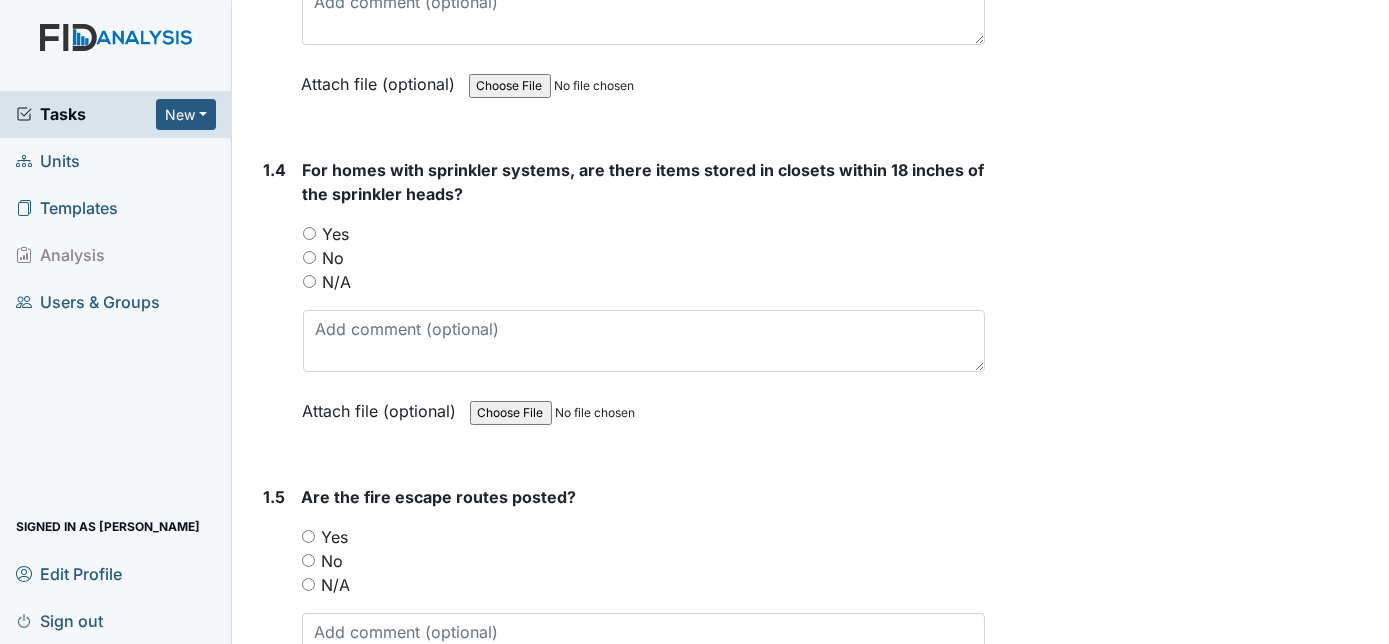 click on "Yes" at bounding box center (309, 233) 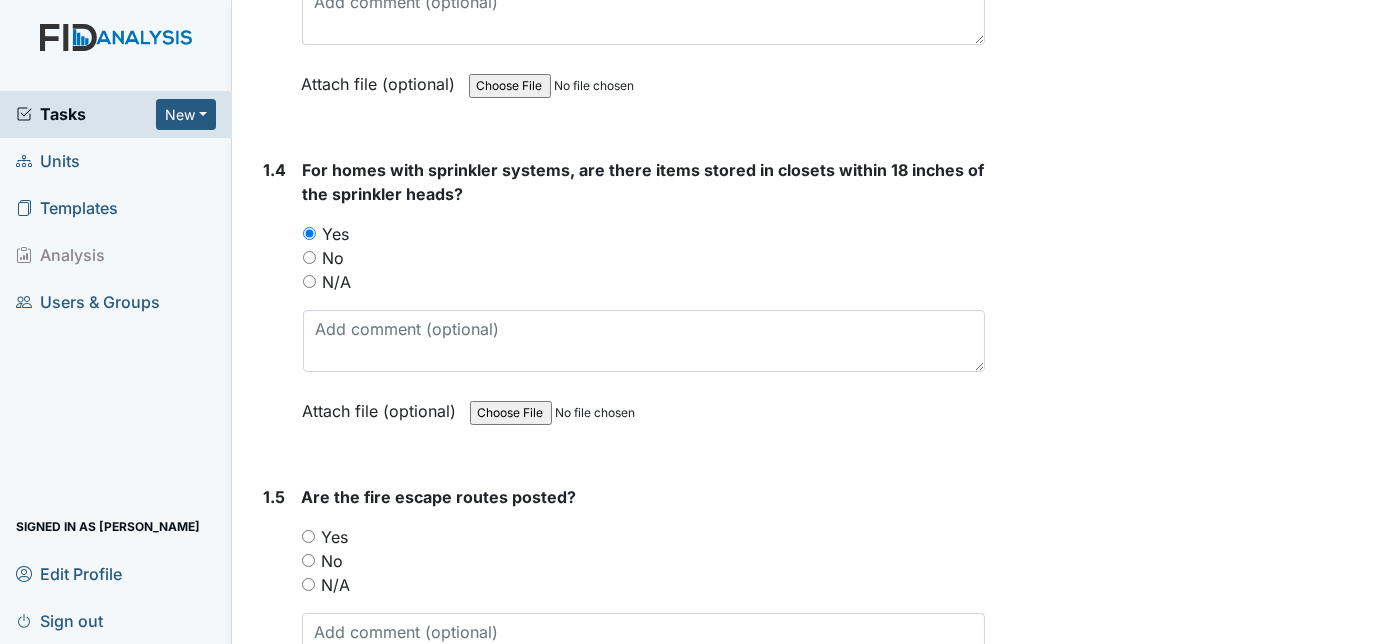 click on "1.4" at bounding box center [275, 305] 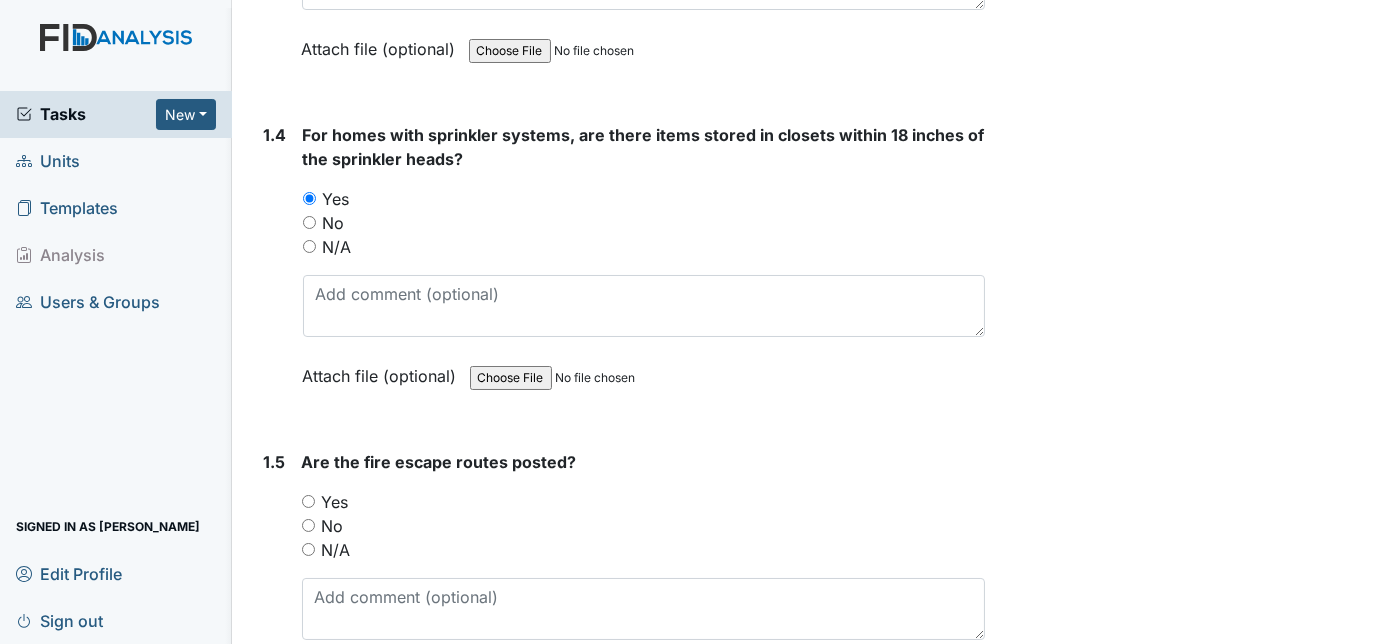 scroll, scrollTop: 1200, scrollLeft: 0, axis: vertical 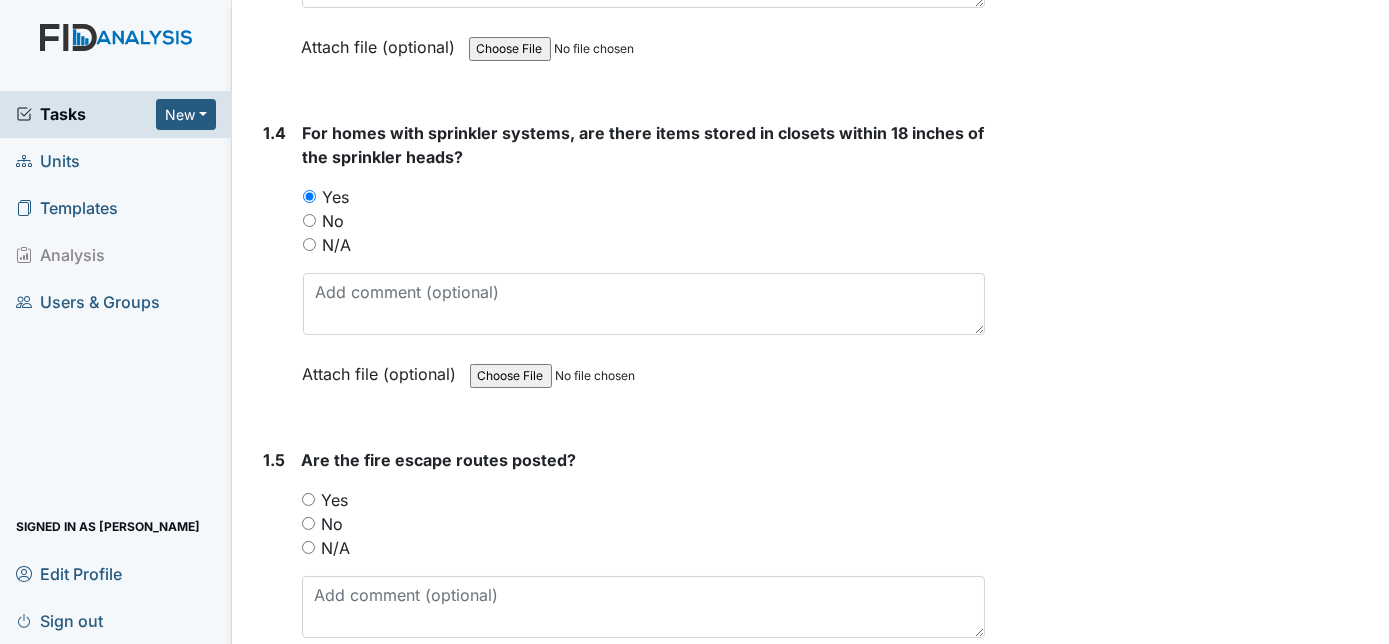 click on "1.4" at bounding box center [275, 268] 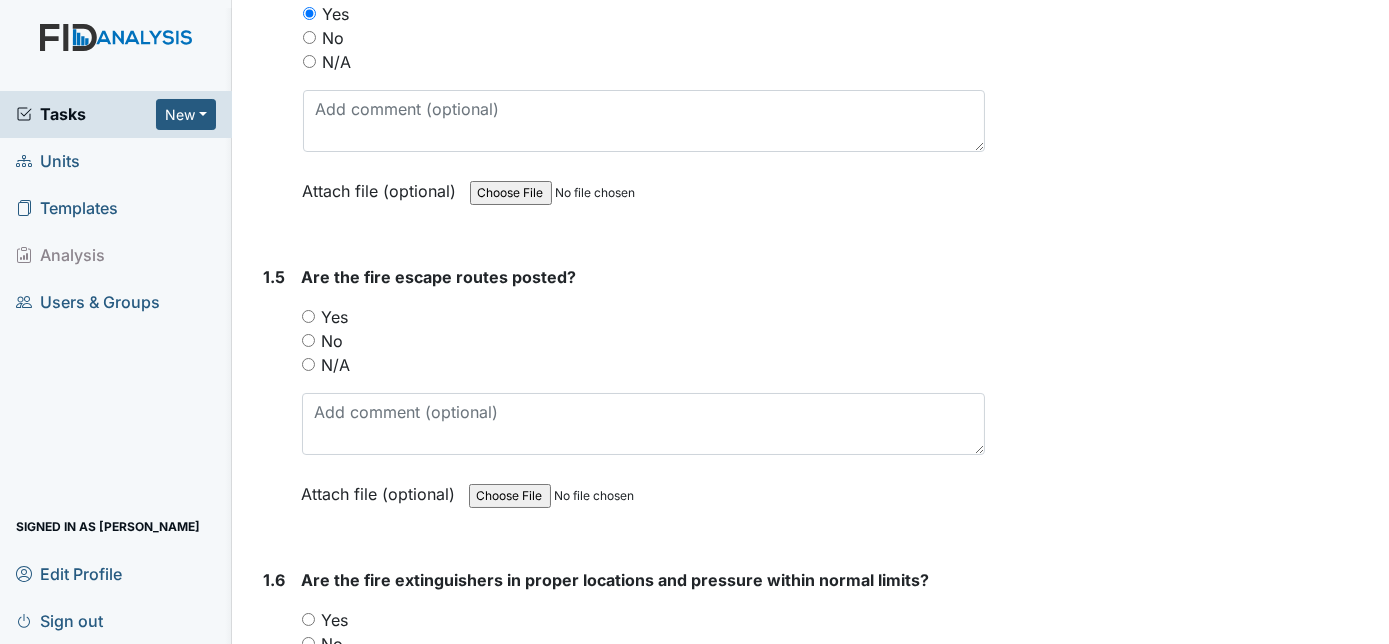 scroll, scrollTop: 1418, scrollLeft: 0, axis: vertical 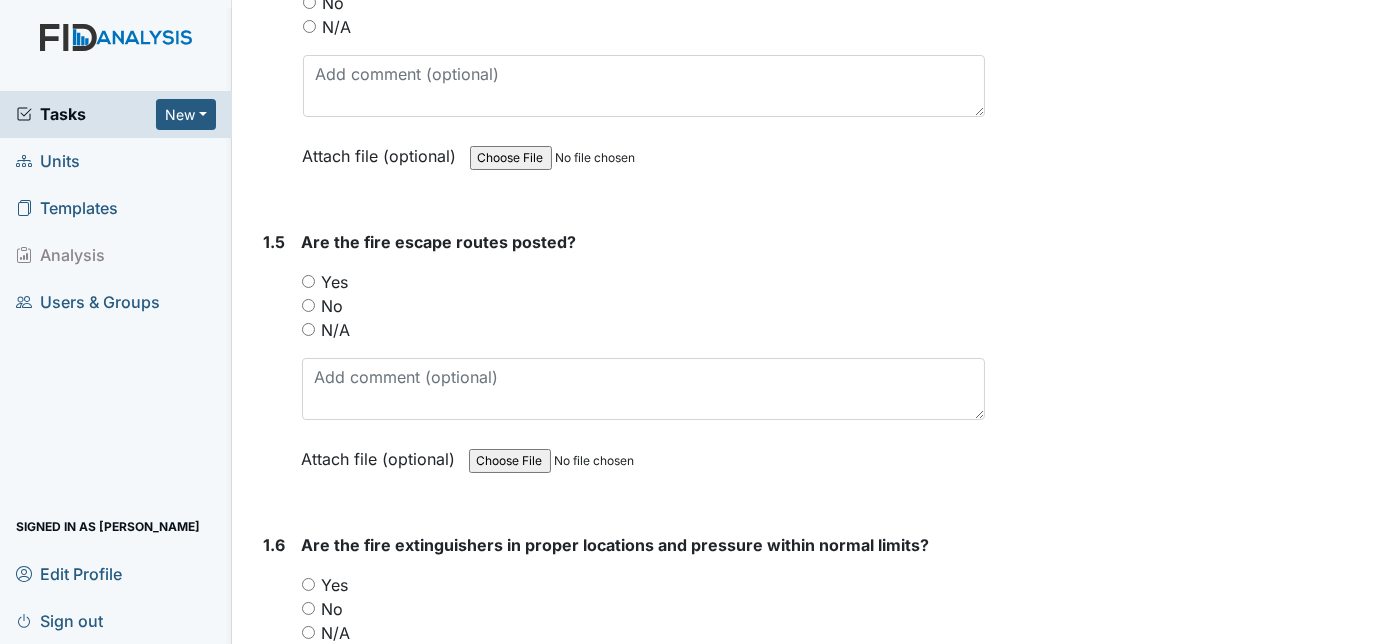 click on "Yes" at bounding box center [308, 281] 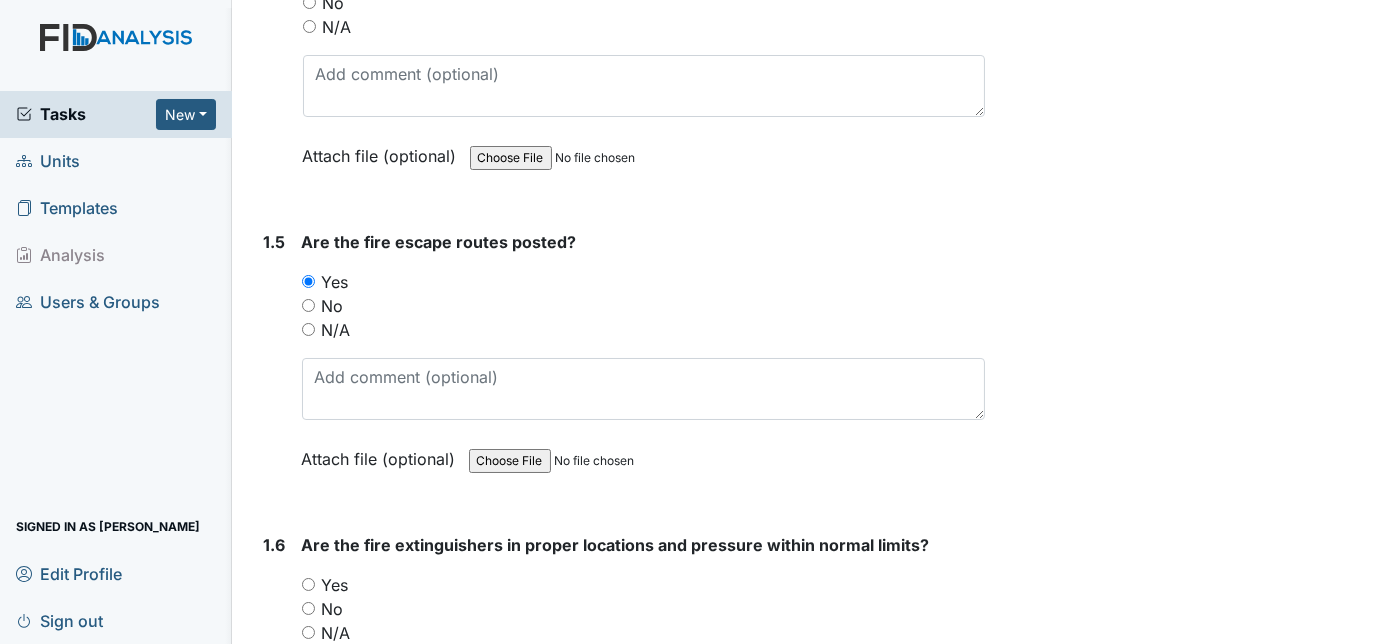 click on "1.5" at bounding box center (275, 365) 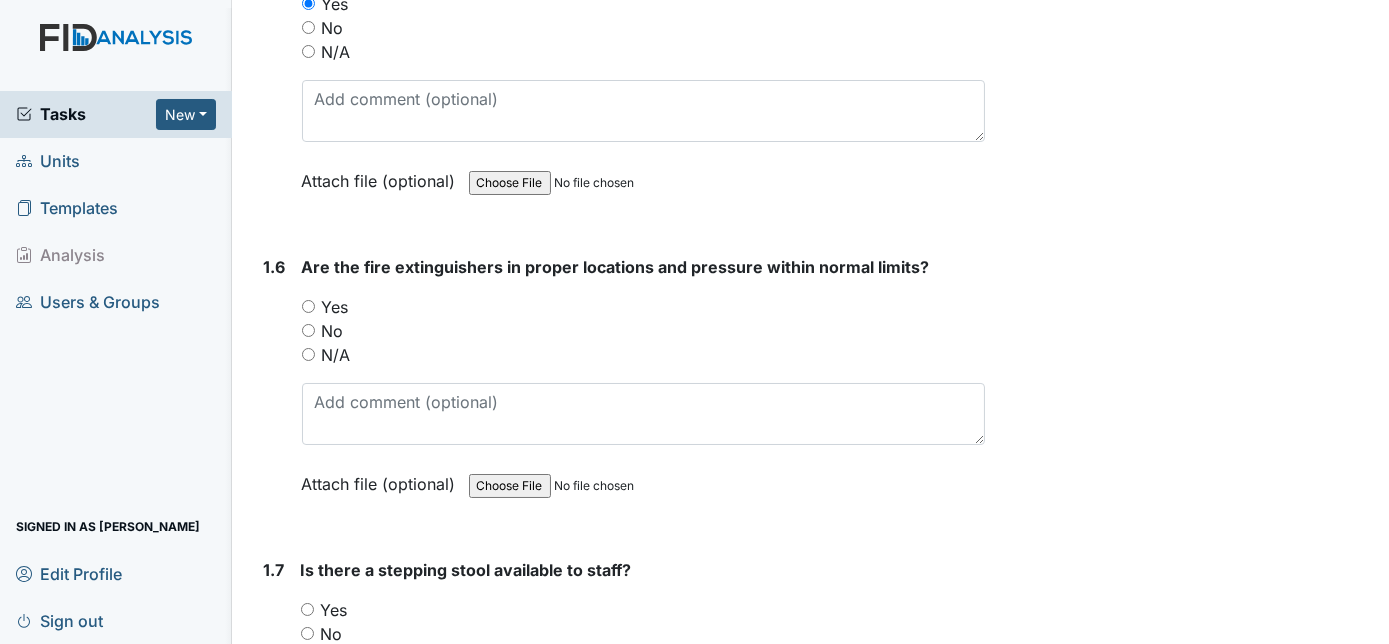 scroll, scrollTop: 1709, scrollLeft: 0, axis: vertical 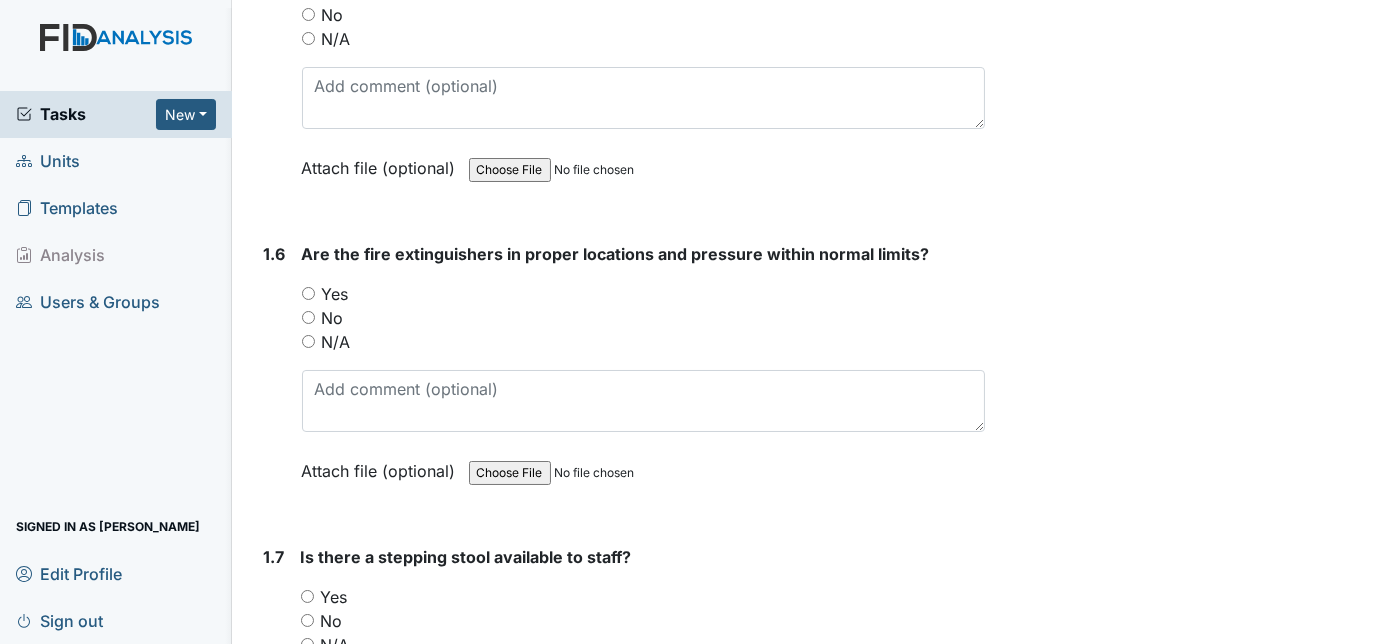 click on "Yes" at bounding box center [308, 293] 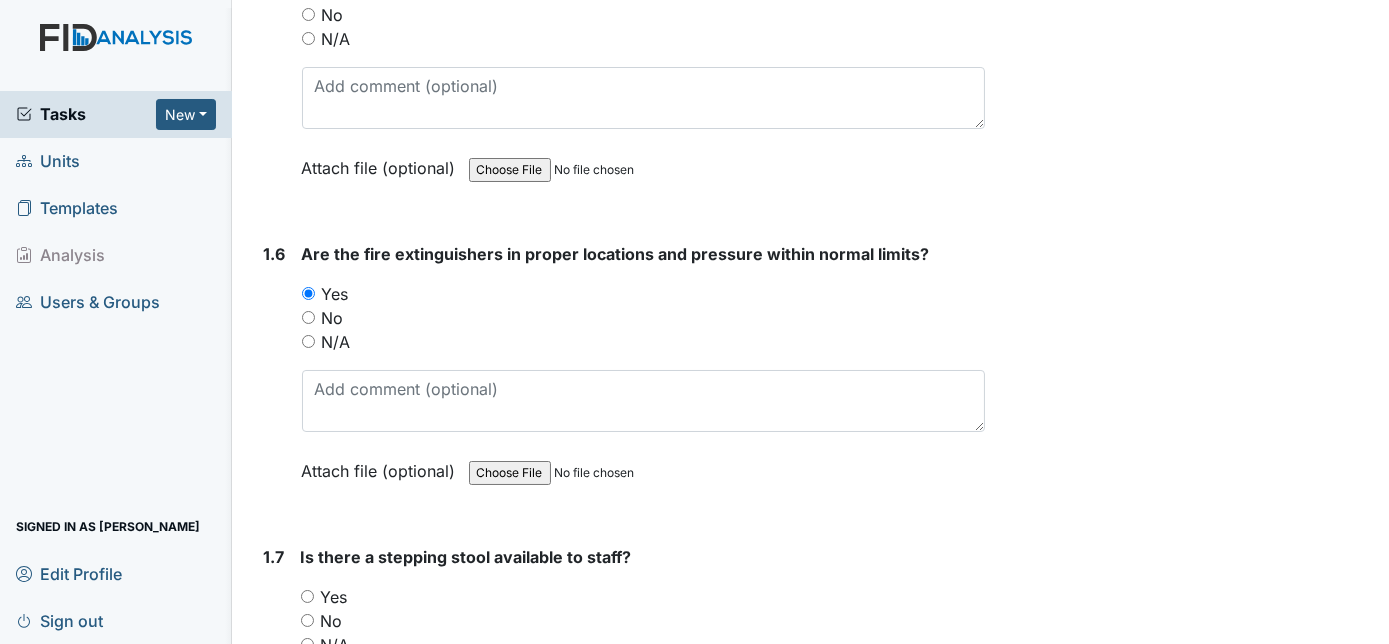 click on "1.6" at bounding box center (275, 377) 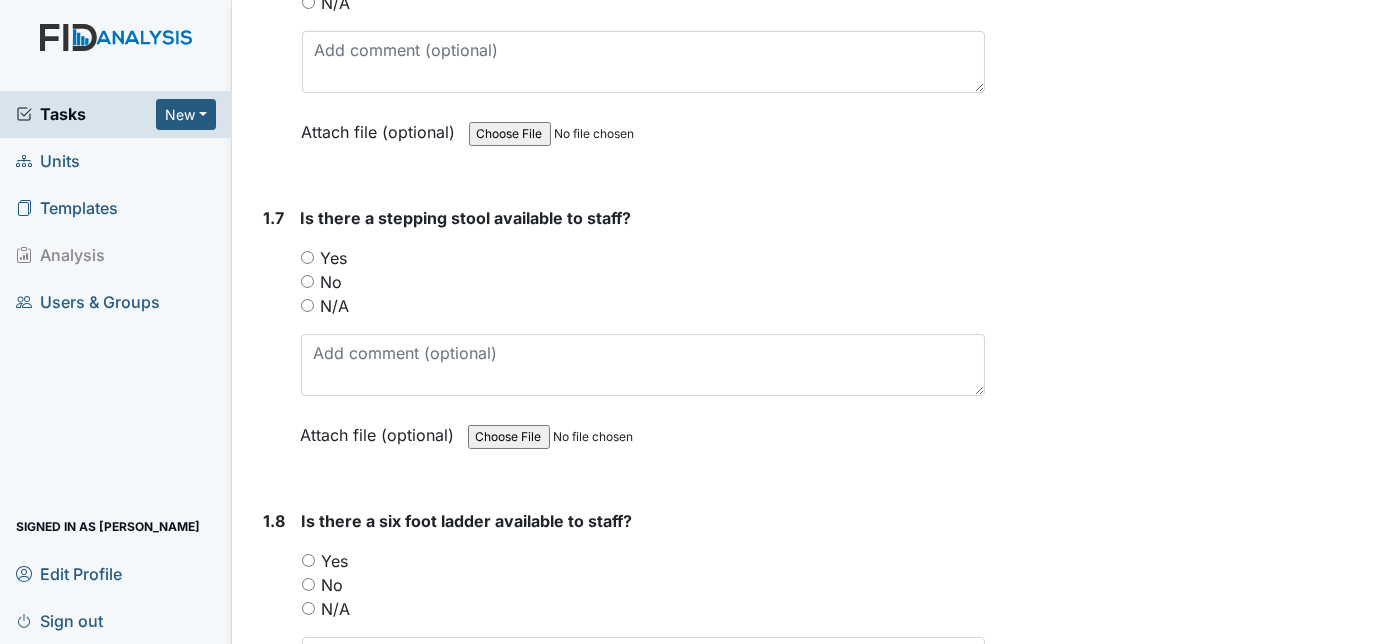 scroll, scrollTop: 2109, scrollLeft: 0, axis: vertical 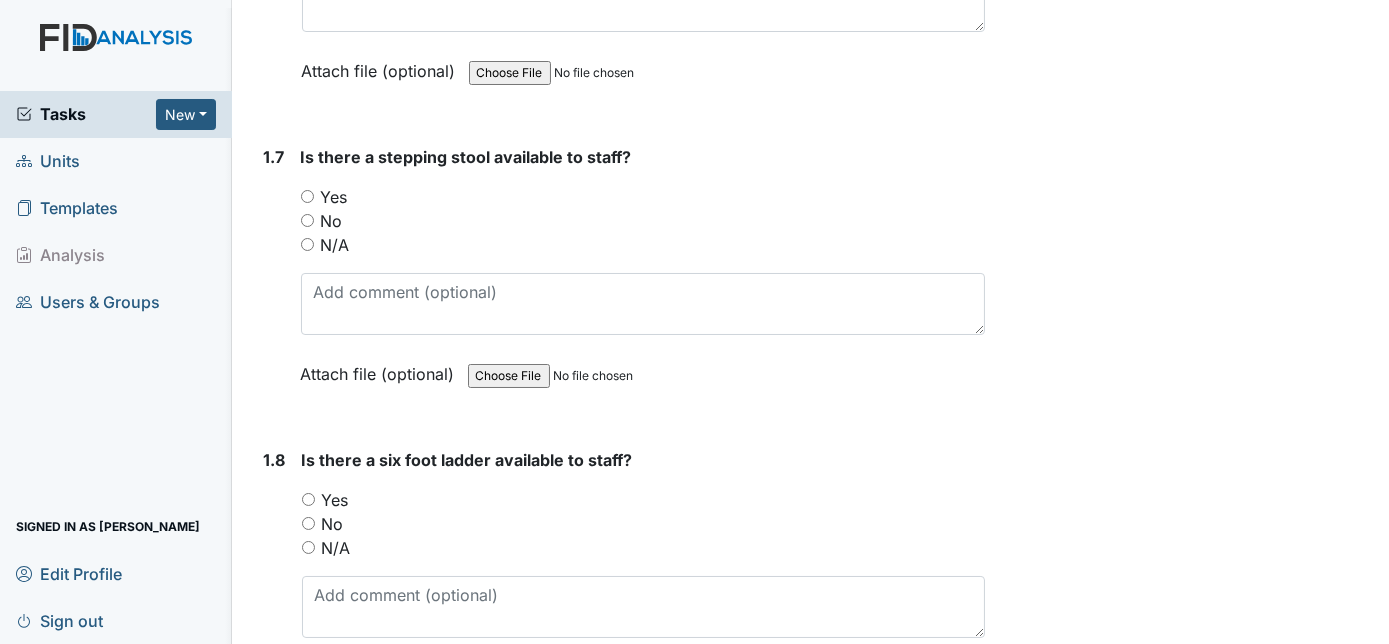 click on "Yes" at bounding box center (307, 196) 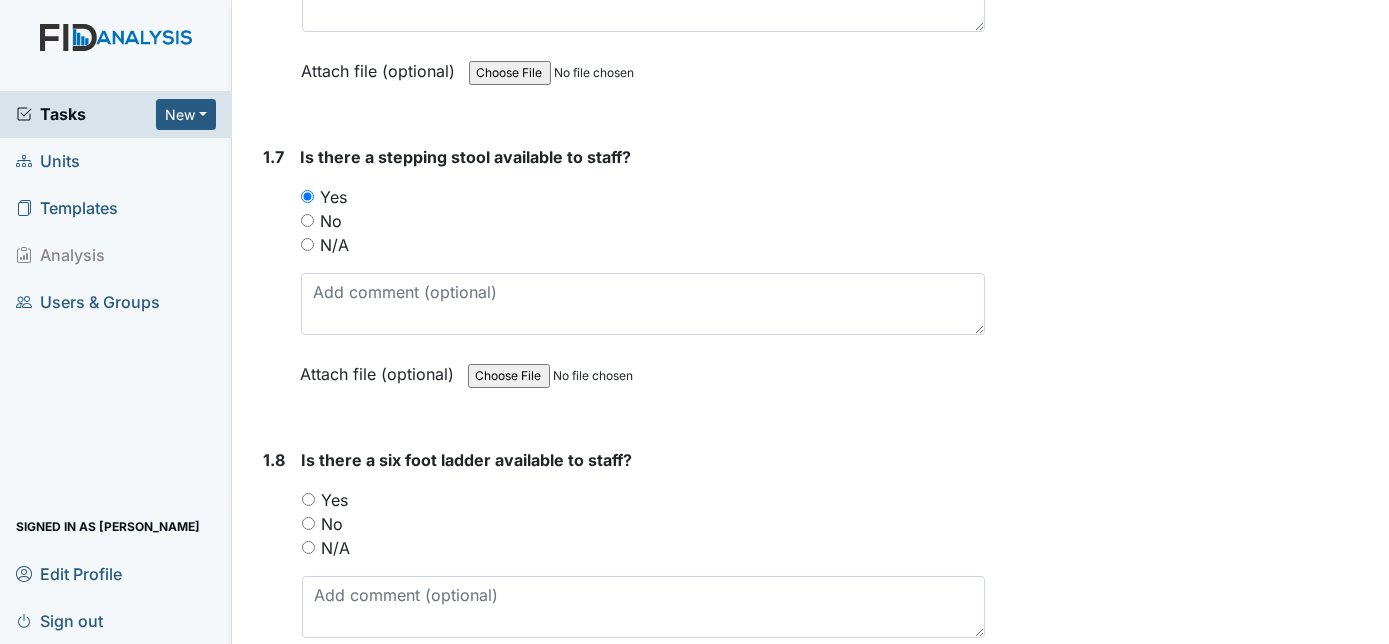 click on "1.7" at bounding box center (274, 280) 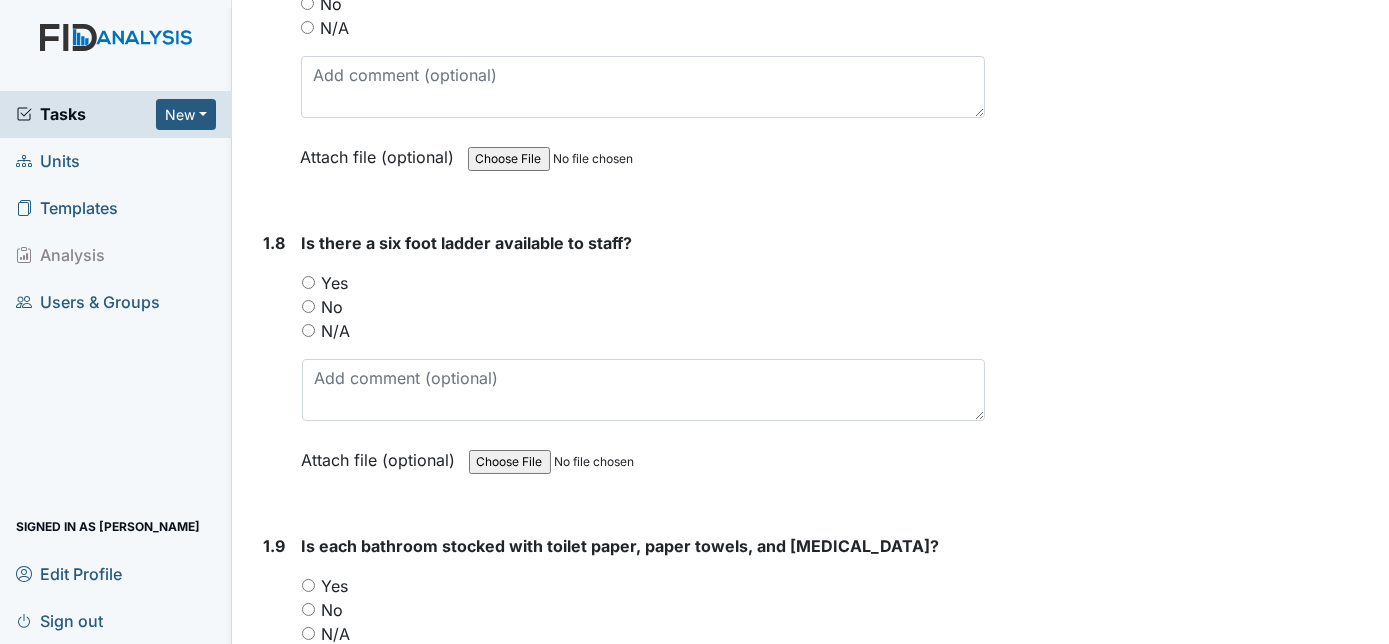 scroll, scrollTop: 2436, scrollLeft: 0, axis: vertical 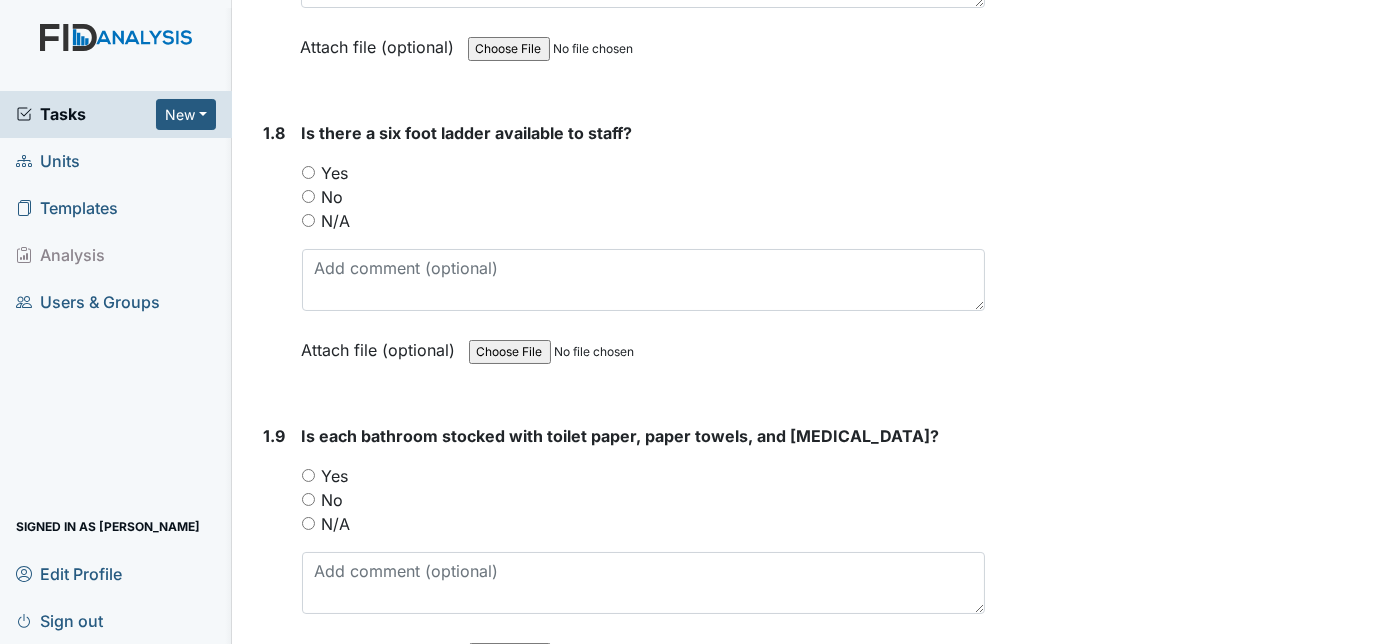 click on "Yes" at bounding box center [644, 173] 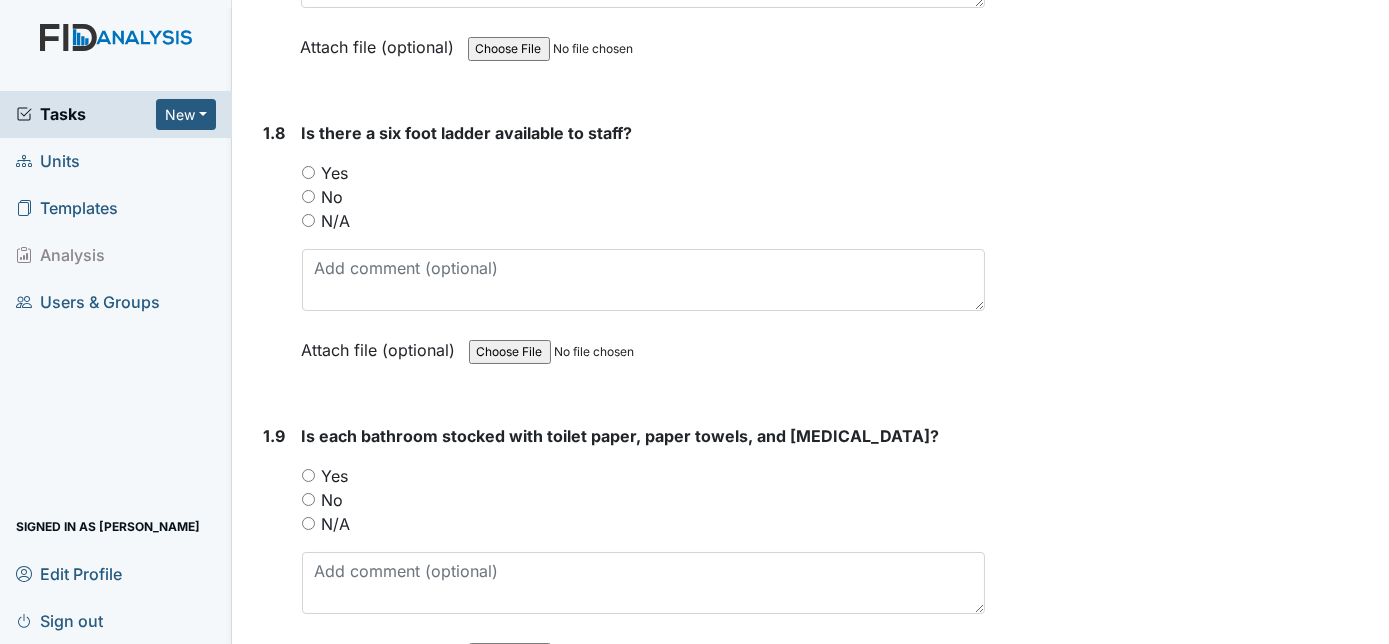click on "Yes" at bounding box center (308, 172) 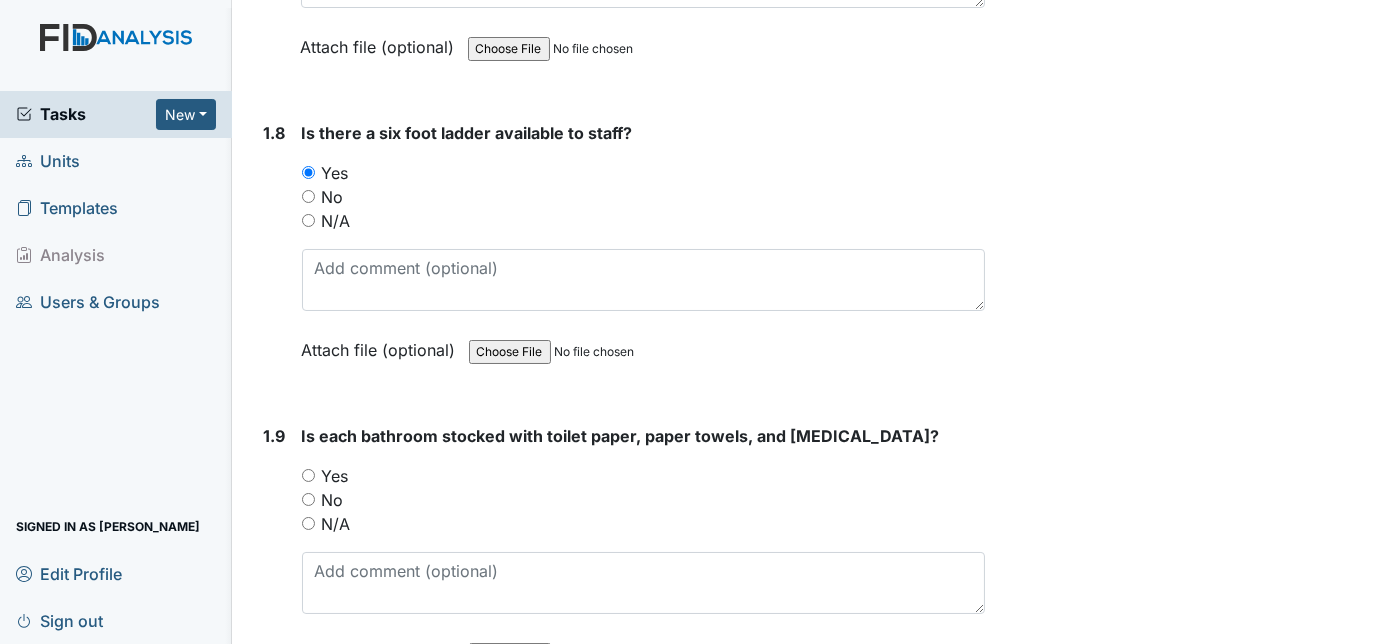 click on "1.8" at bounding box center (275, 256) 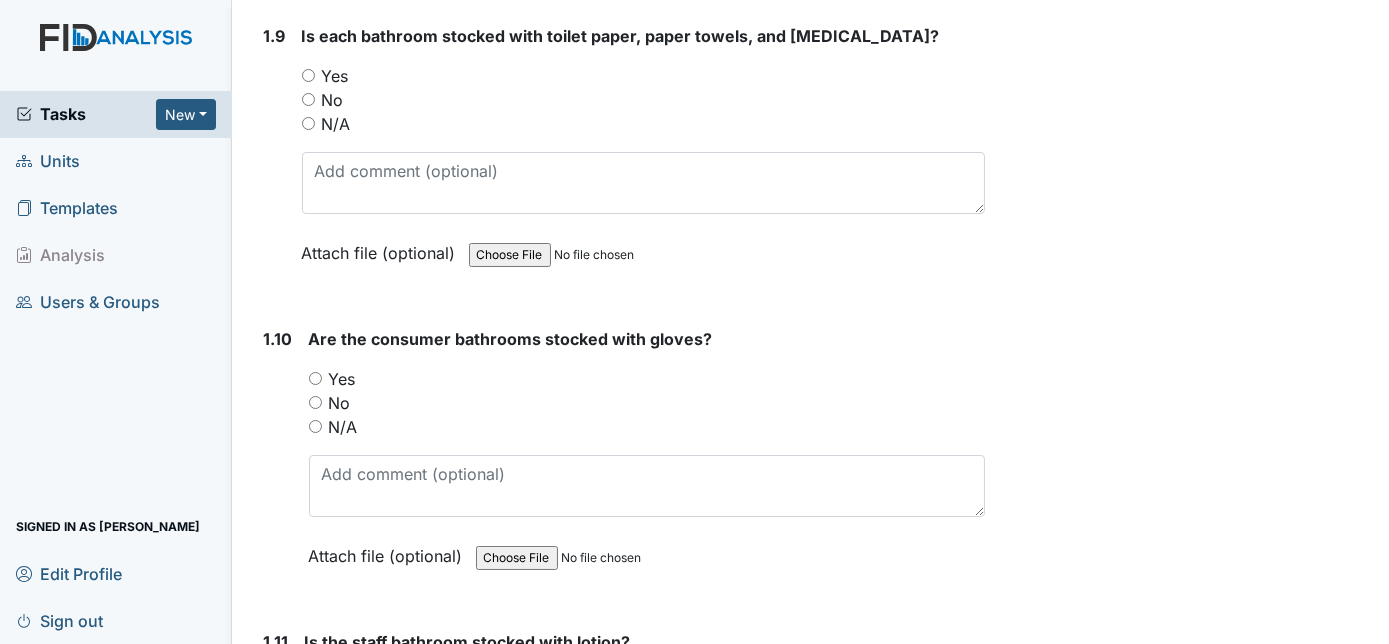 click on "1.9
Is each bathroom stocked with toilet paper, paper towels, and [MEDICAL_DATA]?
You must select one of the below options.
Yes
No
N/A
Attach file (optional)
You can upload .pdf, .txt, .jpg, .jpeg, .png, .csv, .xls, or .doc files under 100MB." at bounding box center (621, 159) 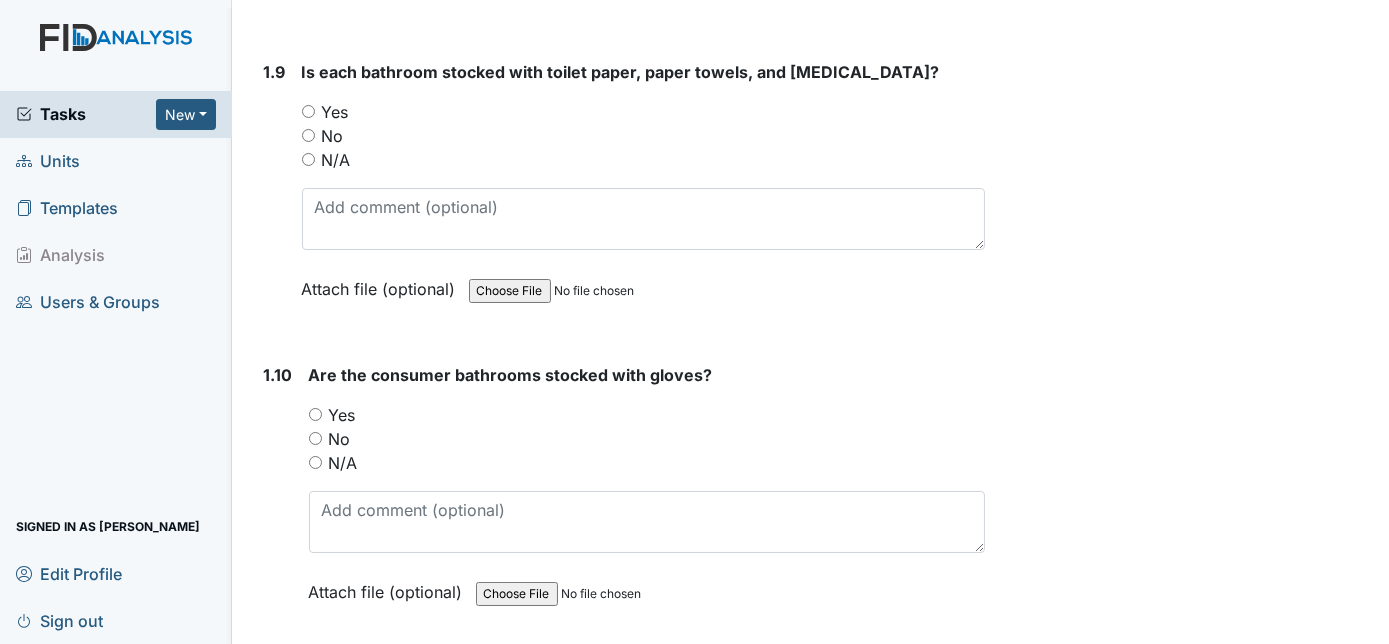 click on "Yes" at bounding box center [308, 111] 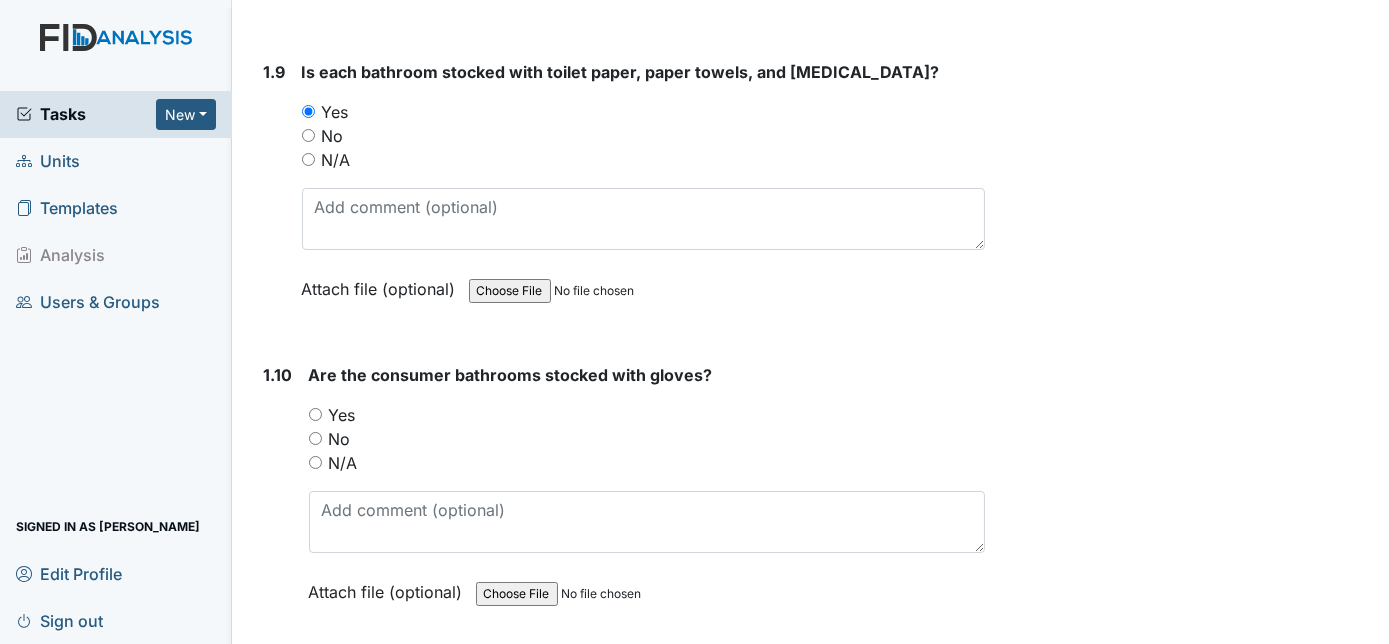 click on "1.9" at bounding box center [275, 195] 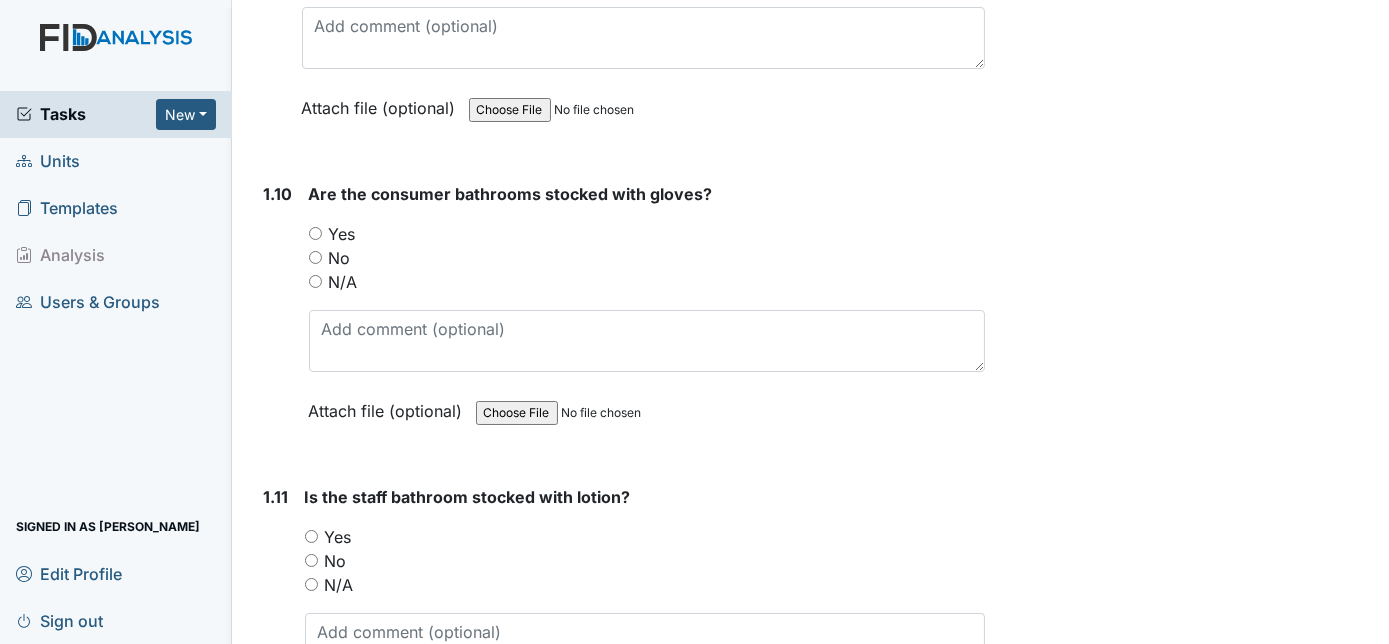 scroll, scrollTop: 3018, scrollLeft: 0, axis: vertical 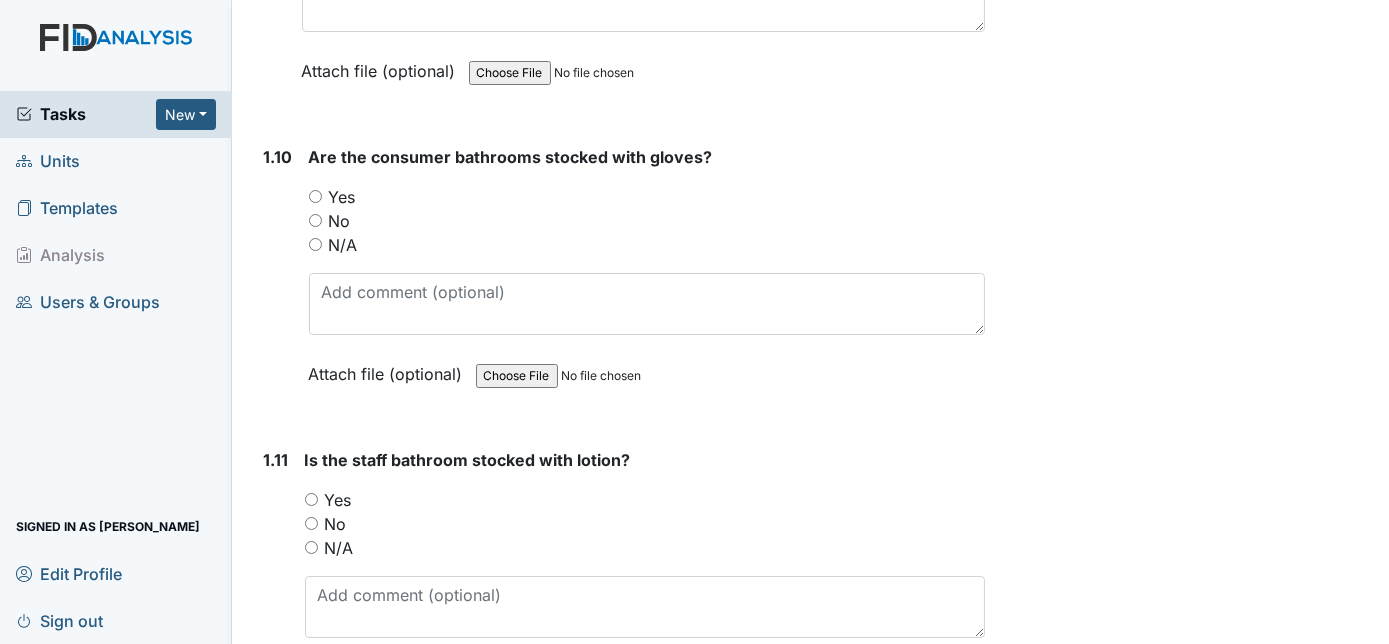 click on "Yes" at bounding box center (315, 196) 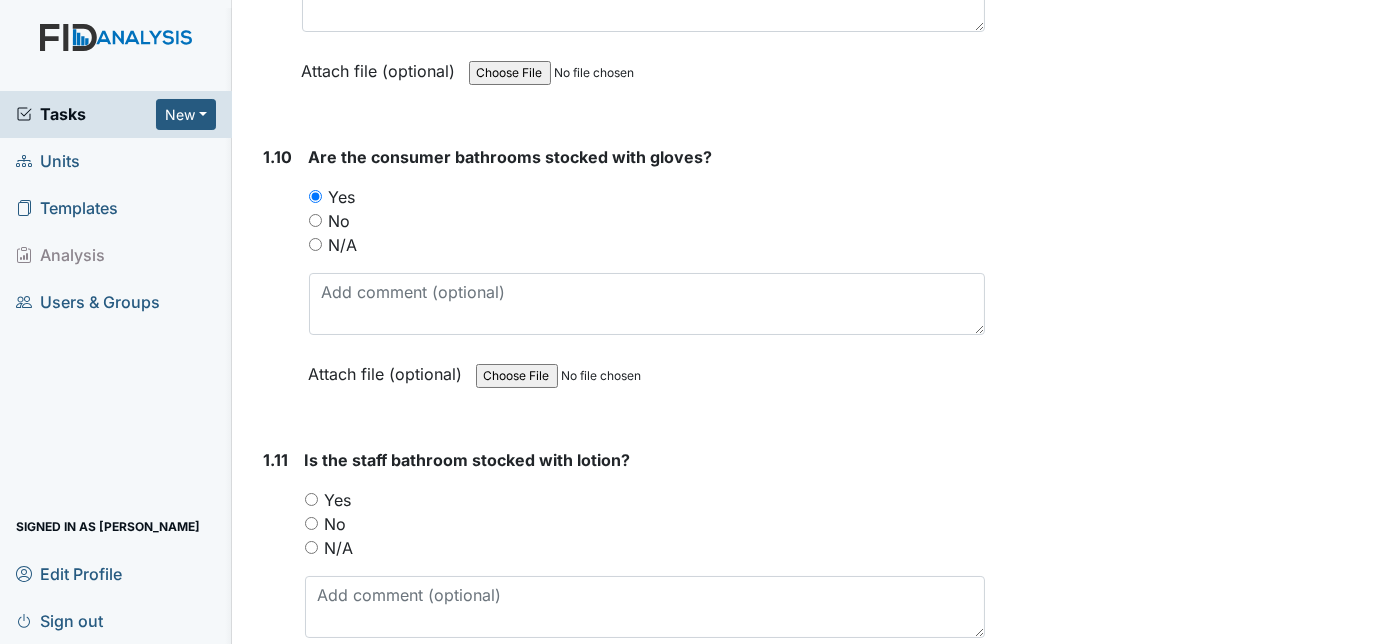 click on "Inspection:
Safety Inspection
ID:
#00011251
Open
Autosaving...
SAFETY [DATE]
Location:
Minuteman
Assignee:
[PERSON_NAME]
Creator:
[PERSON_NAME]
Remediator:
Unit Managers
Approver:
Administrators
Created:
[DATE]
Due:
[DATE]
1. Environmental/Inside
1.1
Do the doors to all the rooms open and close smoothly, latch, are free from gaps around frame, and are free from obstruction?
You must select one of the below options.
Yes
No
N/A
Attach file (optional)
You can upload .pdf, .txt, .jpg, .jpeg, .png, .csv, .xls, or .doc files under 100MB.
1.2
Do all the windows open and close smoothly, latch, and are free from obstructions? (items are to be no higher than the window sill)
You must select one of the below options.
Yes
No
N/A" at bounding box center (621, 5114) 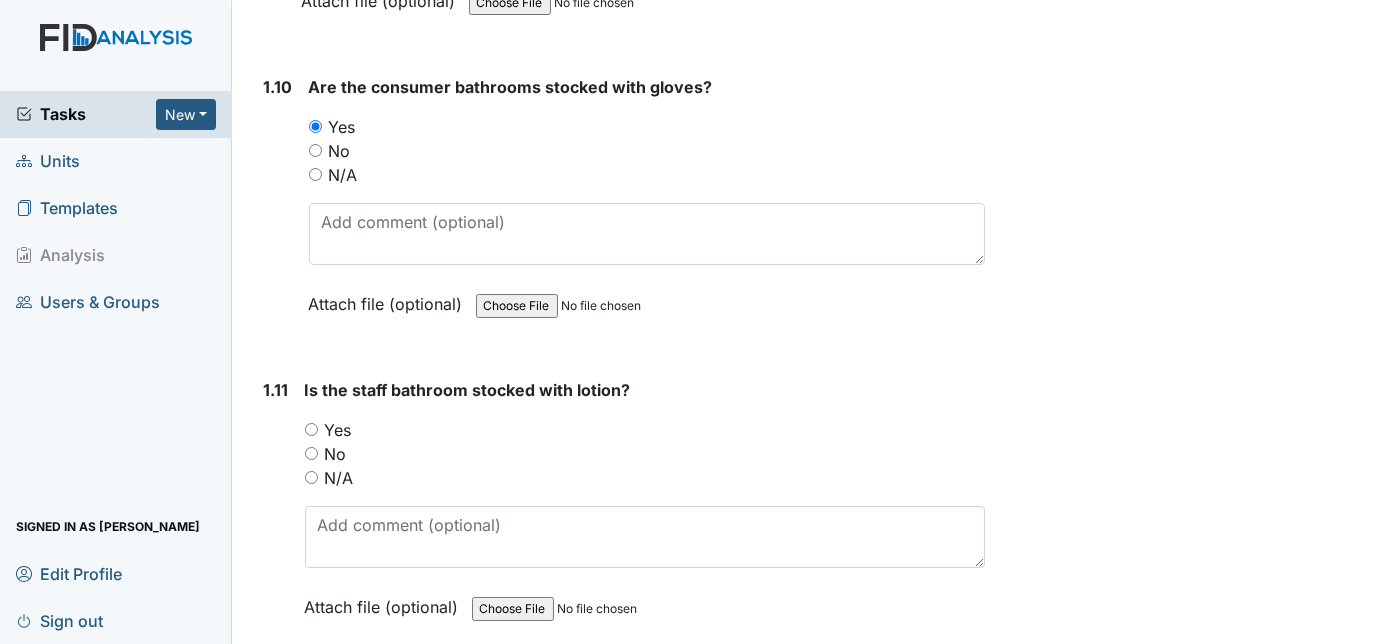 scroll, scrollTop: 3090, scrollLeft: 0, axis: vertical 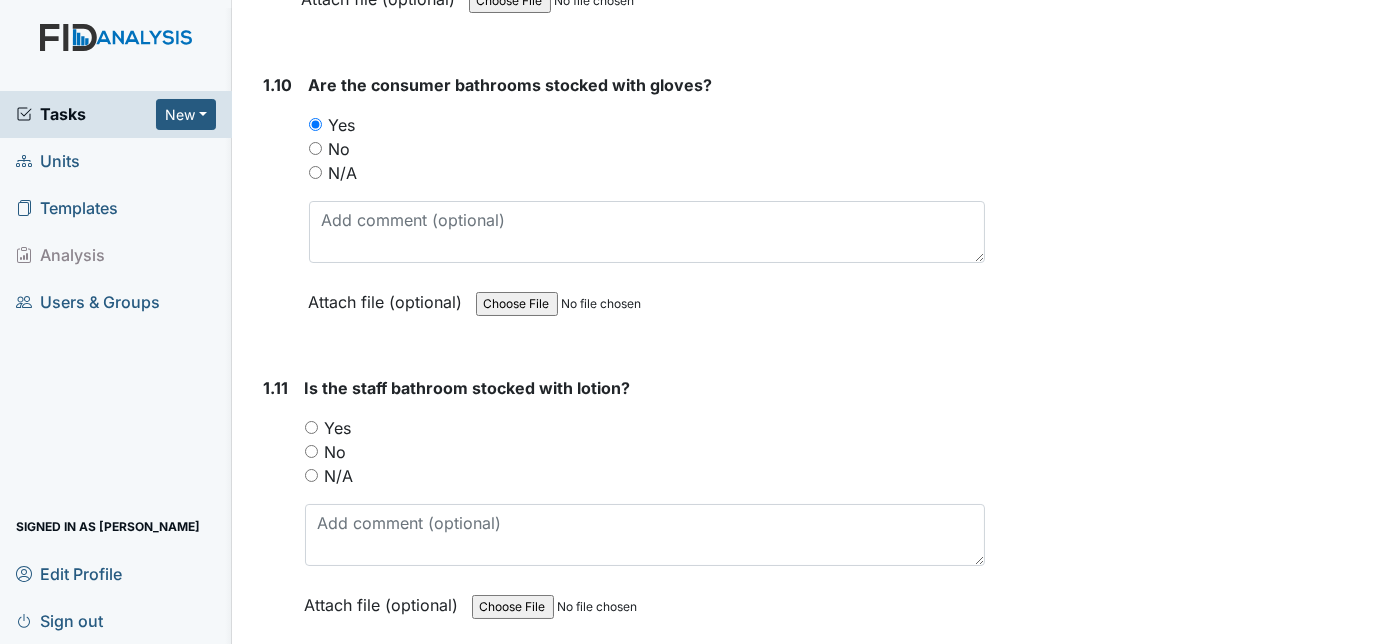 click on "Yes" at bounding box center (647, 125) 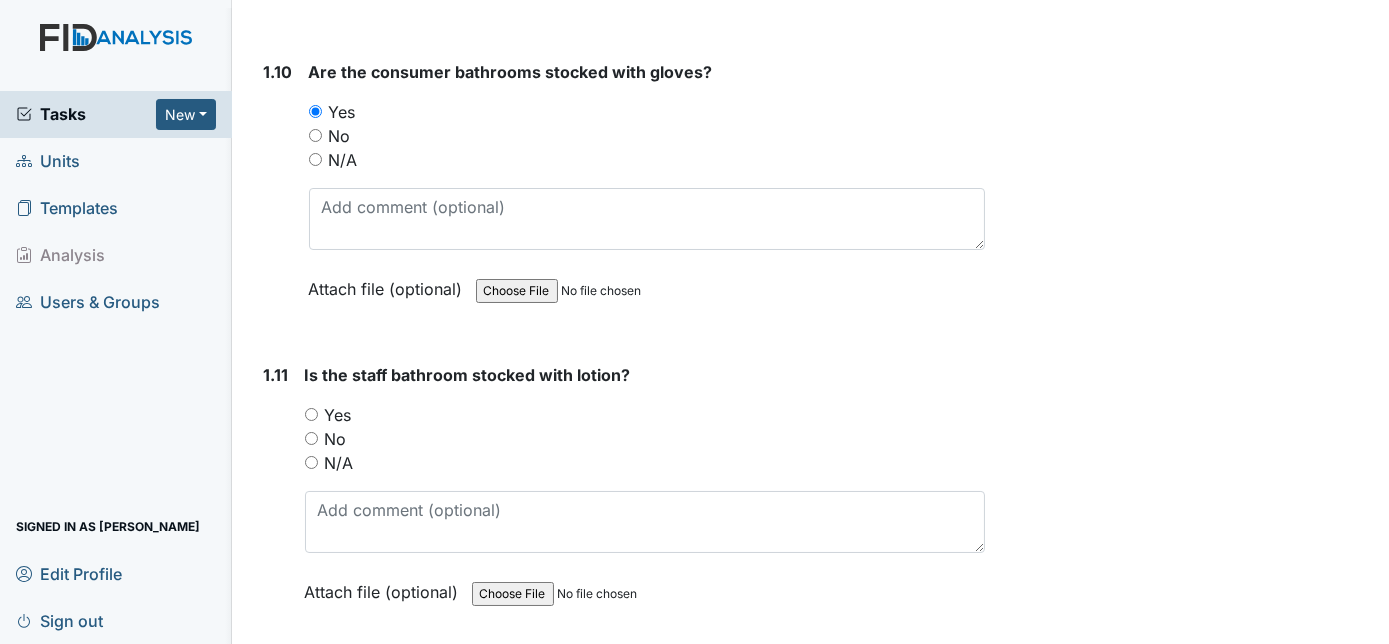 scroll, scrollTop: 3104, scrollLeft: 0, axis: vertical 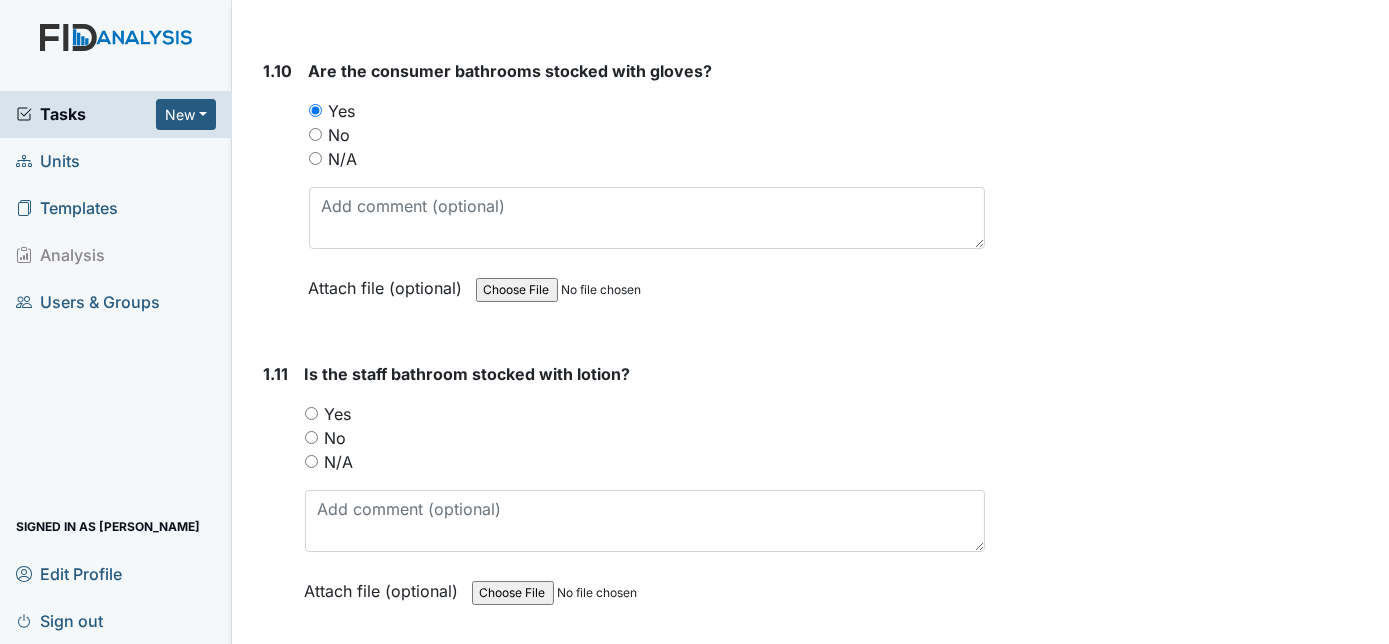 click on "Archive Task
×
Are you sure you want to archive this task? It will appear as incomplete on reports.
Archive
Delete Task
×
Are you sure you want to delete this task?
[GEOGRAPHIC_DATA]
Save
[PERSON_NAME] assigned on [DATE]." at bounding box center (1190, 5028) 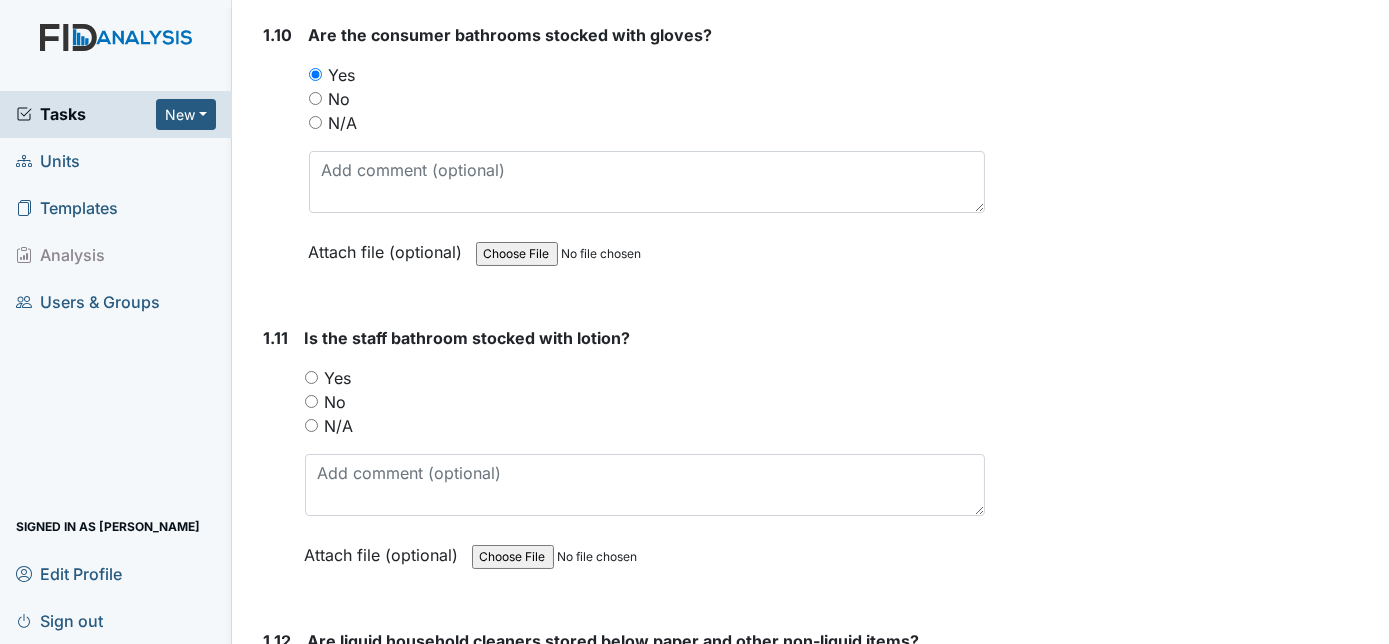 scroll, scrollTop: 3176, scrollLeft: 0, axis: vertical 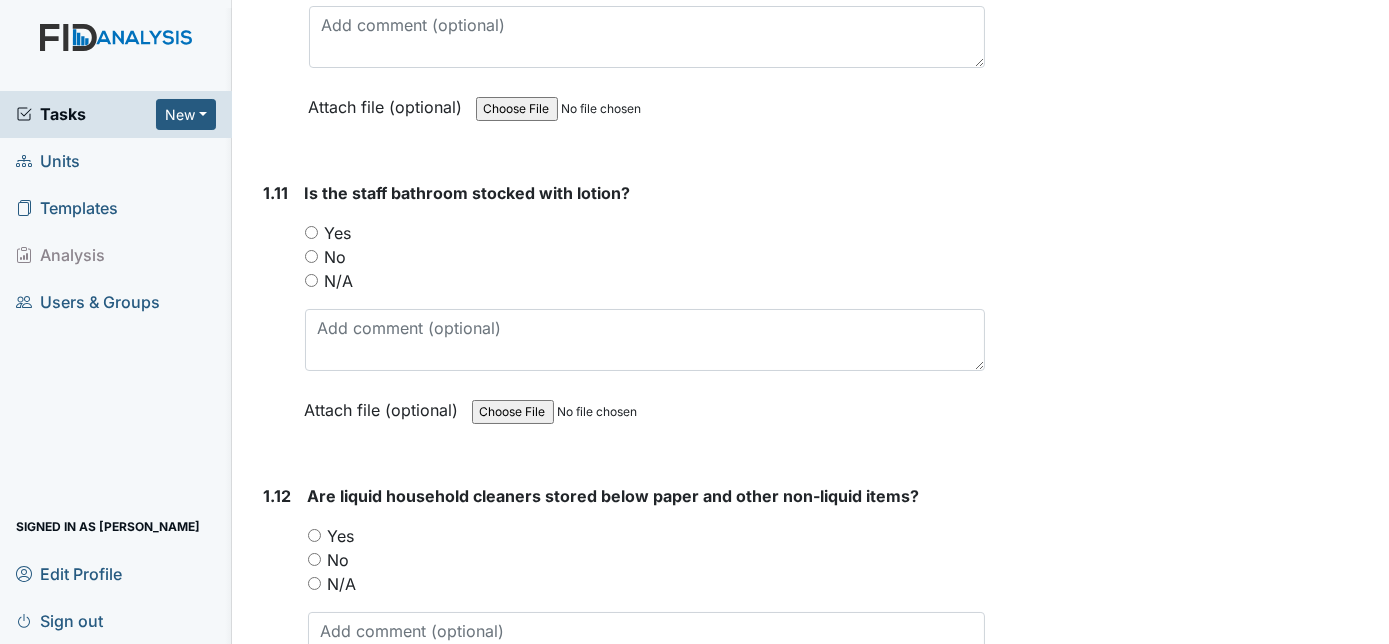 click on "Yes" at bounding box center (311, 232) 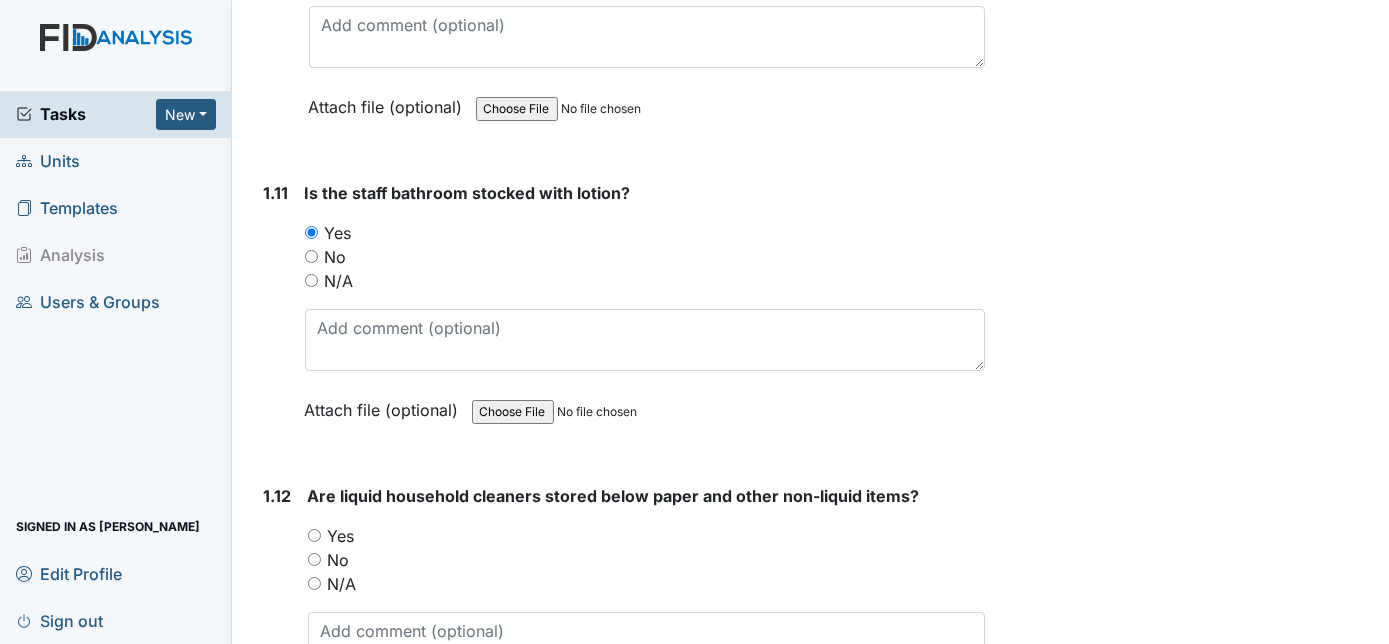 click on "1.11" at bounding box center [276, 316] 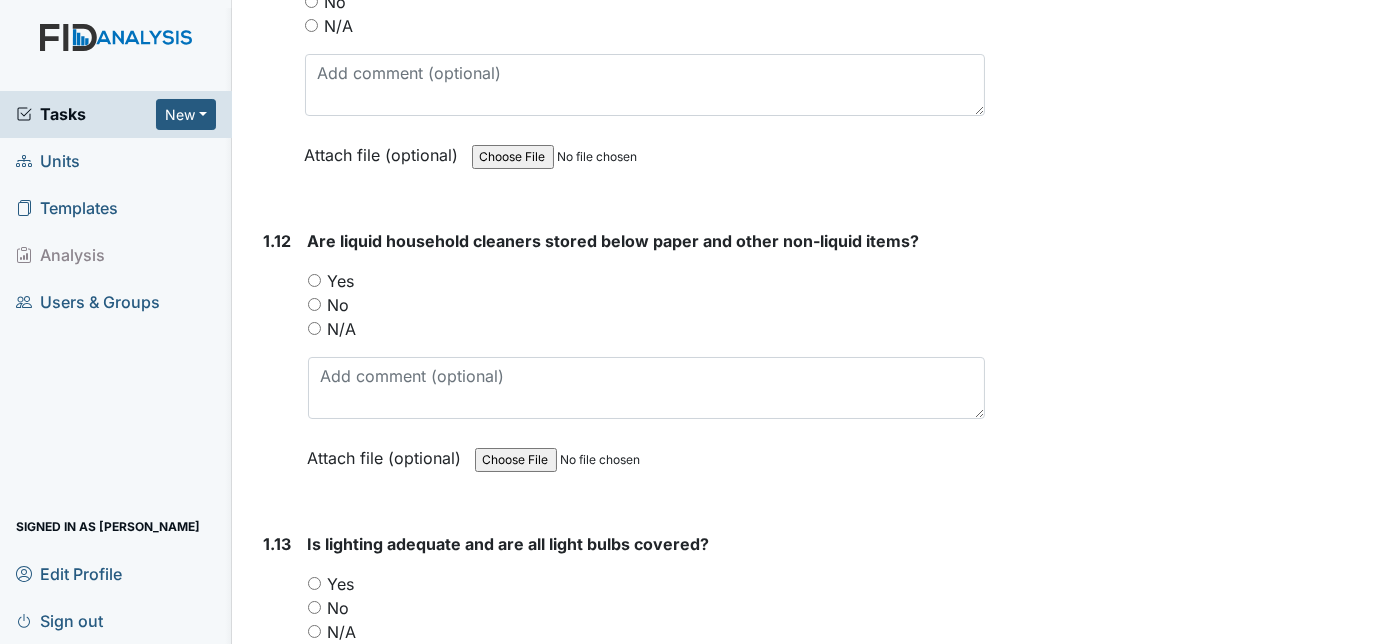 scroll, scrollTop: 3576, scrollLeft: 0, axis: vertical 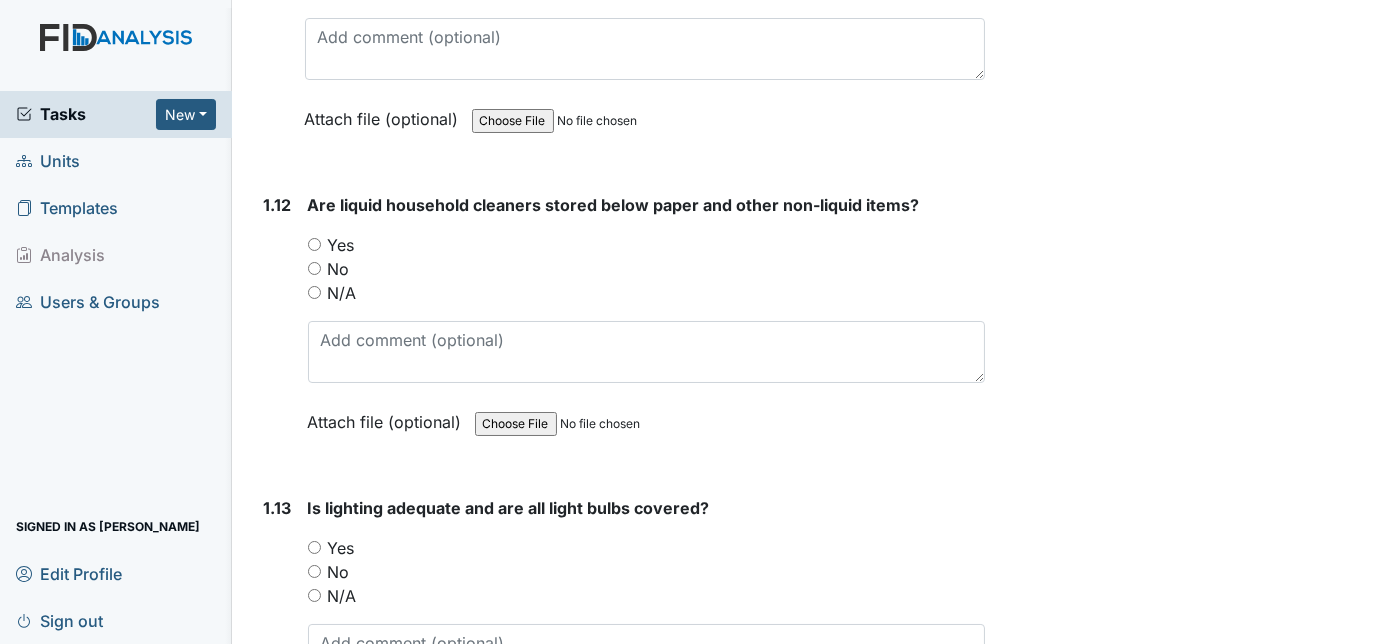 click on "Yes" at bounding box center (314, 244) 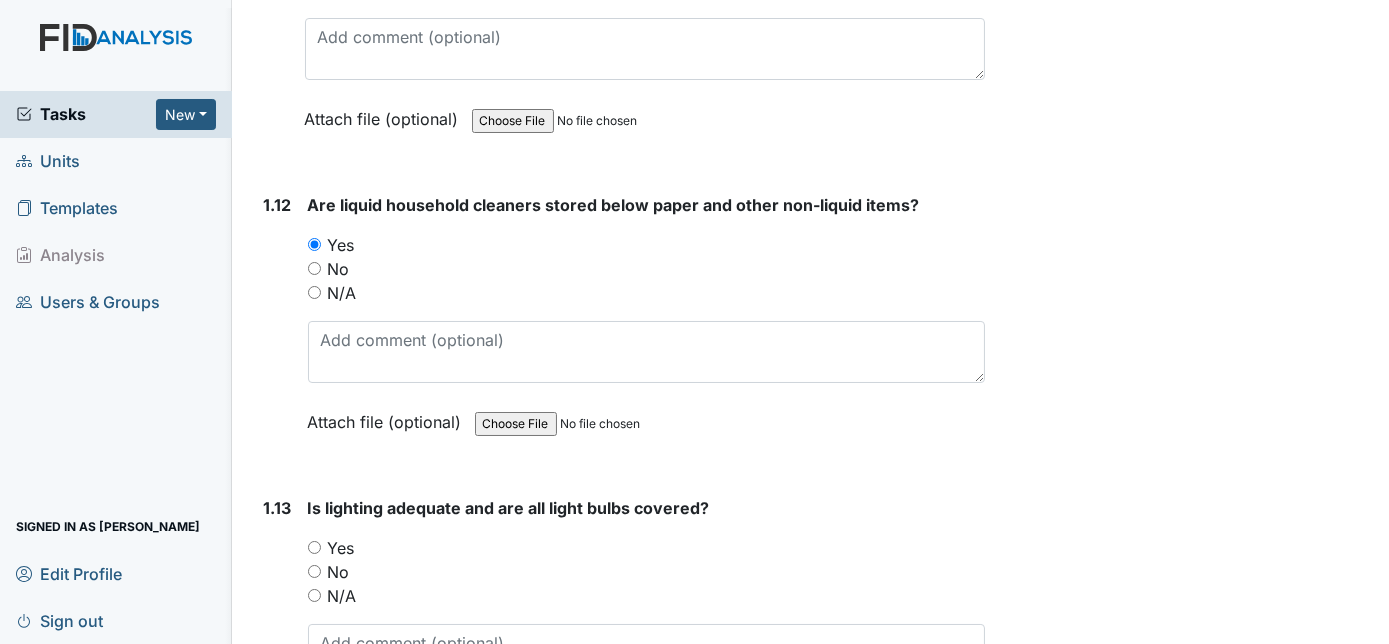 click on "1.12" at bounding box center (278, 328) 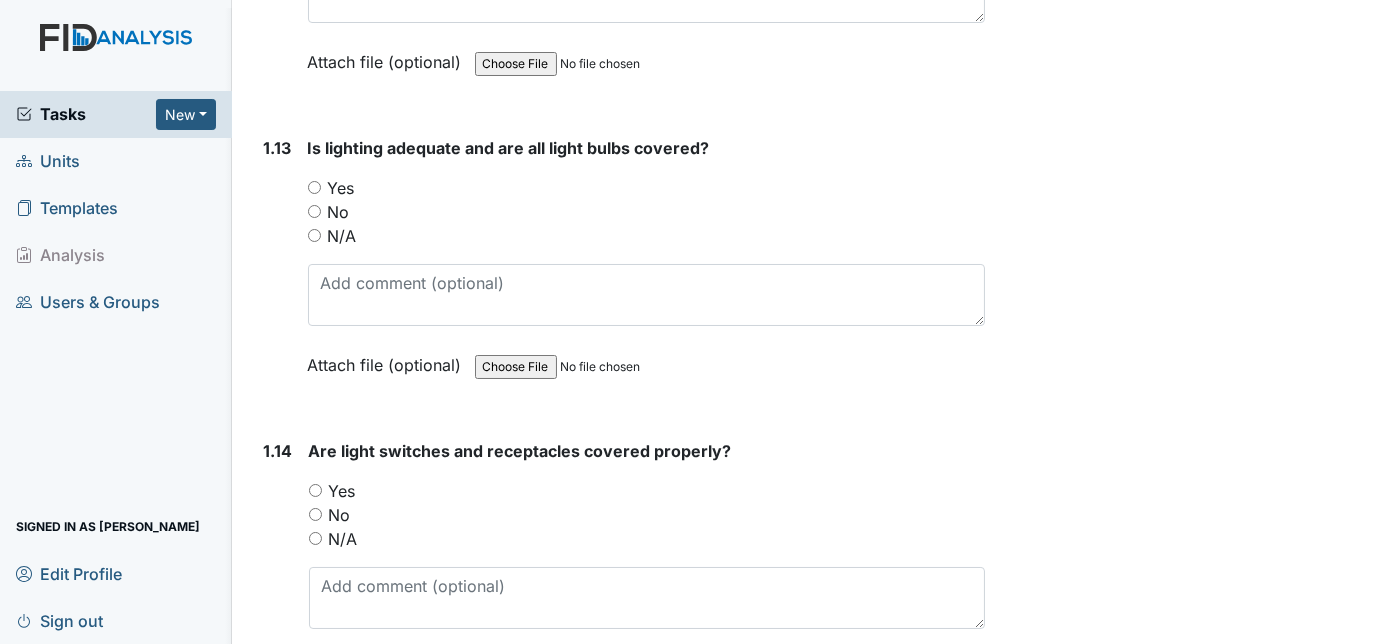 scroll, scrollTop: 3940, scrollLeft: 0, axis: vertical 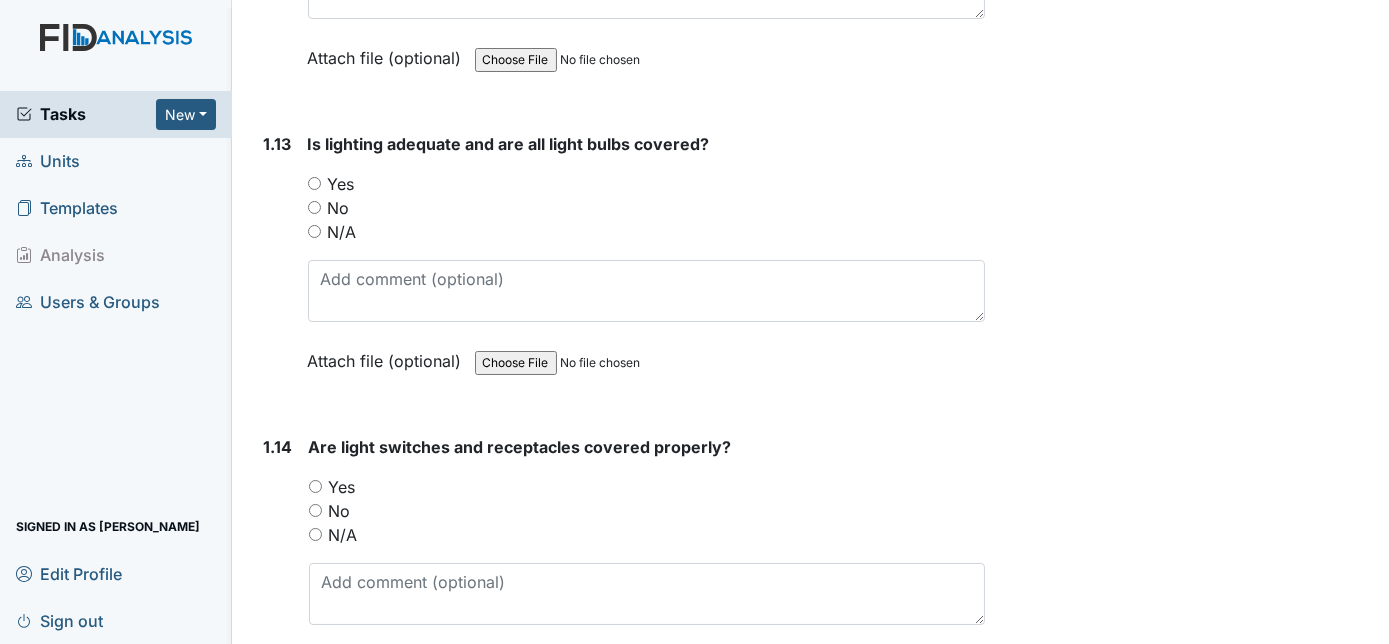 click on "Yes" at bounding box center (314, 183) 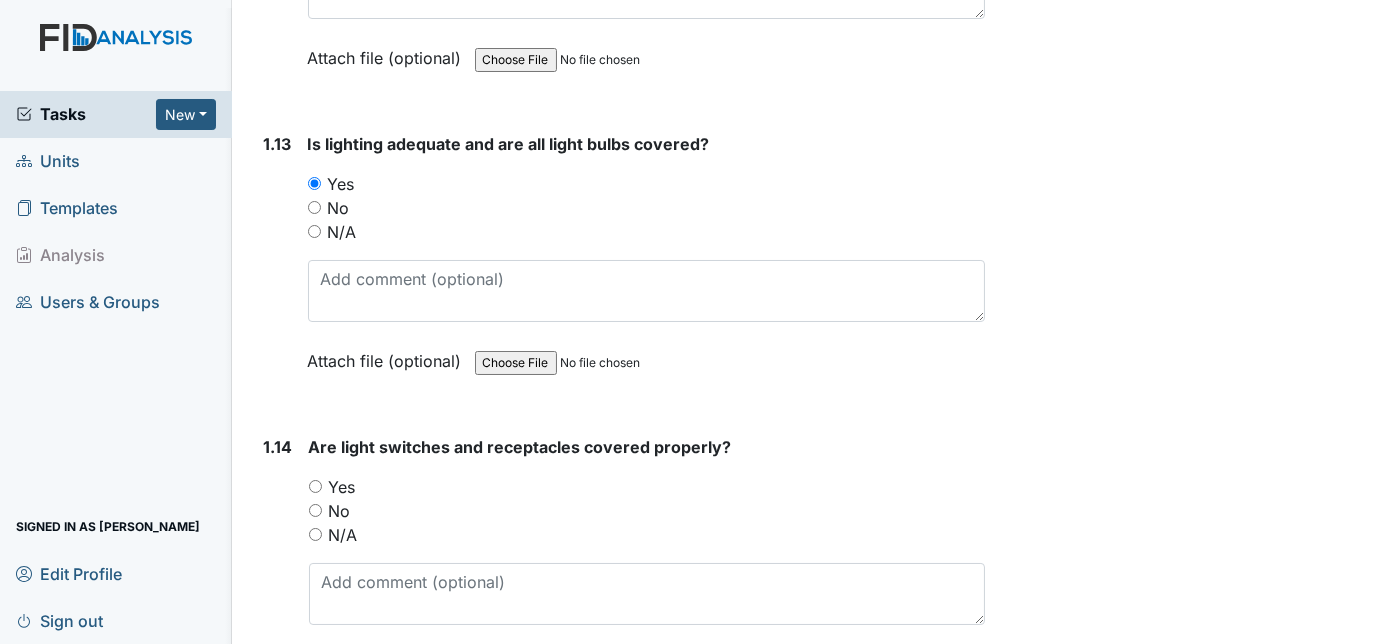click on "1.13" at bounding box center (278, 267) 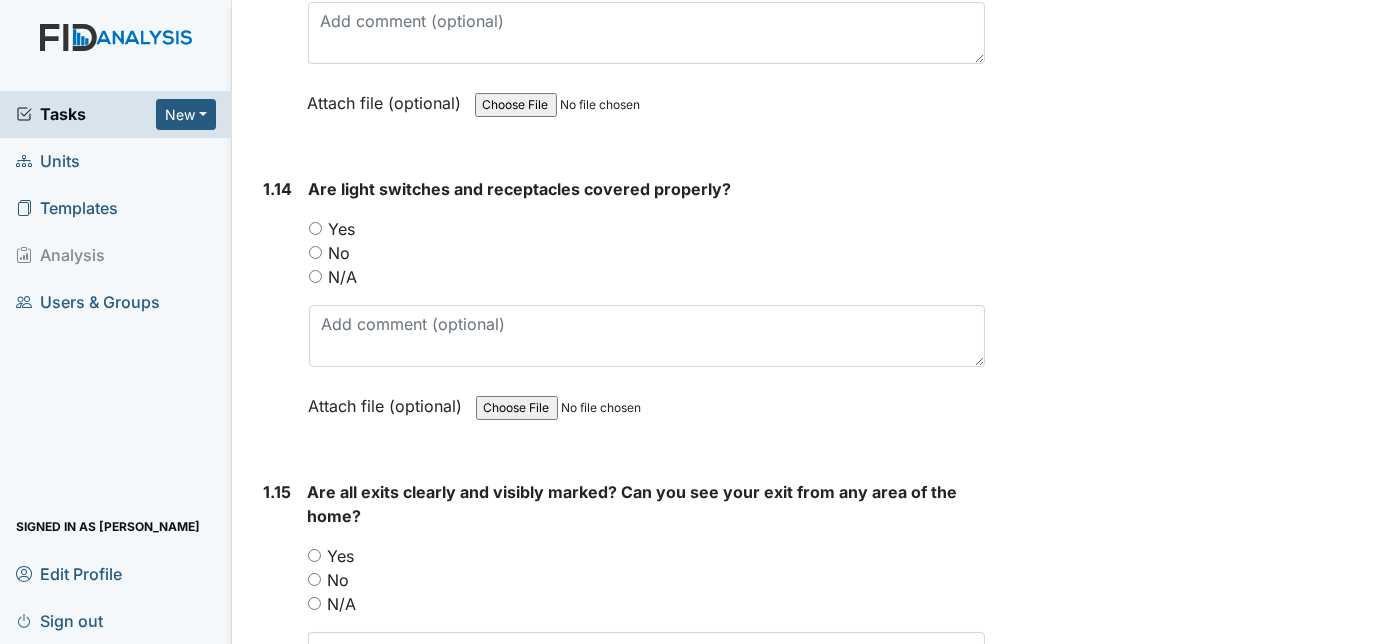 scroll, scrollTop: 4231, scrollLeft: 0, axis: vertical 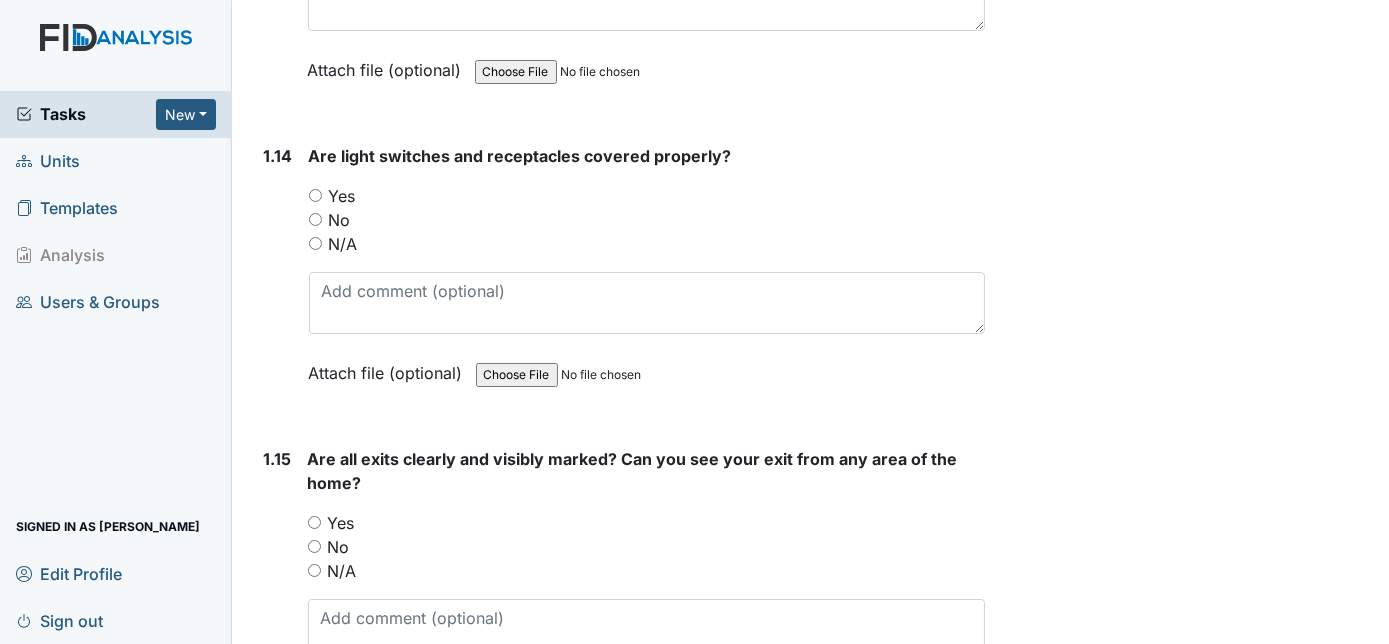click on "Yes" at bounding box center [315, 195] 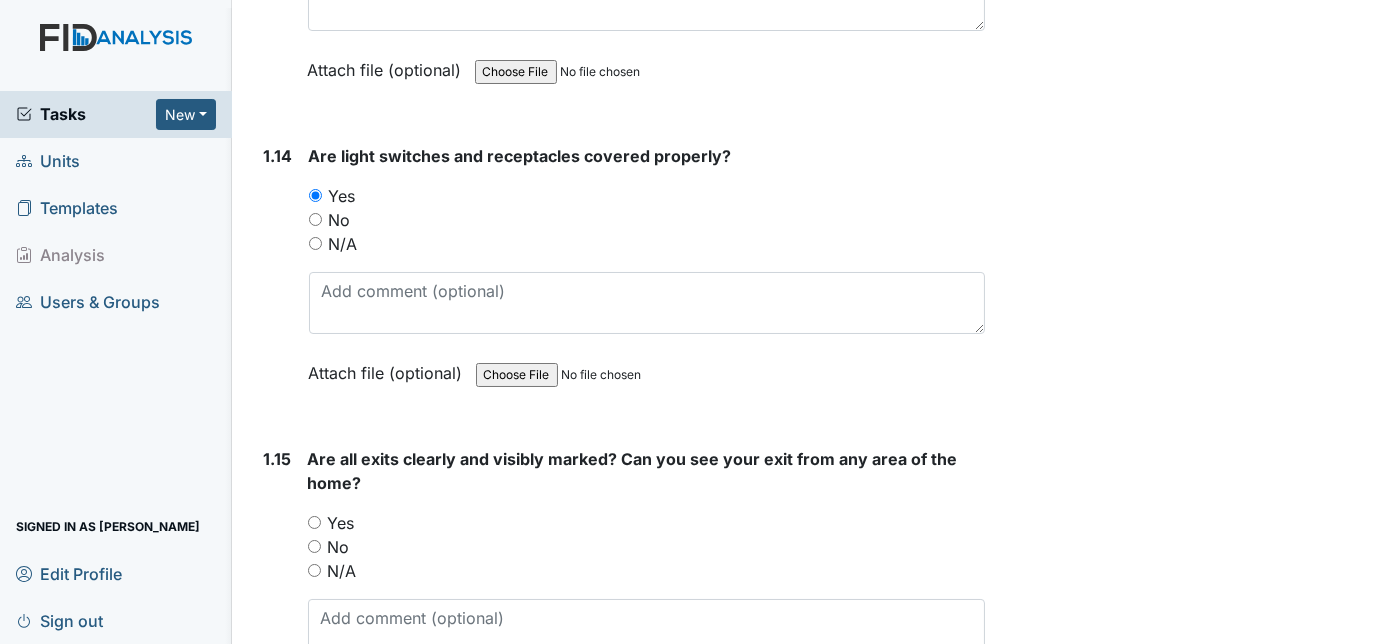 click on "1.14" at bounding box center [278, 279] 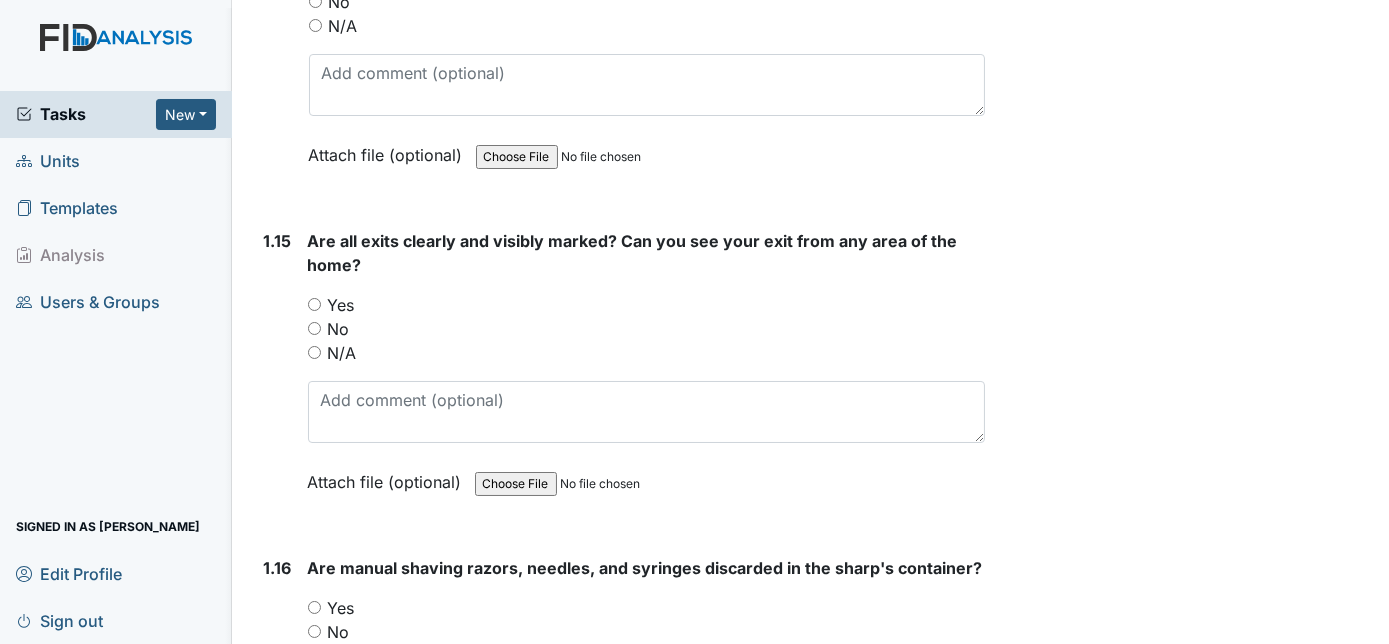 scroll, scrollTop: 4485, scrollLeft: 0, axis: vertical 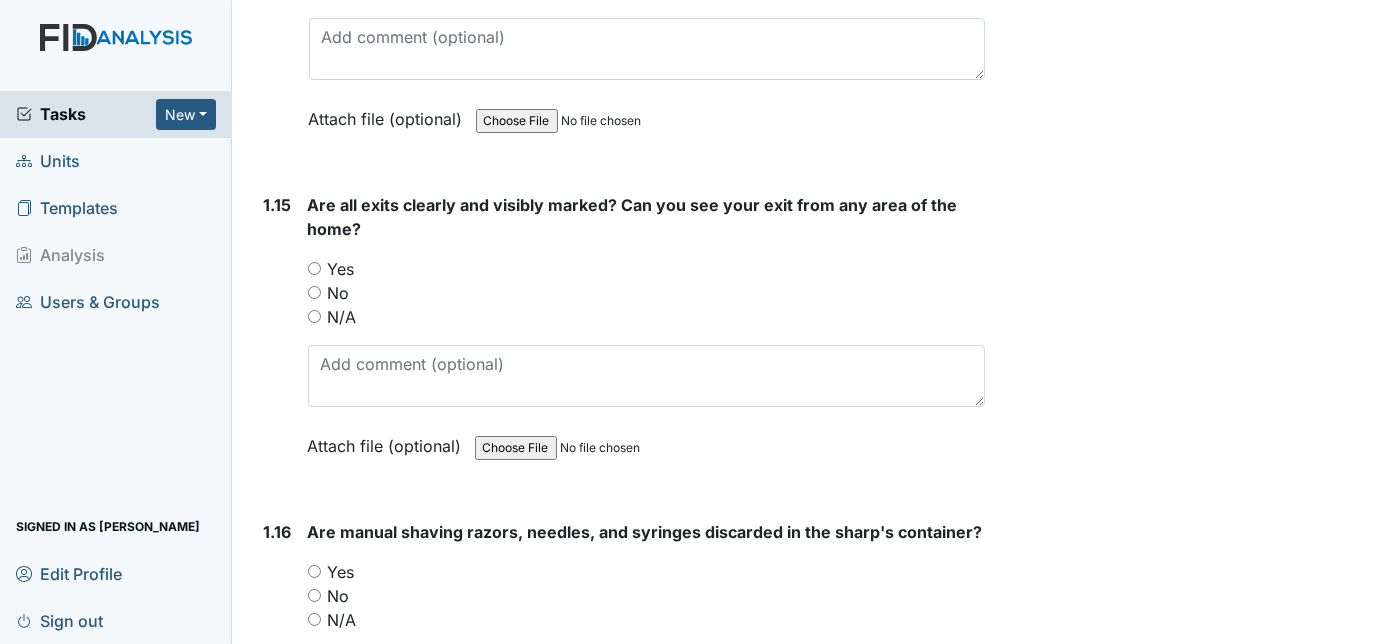 click on "Yes" at bounding box center (314, 268) 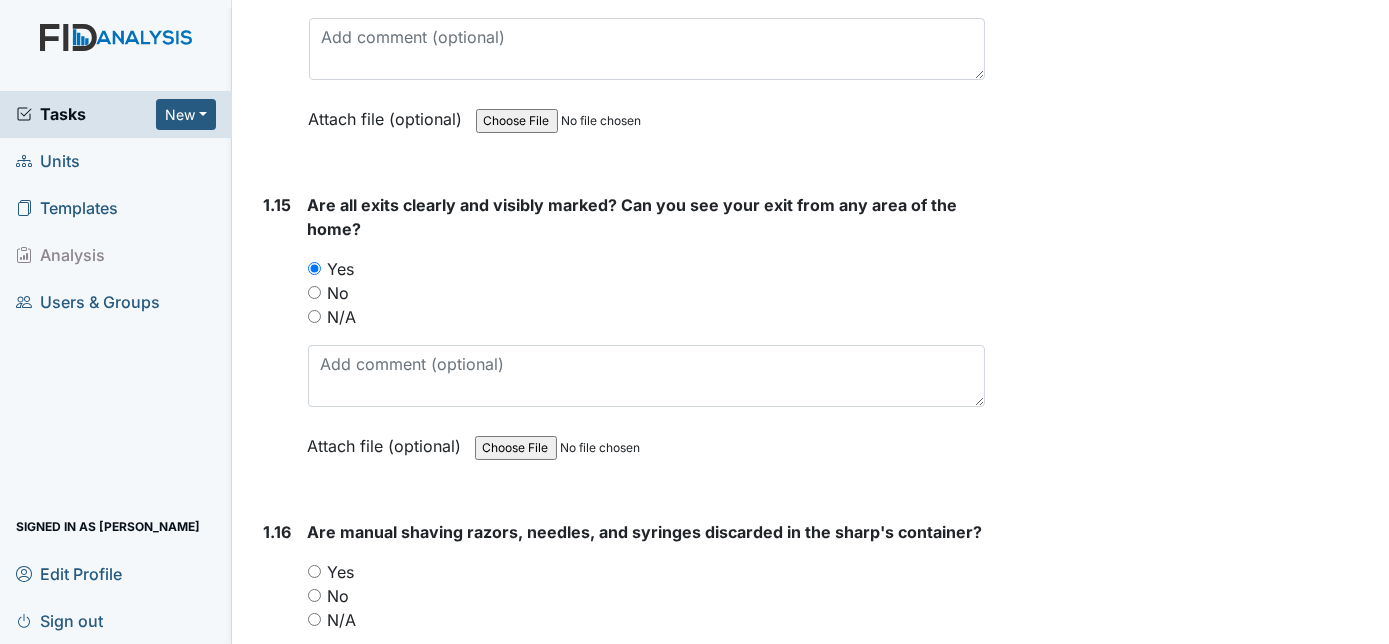 click on "1.15" at bounding box center (278, 340) 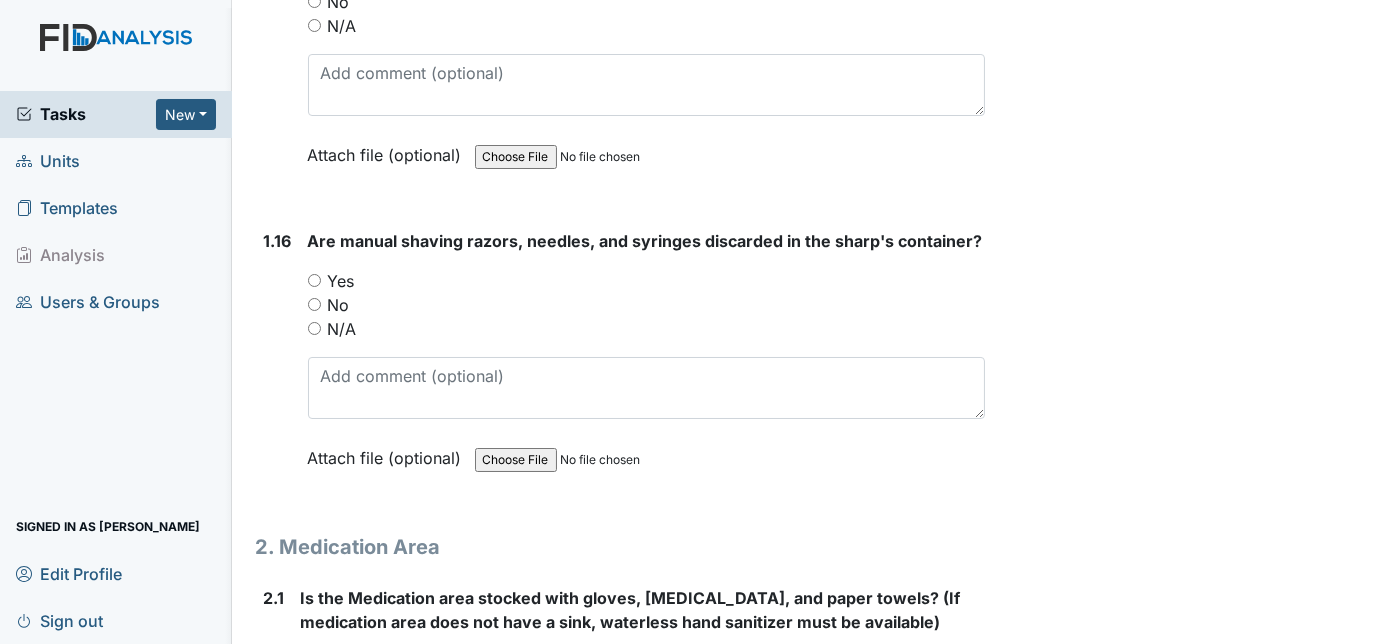 scroll, scrollTop: 4813, scrollLeft: 0, axis: vertical 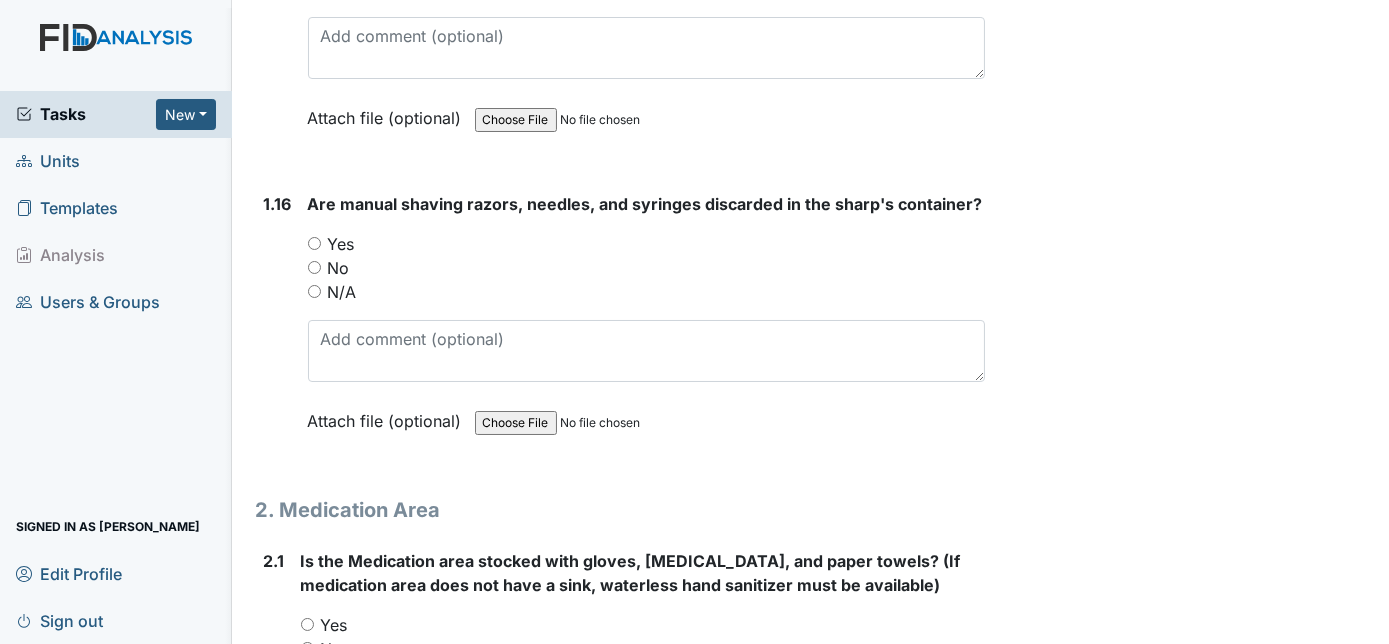 click on "Yes" at bounding box center [314, 243] 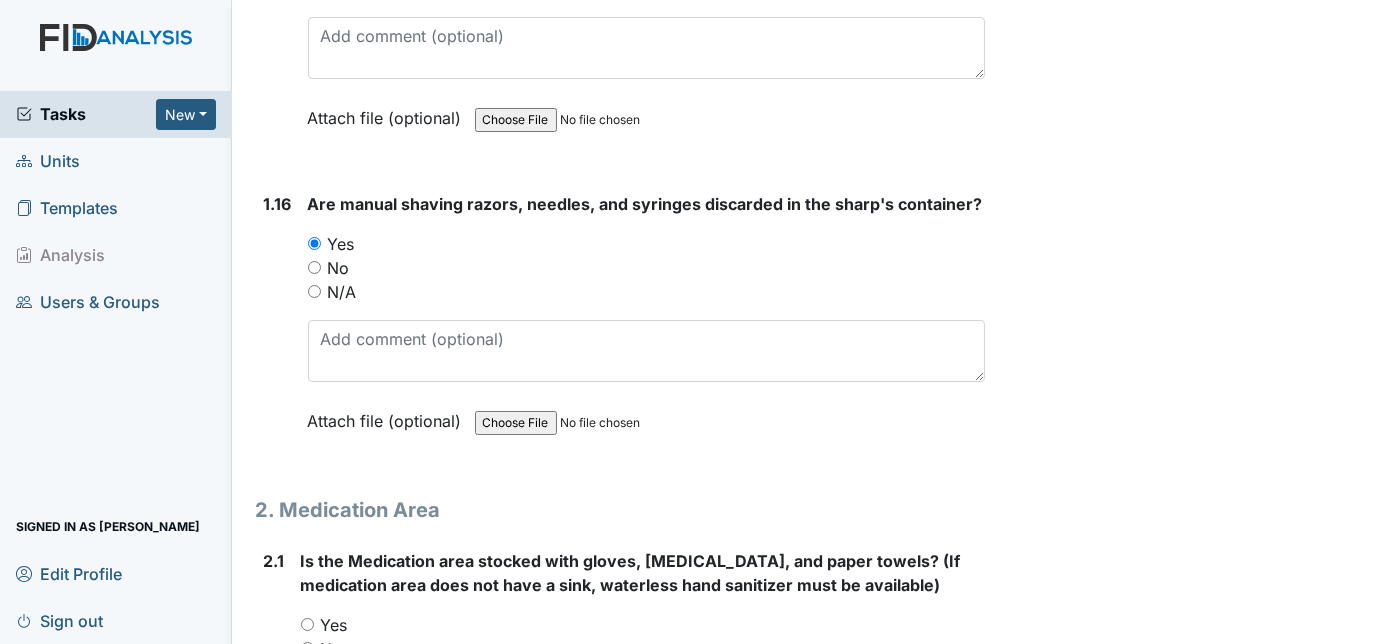 click on "1.16" at bounding box center [278, 327] 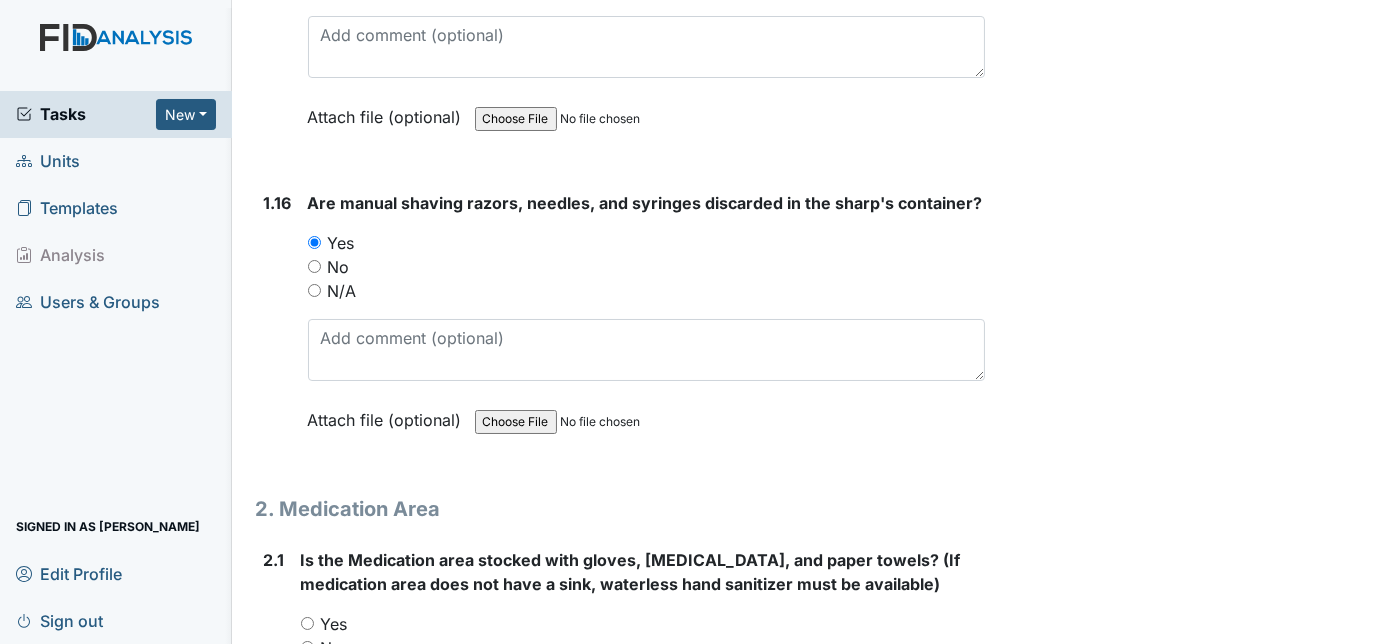 scroll, scrollTop: 4813, scrollLeft: 0, axis: vertical 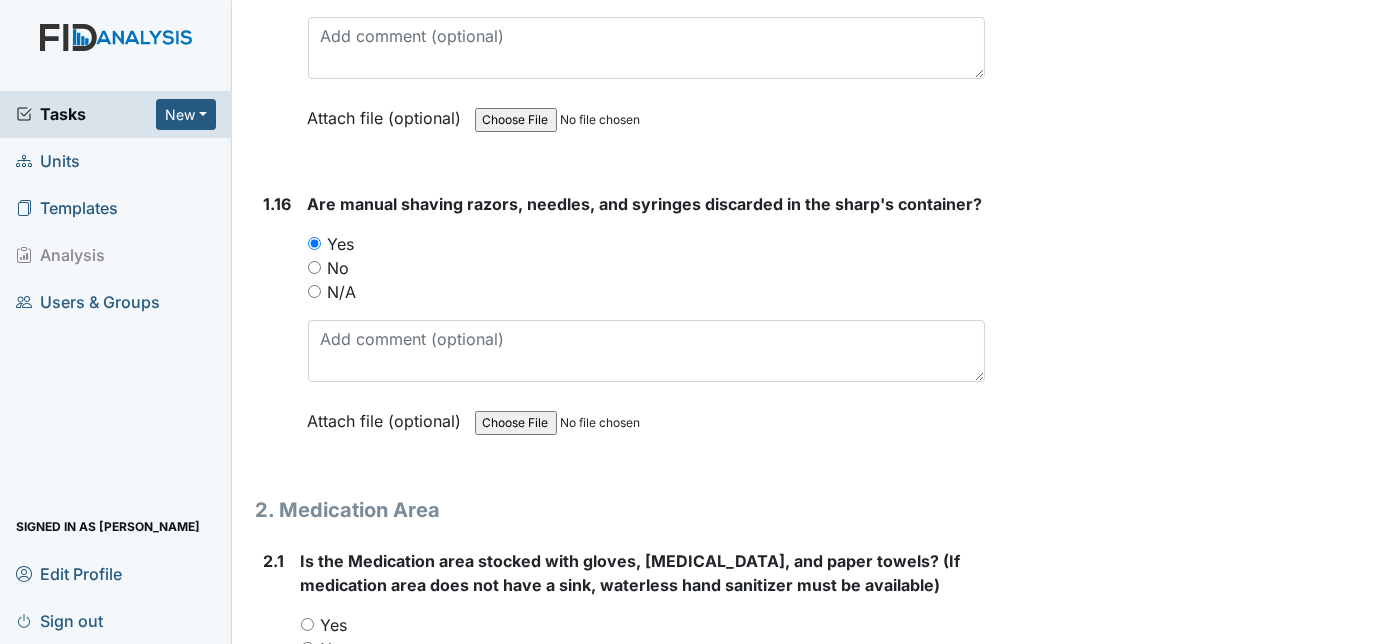 click on "No" at bounding box center (647, 268) 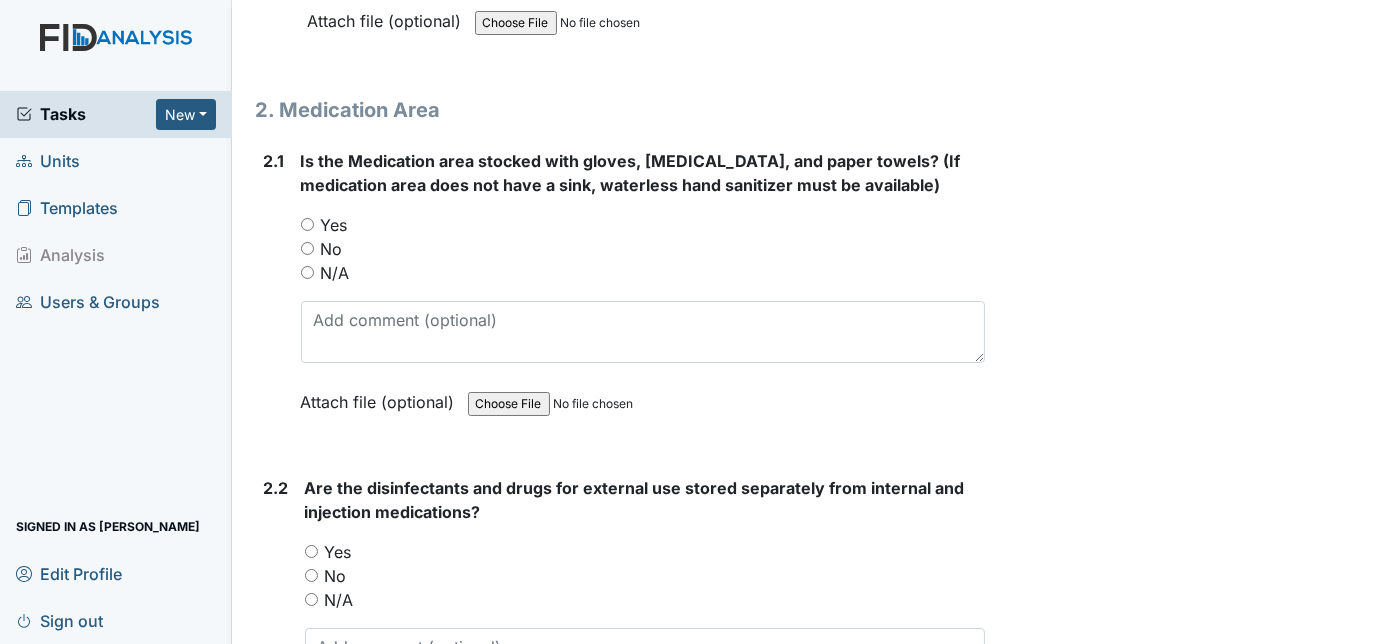 scroll, scrollTop: 5249, scrollLeft: 0, axis: vertical 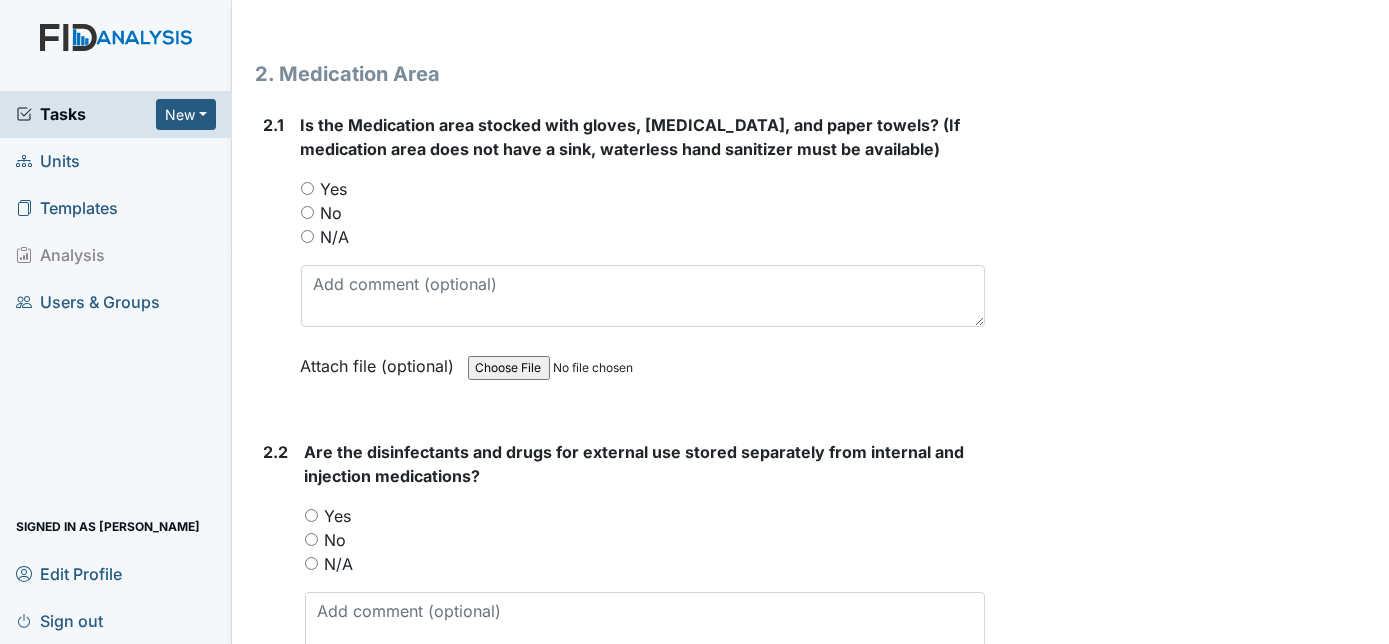 click on "Yes" at bounding box center [307, 188] 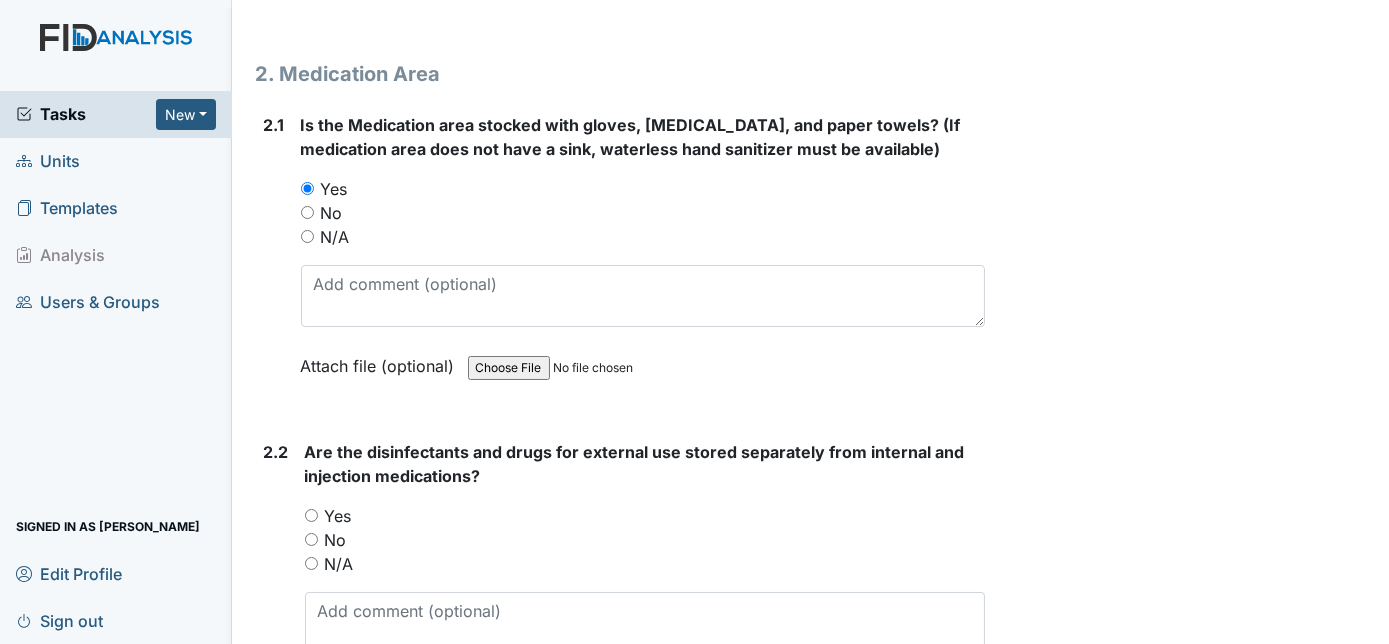 click on "2.1
Is the Medication area stocked with gloves, [MEDICAL_DATA], and paper towels? (If medication area does not have a sink, waterless hand sanitizer must be available)
You must select one of the below options.
Yes
No
N/A
Attach file (optional)
You can upload .pdf, .txt, .jpg, .jpeg, .png, .csv, .xls, or .doc files under 100MB." at bounding box center (621, 260) 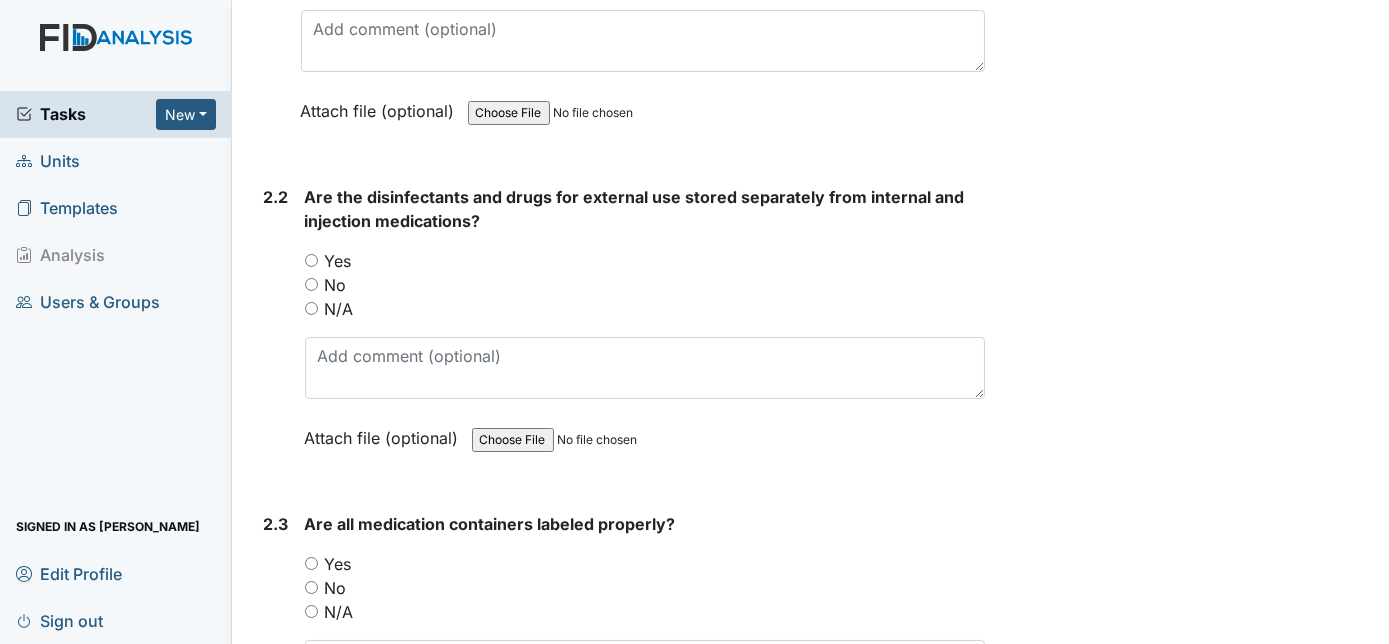 scroll, scrollTop: 5540, scrollLeft: 0, axis: vertical 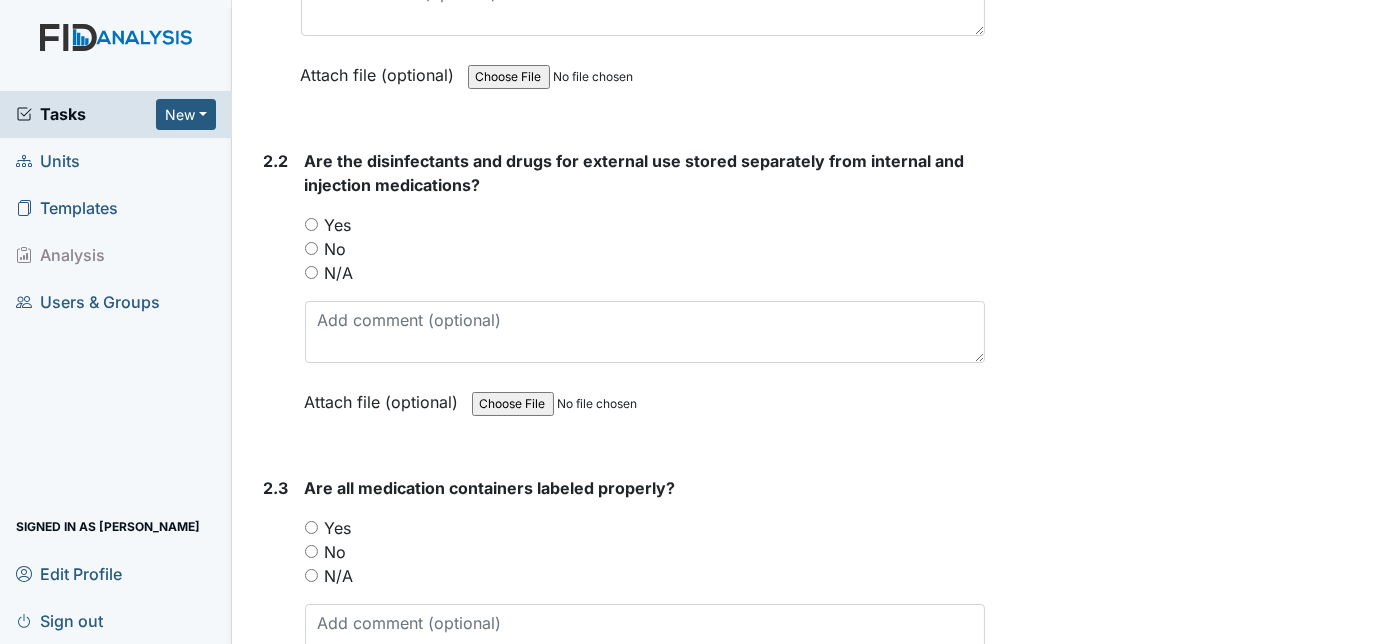 click on "Yes" at bounding box center [311, 224] 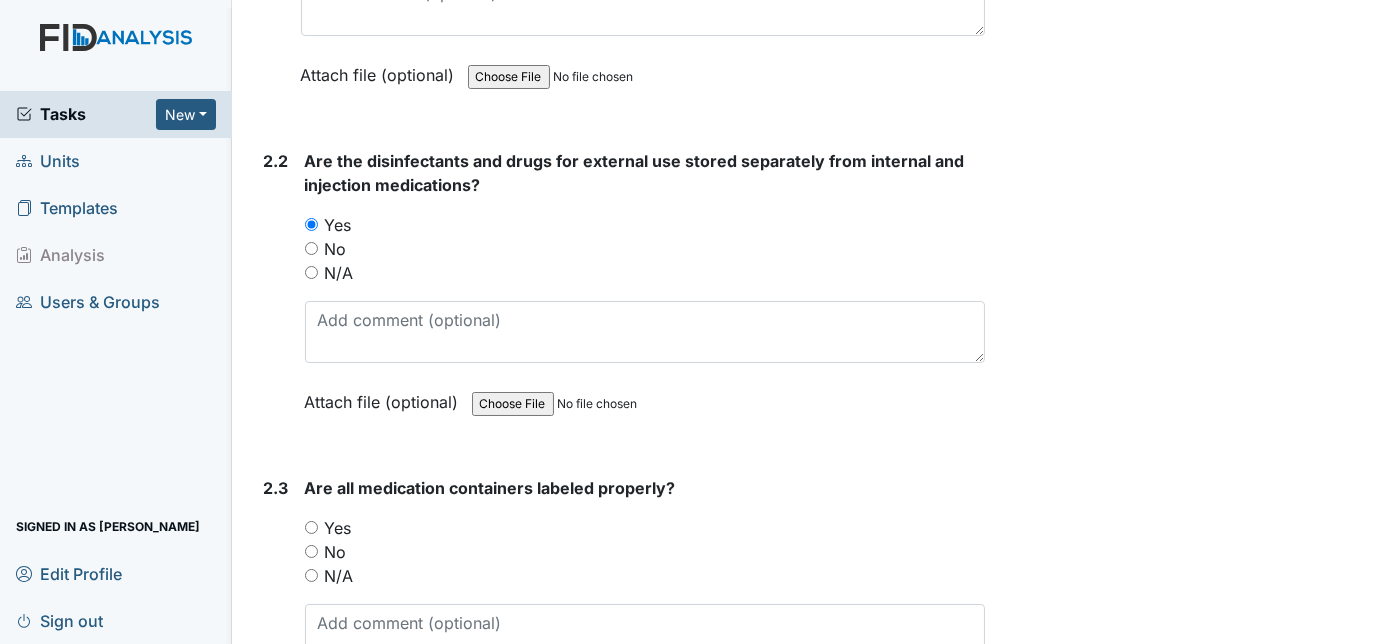click on "2.2" at bounding box center [276, 296] 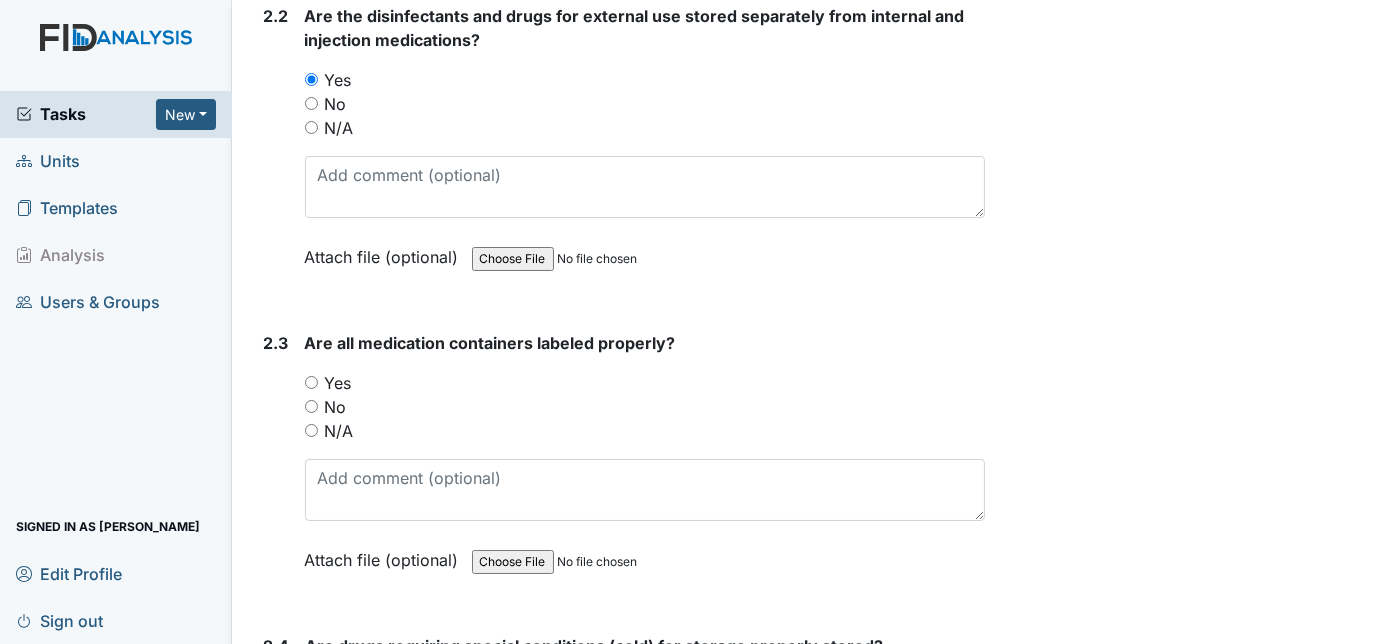 scroll, scrollTop: 5649, scrollLeft: 0, axis: vertical 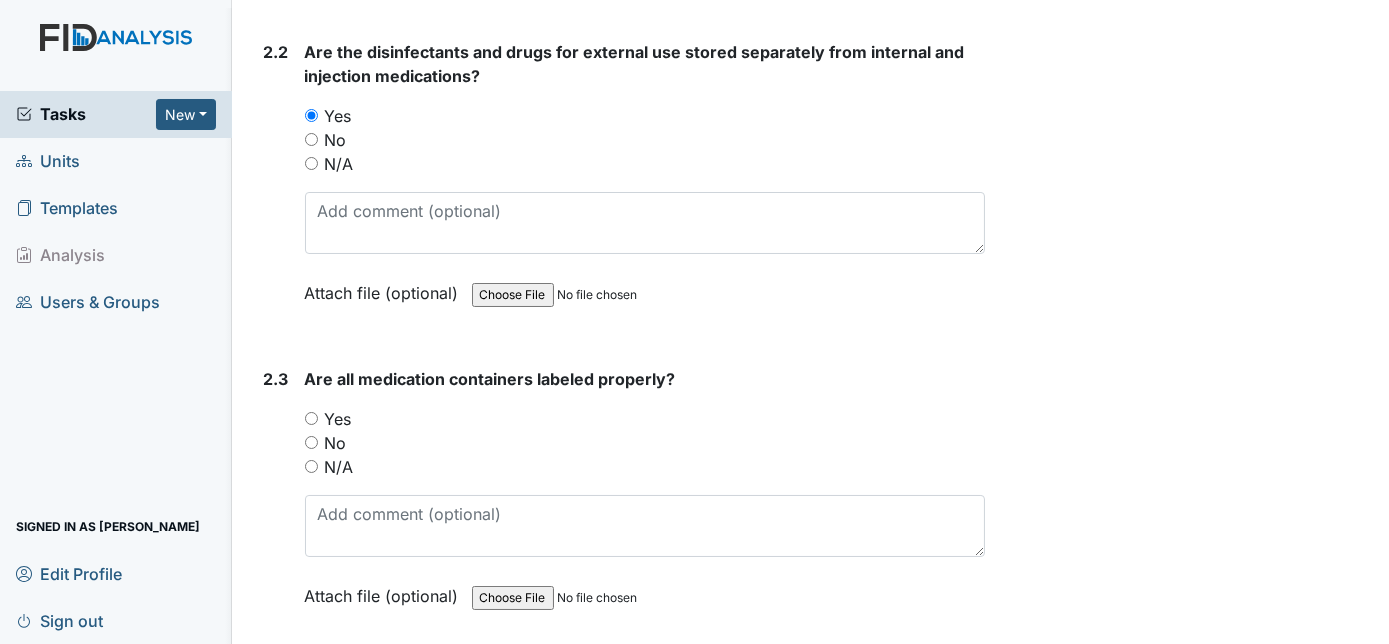 click on "2.3" at bounding box center (276, 502) 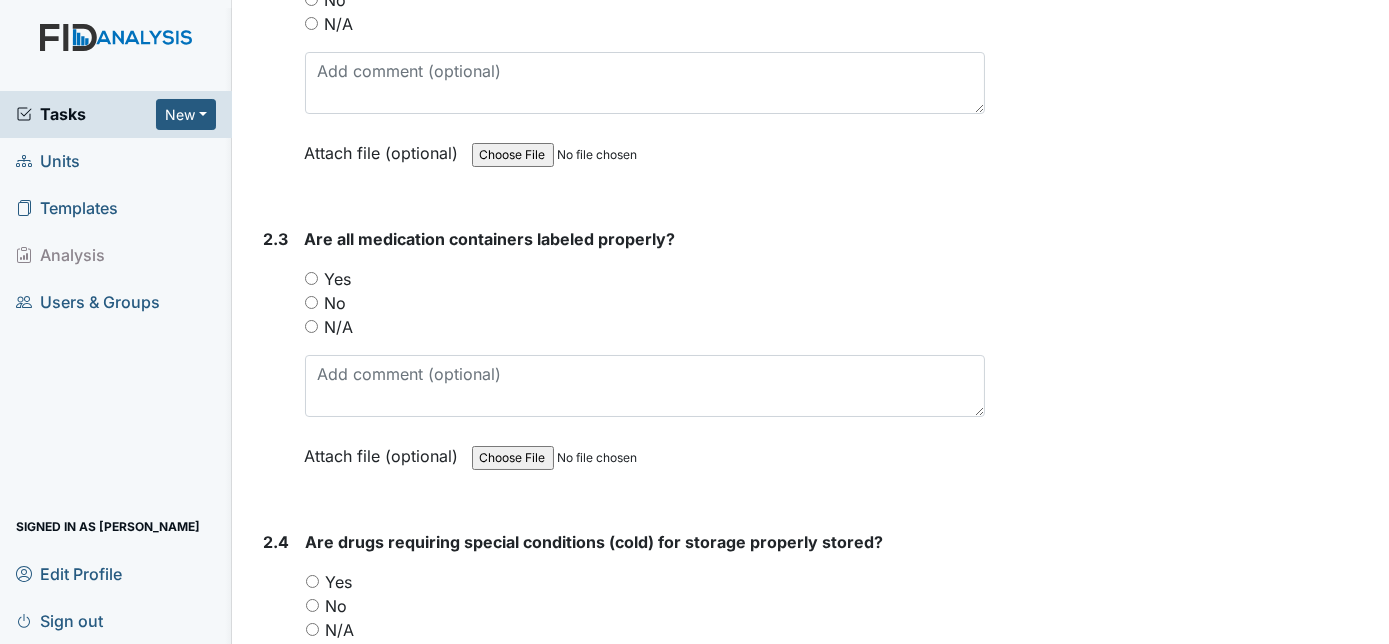 scroll, scrollTop: 5794, scrollLeft: 0, axis: vertical 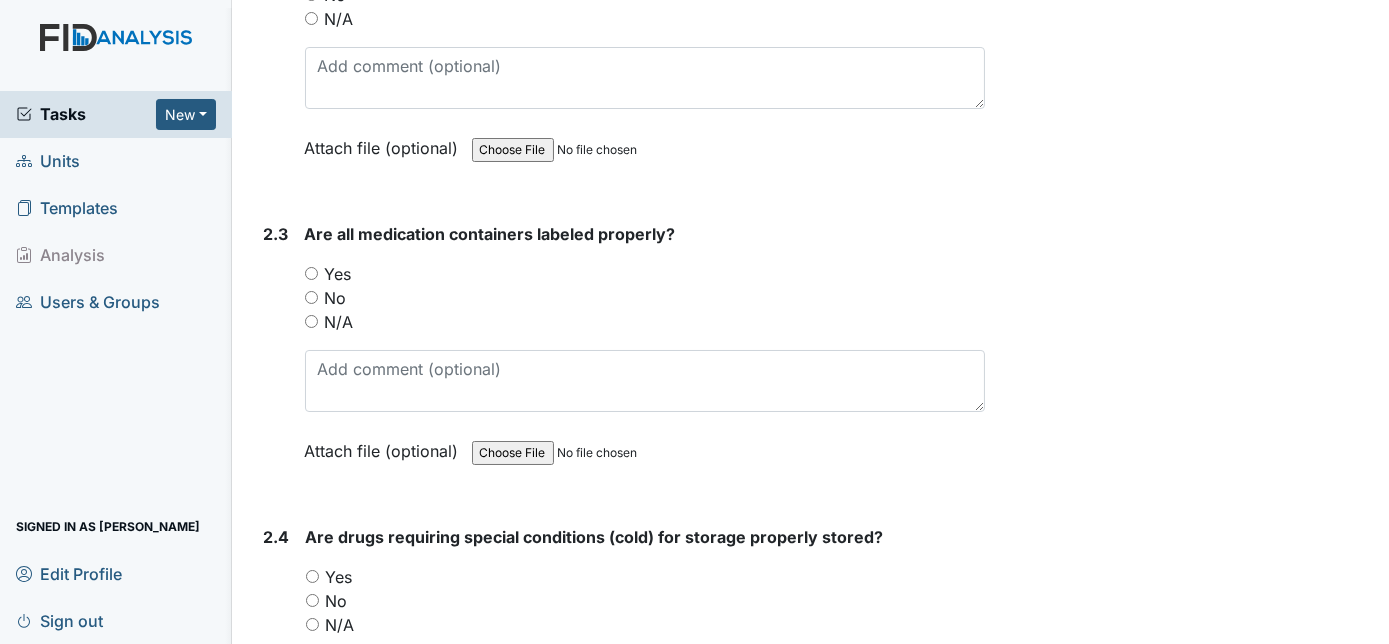 click on "Yes" at bounding box center [311, 273] 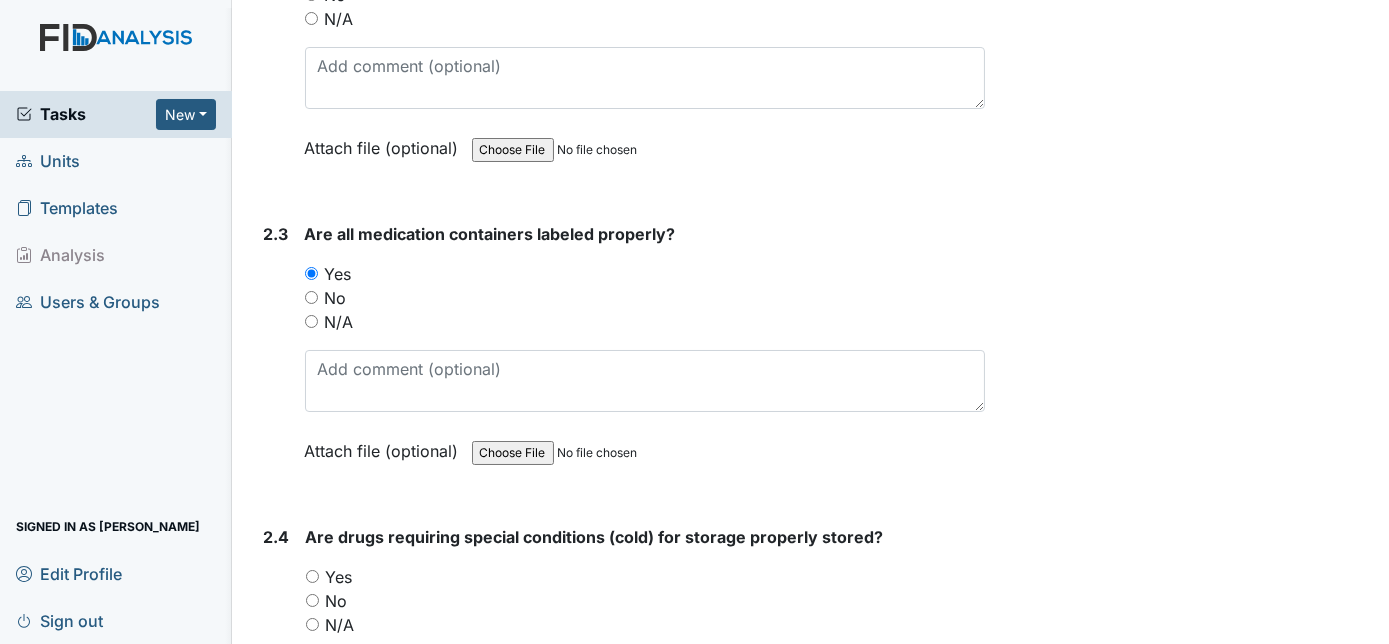 click on "2.3" at bounding box center [276, 357] 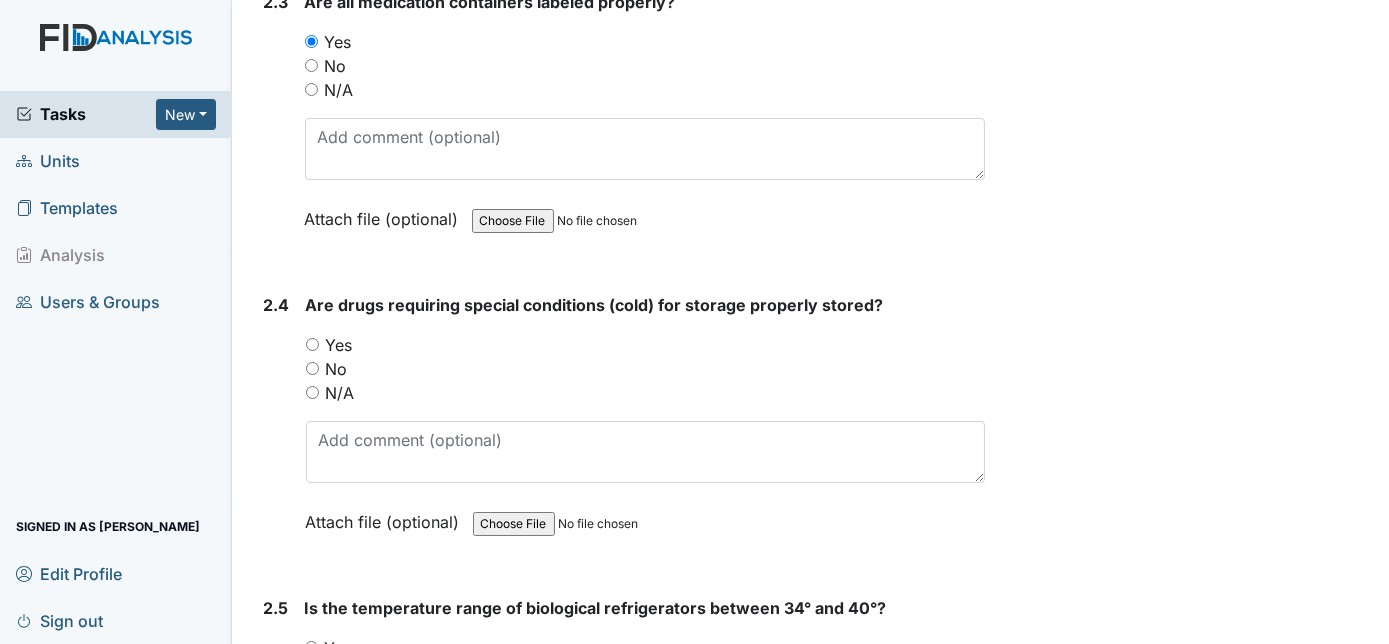 scroll, scrollTop: 6194, scrollLeft: 0, axis: vertical 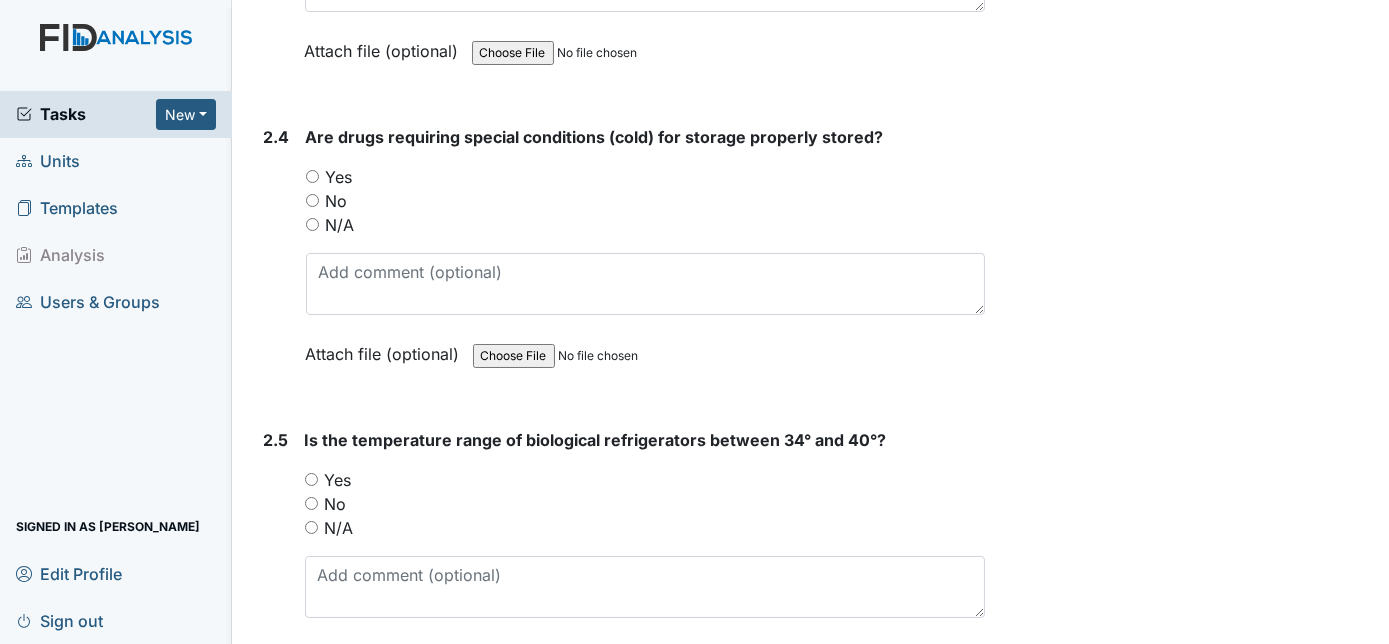 click on "N/A" at bounding box center (312, 224) 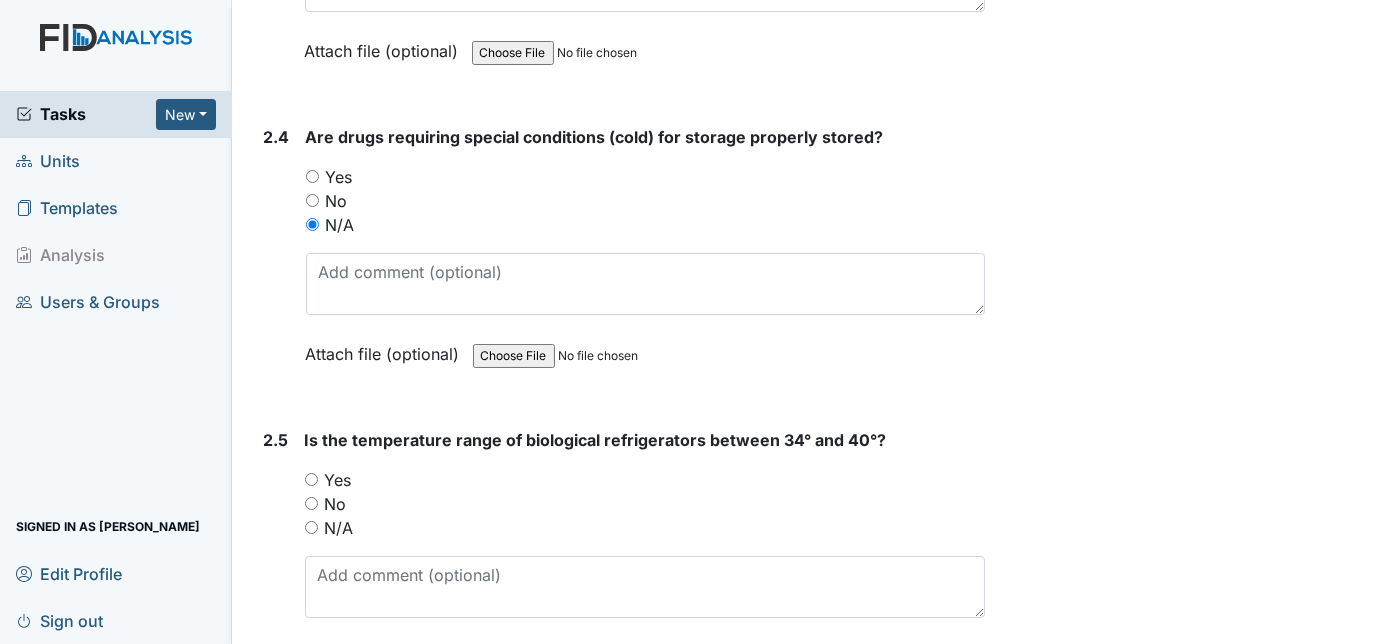click on "2.4" at bounding box center [277, 260] 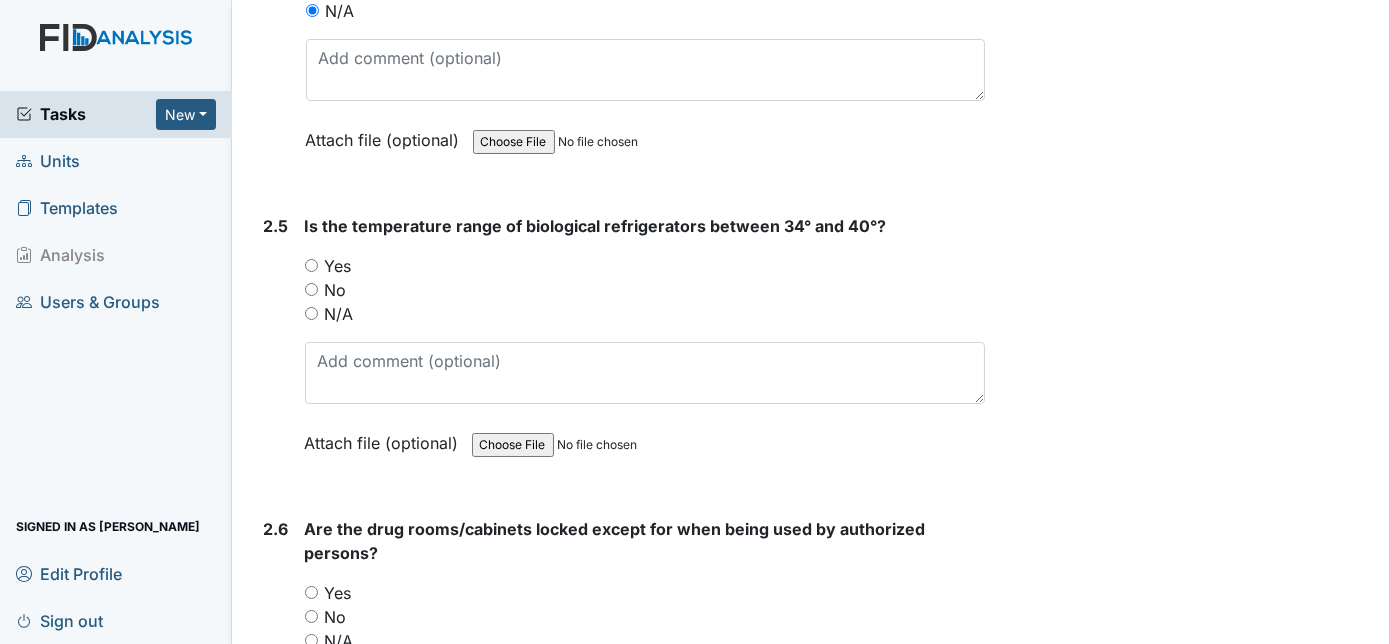 scroll, scrollTop: 6413, scrollLeft: 0, axis: vertical 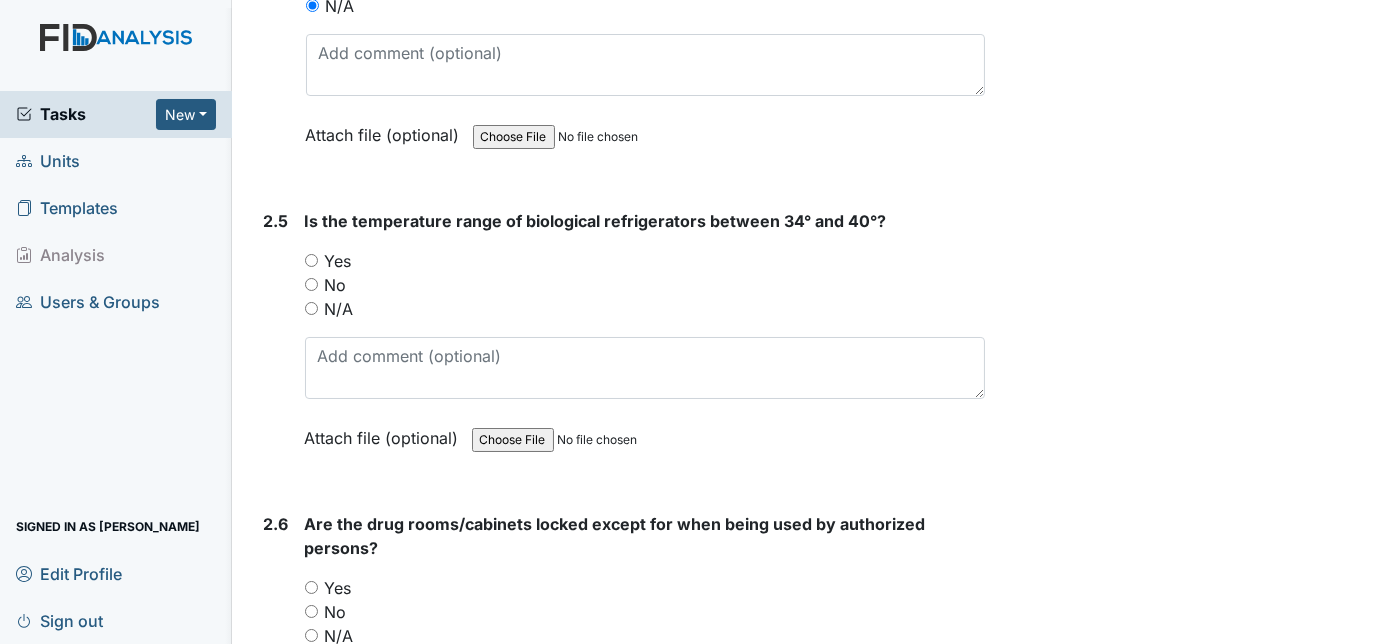 click on "Yes" at bounding box center (311, 260) 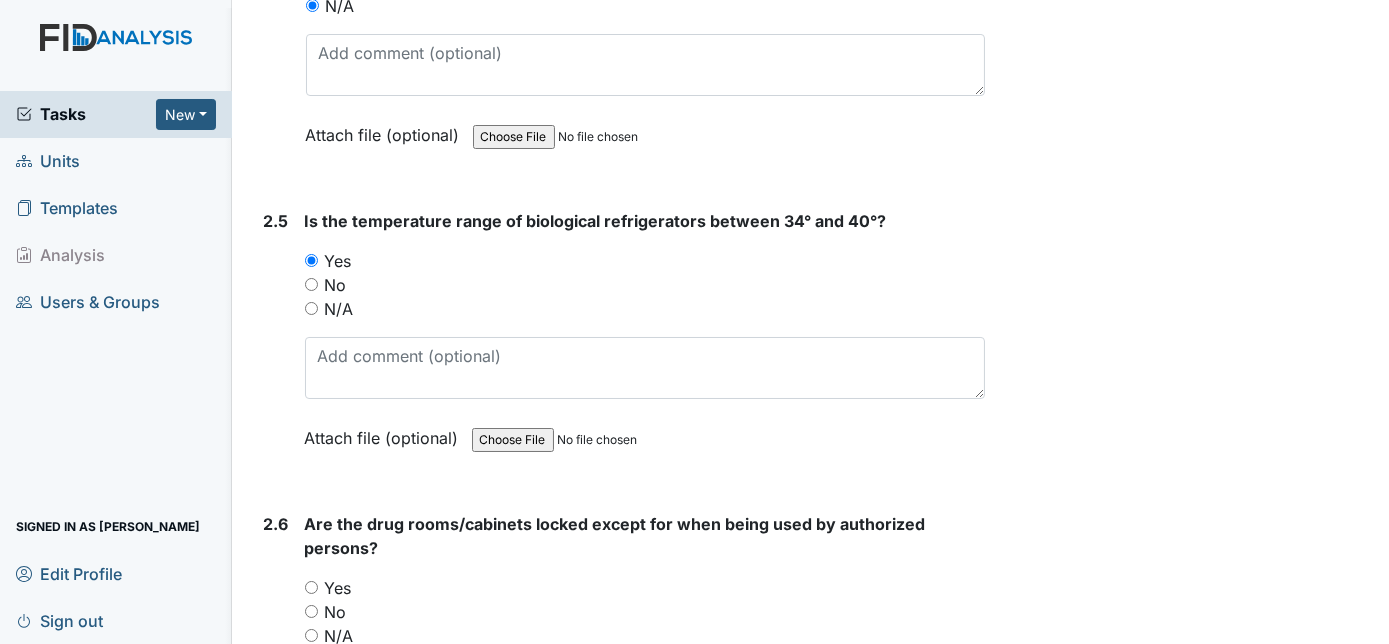 click on "2.5" at bounding box center (276, 344) 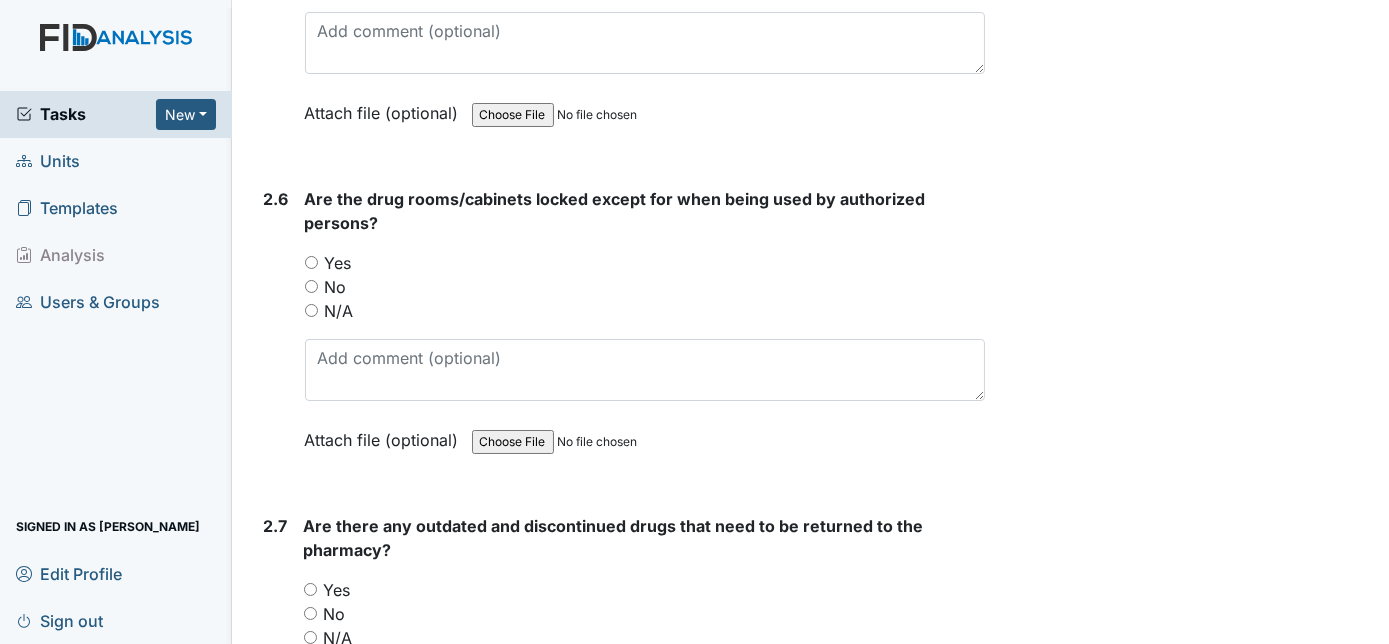 scroll, scrollTop: 6740, scrollLeft: 0, axis: vertical 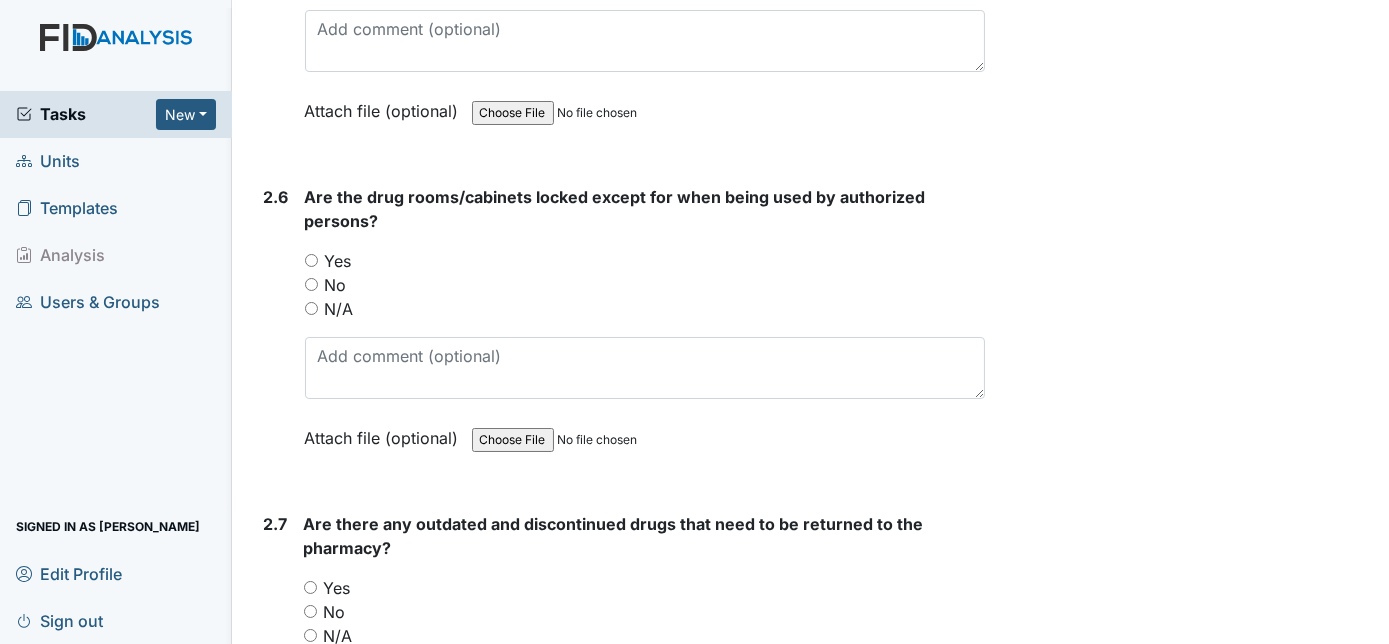 click on "Yes" at bounding box center (311, 260) 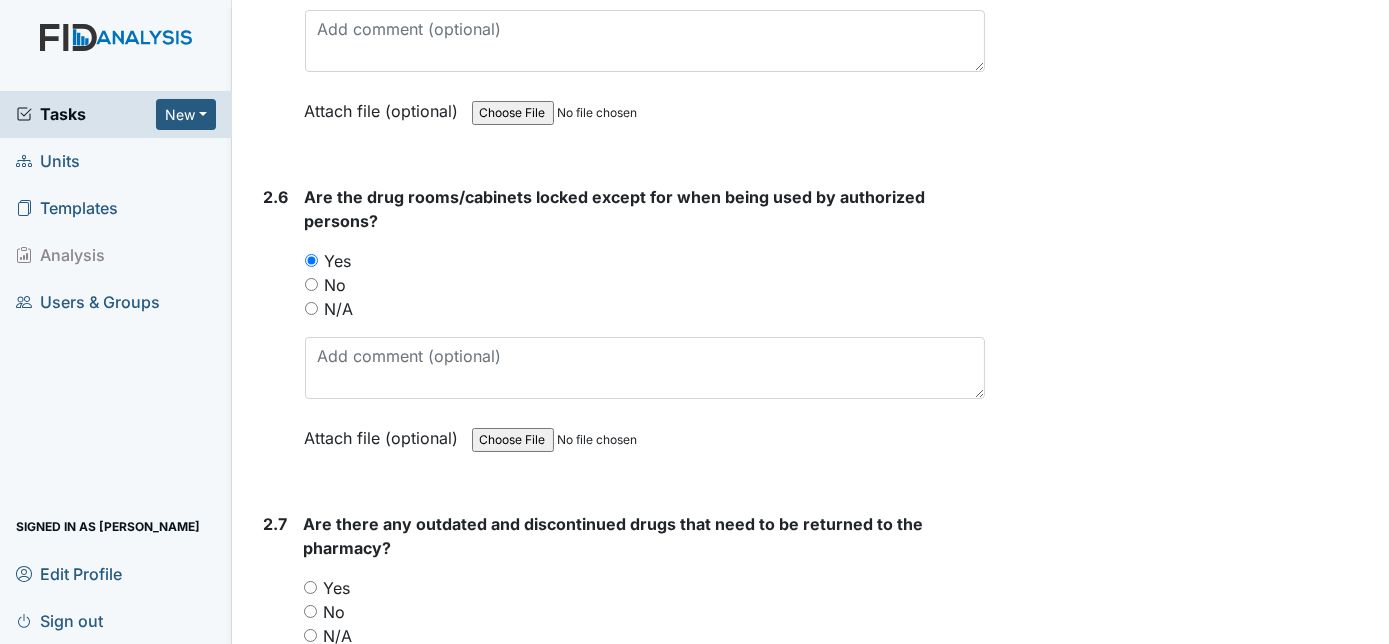 click on "2.6" at bounding box center [276, 332] 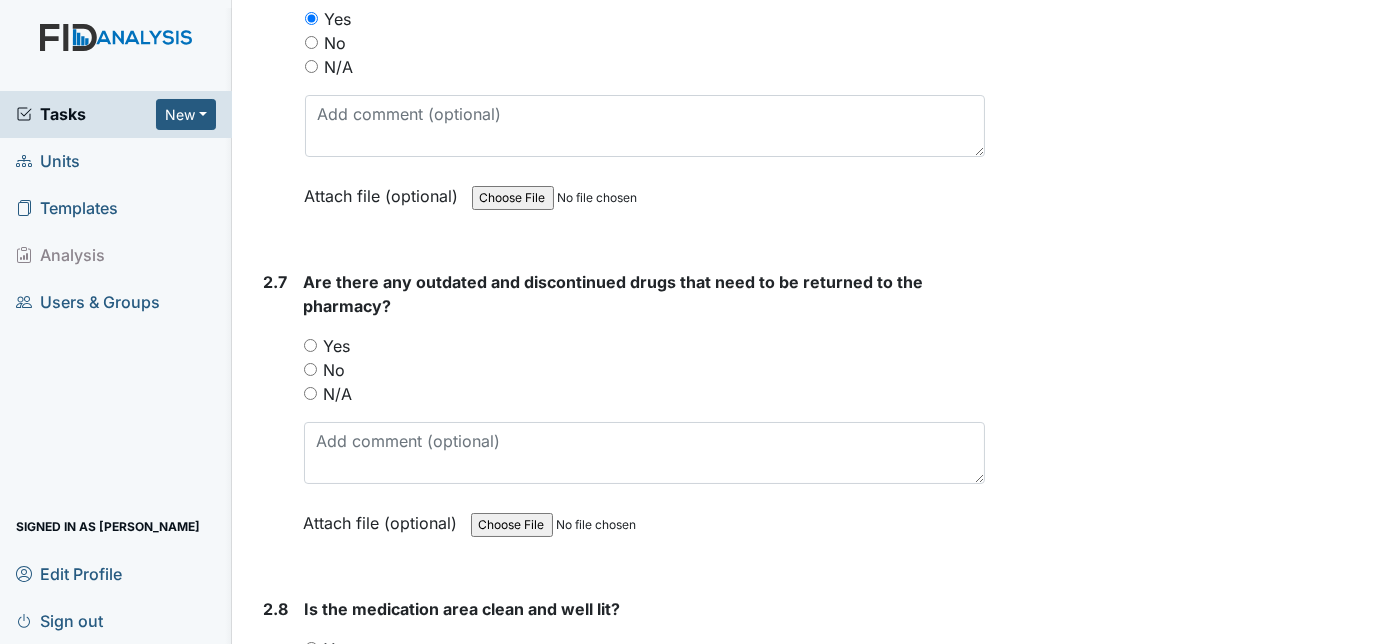 scroll, scrollTop: 7031, scrollLeft: 0, axis: vertical 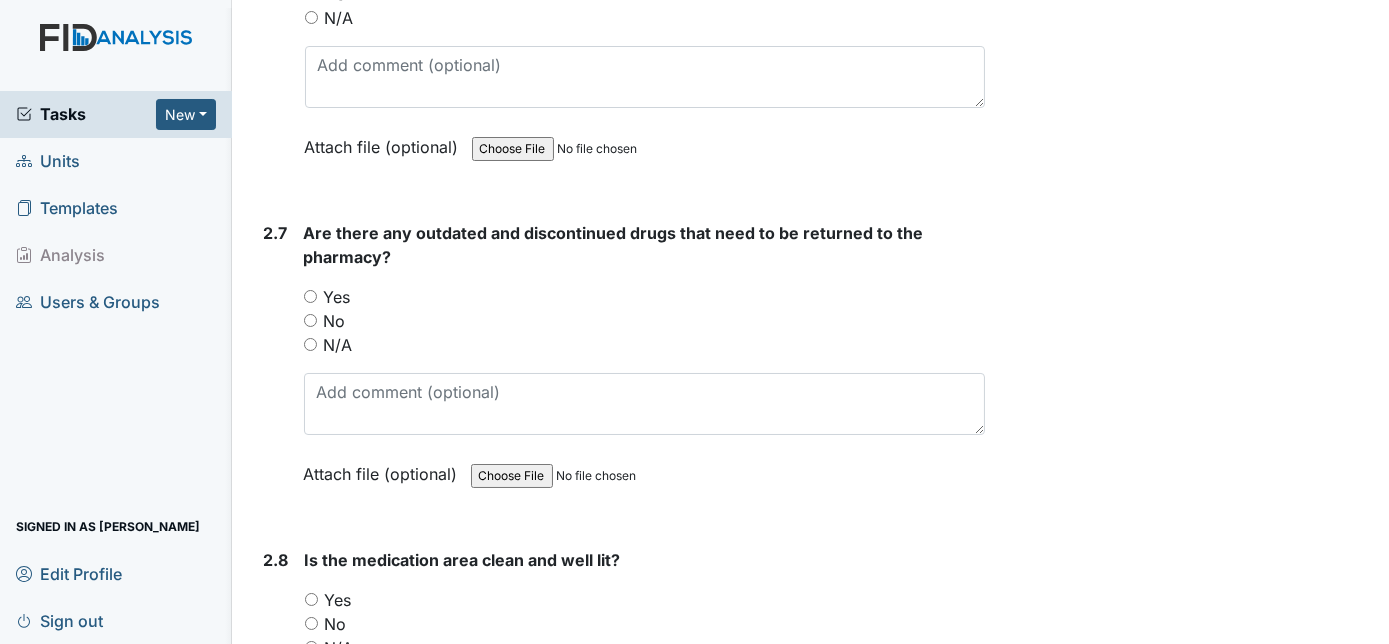 click on "No" at bounding box center (310, 320) 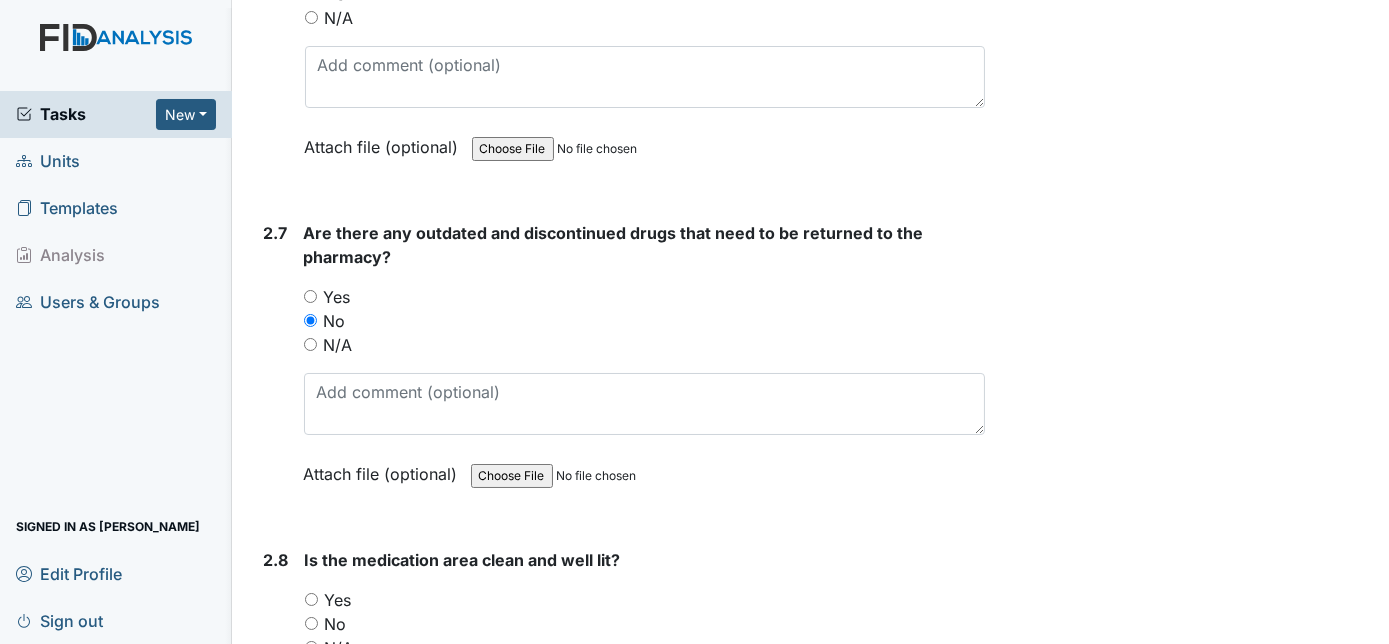click on "2.7" at bounding box center [276, 368] 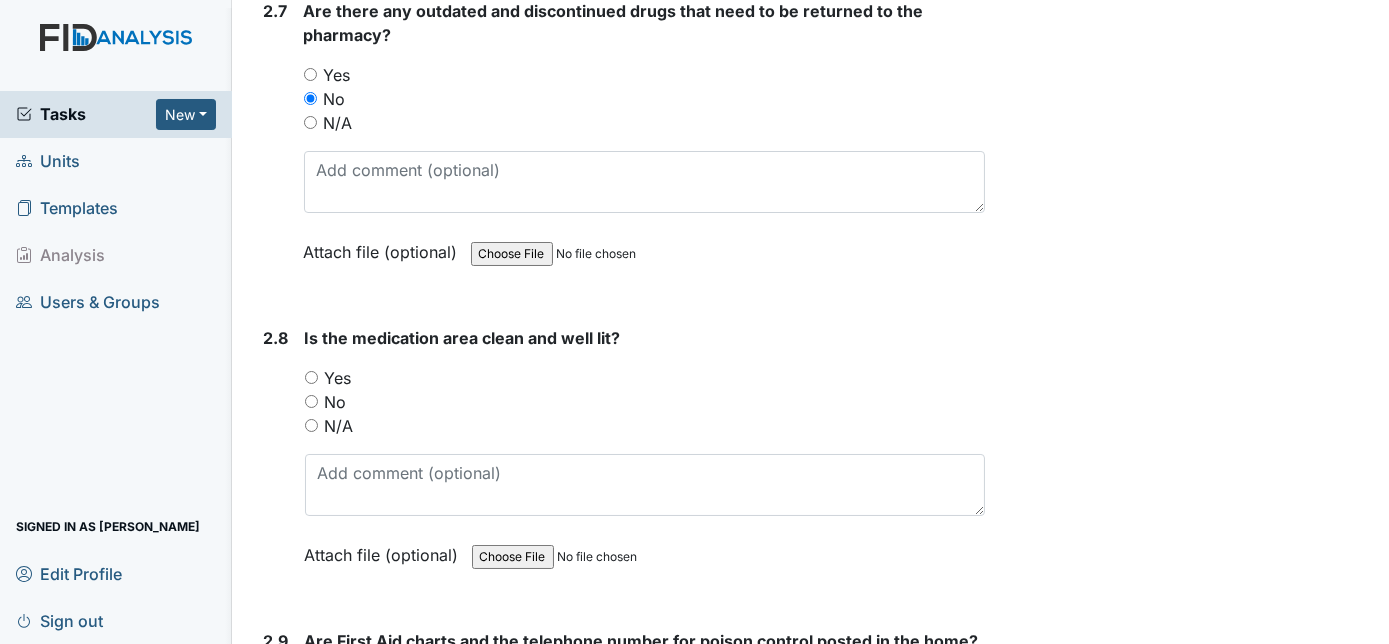 scroll, scrollTop: 7431, scrollLeft: 0, axis: vertical 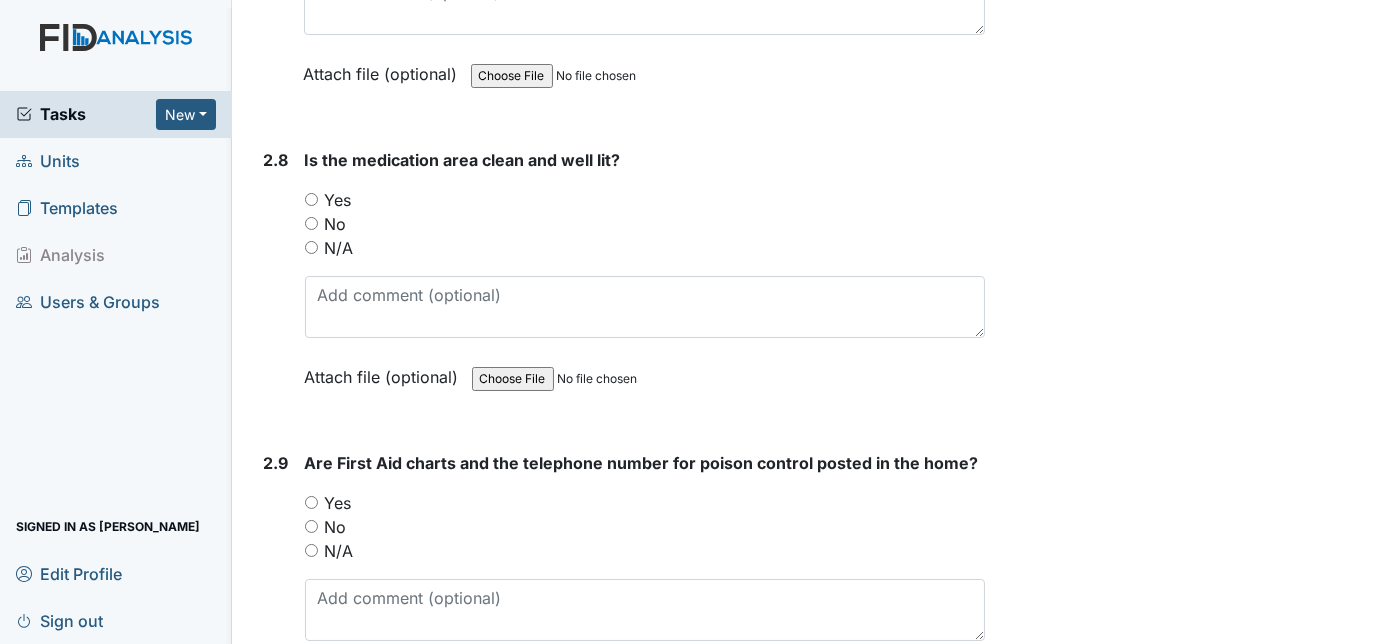 click on "Yes" at bounding box center (311, 199) 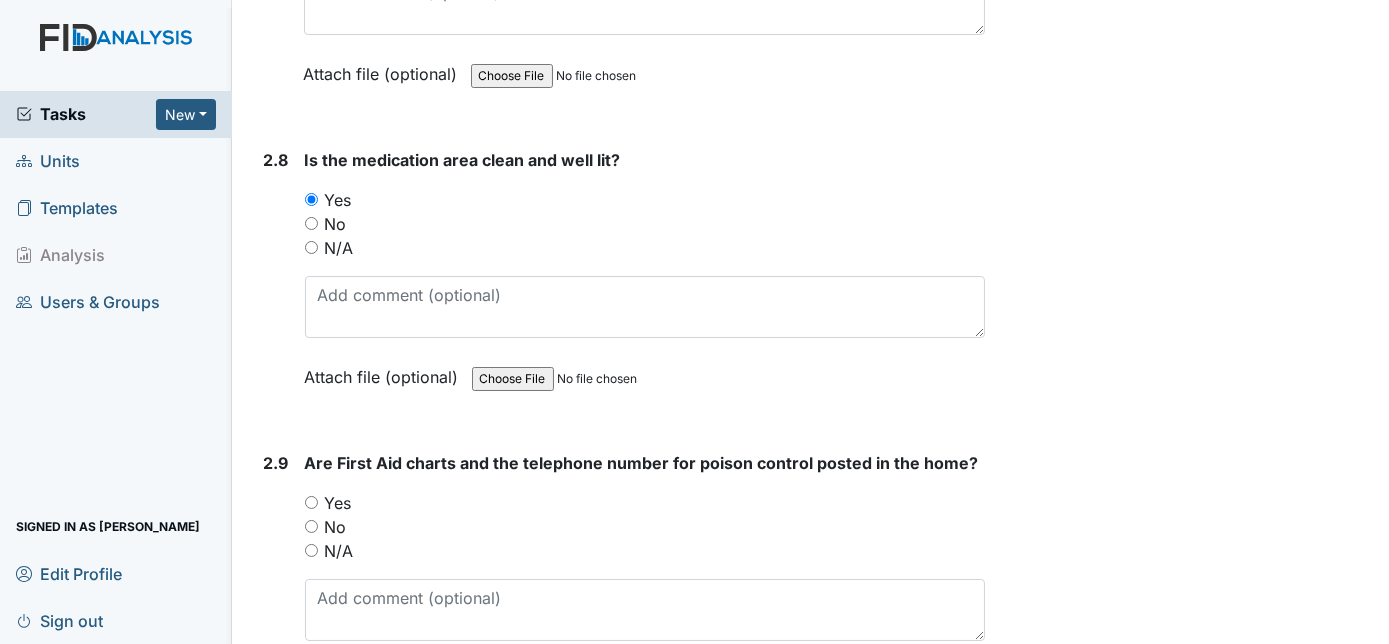 click on "2.8" at bounding box center (276, 283) 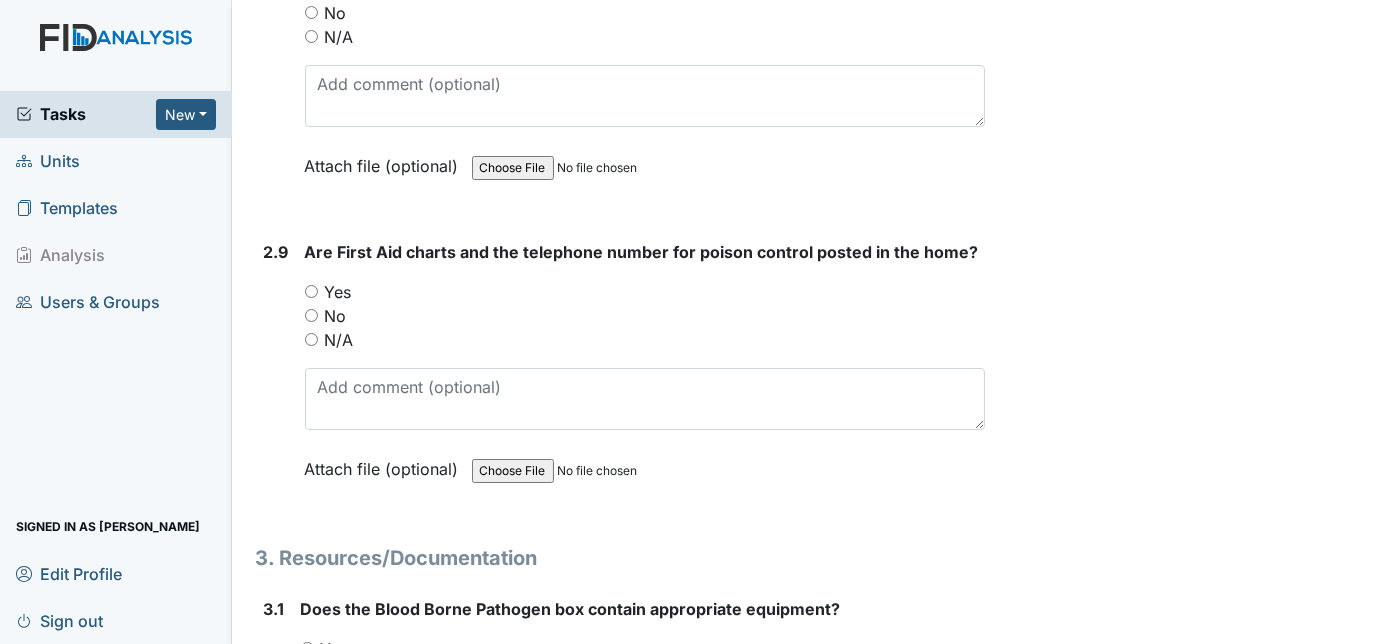 scroll, scrollTop: 7685, scrollLeft: 0, axis: vertical 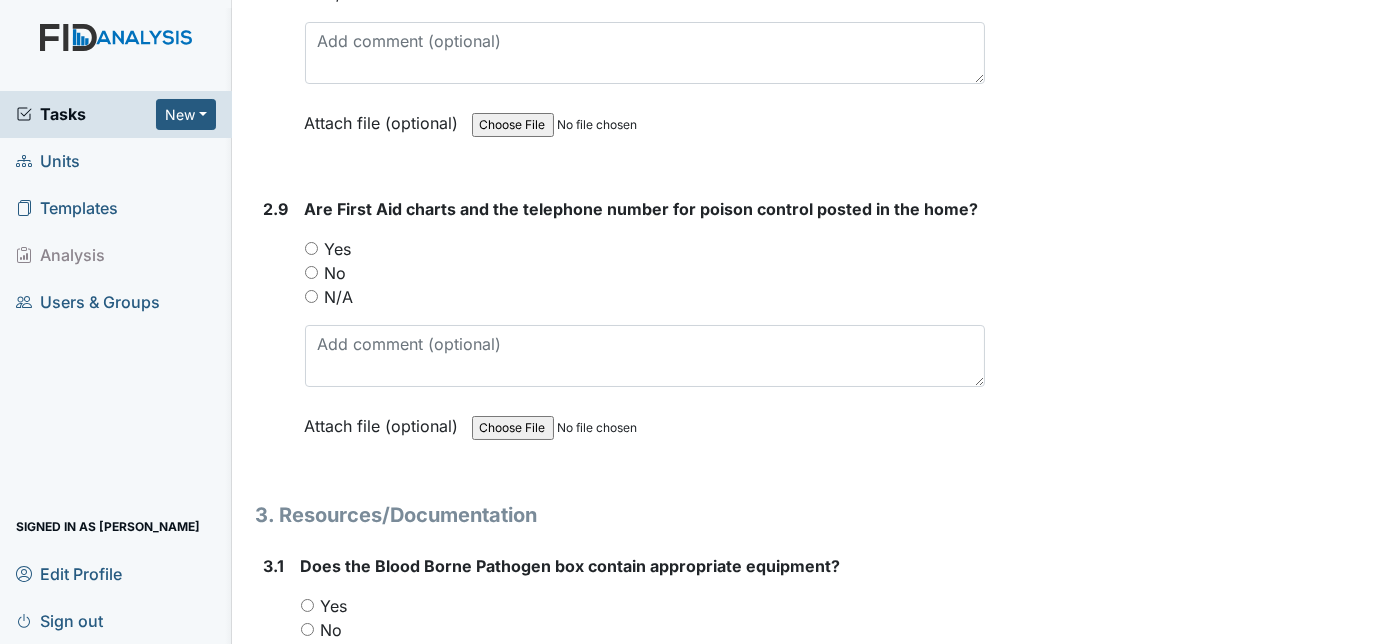 click on "Yes" at bounding box center (311, 248) 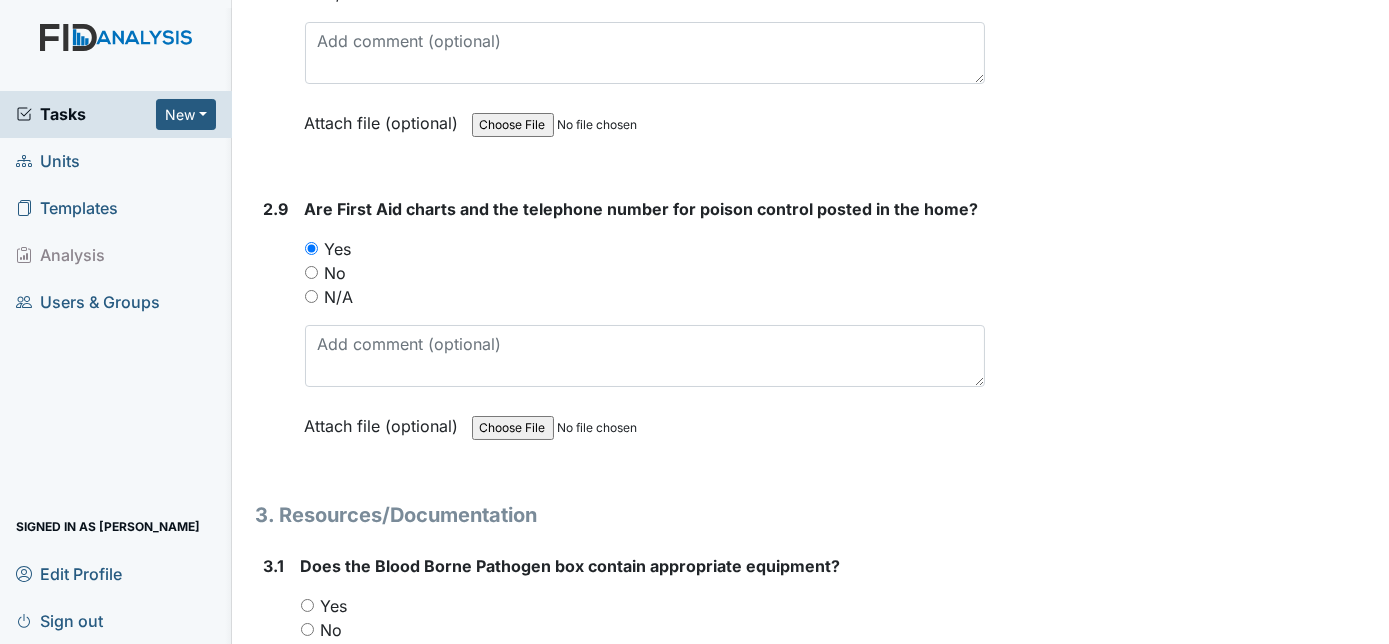 click on "2.9" at bounding box center [276, 332] 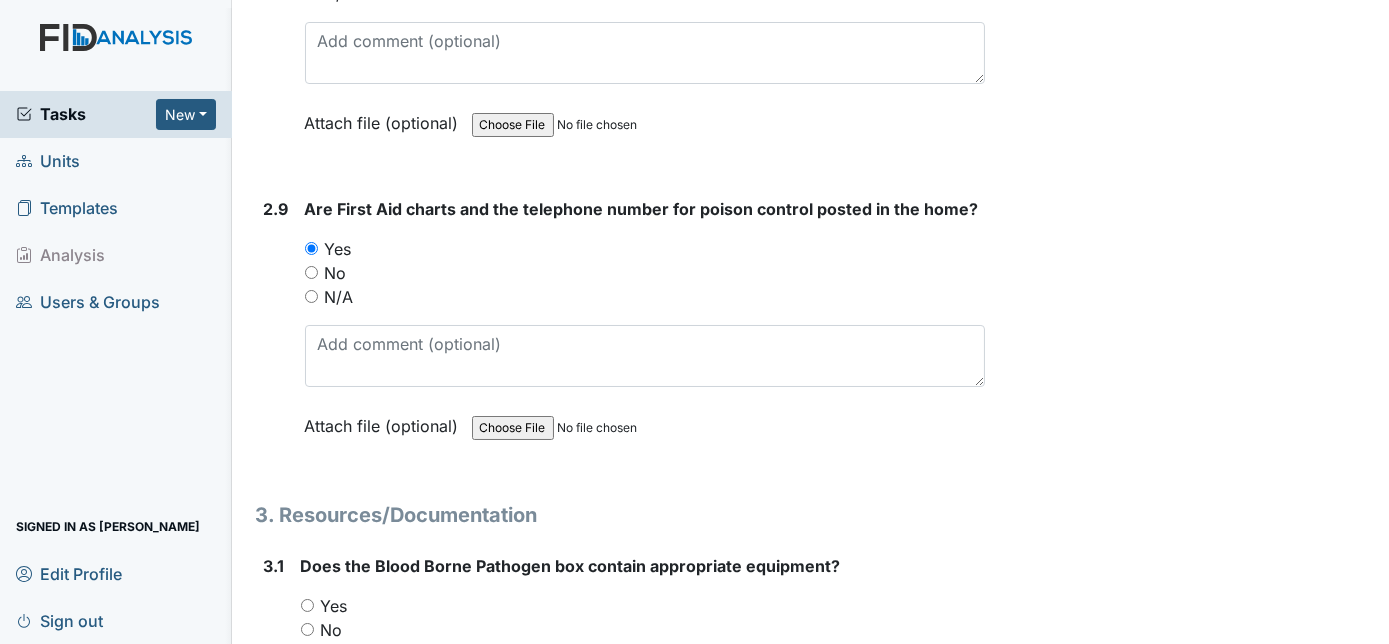 click on "2.9" at bounding box center [276, 332] 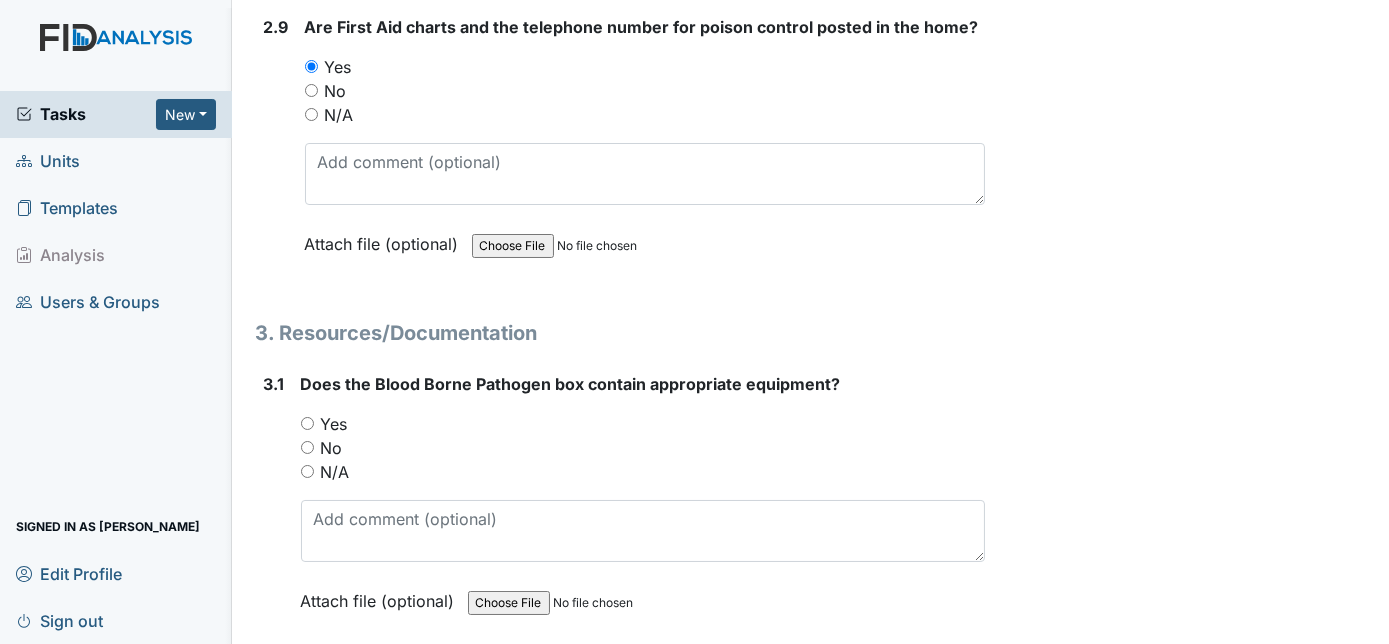 scroll, scrollTop: 7831, scrollLeft: 0, axis: vertical 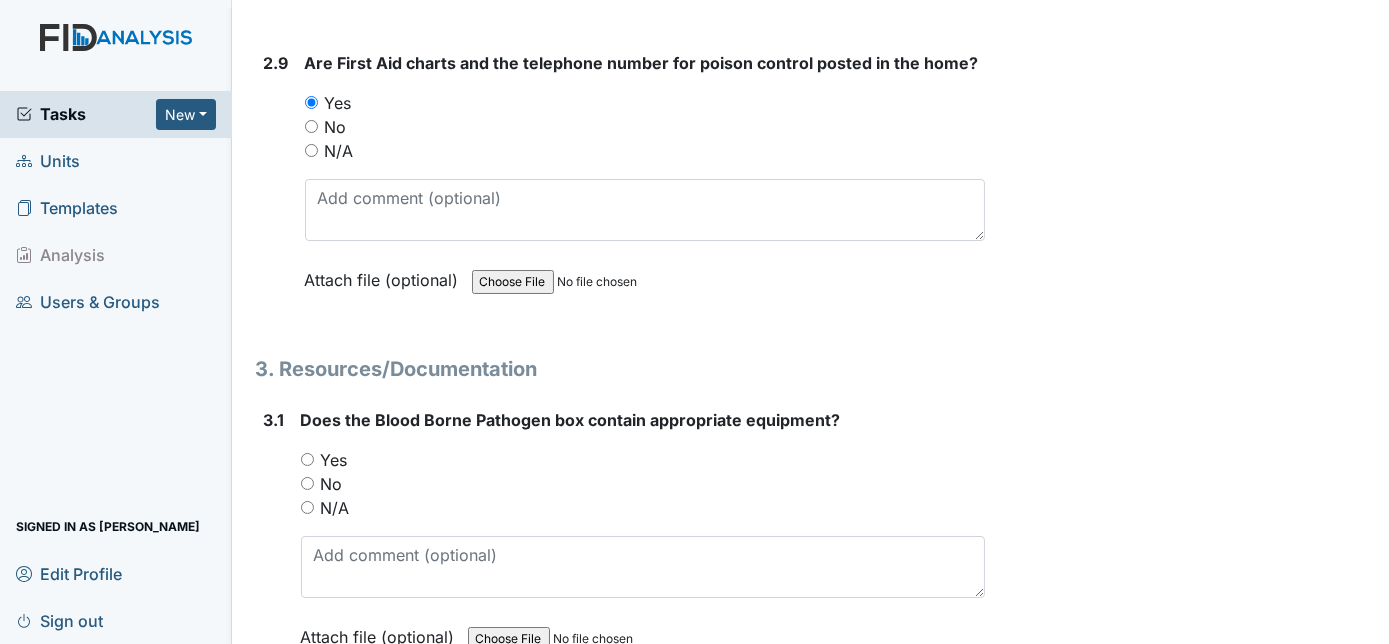 click on "2.9" at bounding box center [276, 186] 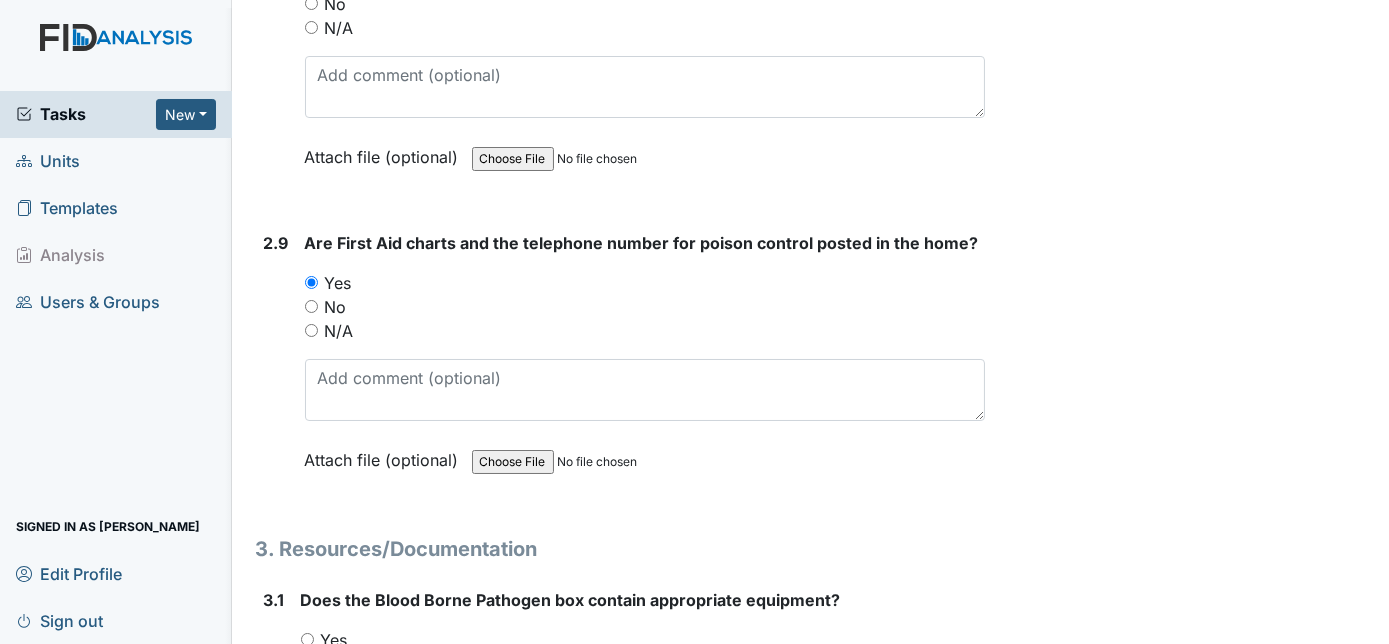 scroll, scrollTop: 7649, scrollLeft: 0, axis: vertical 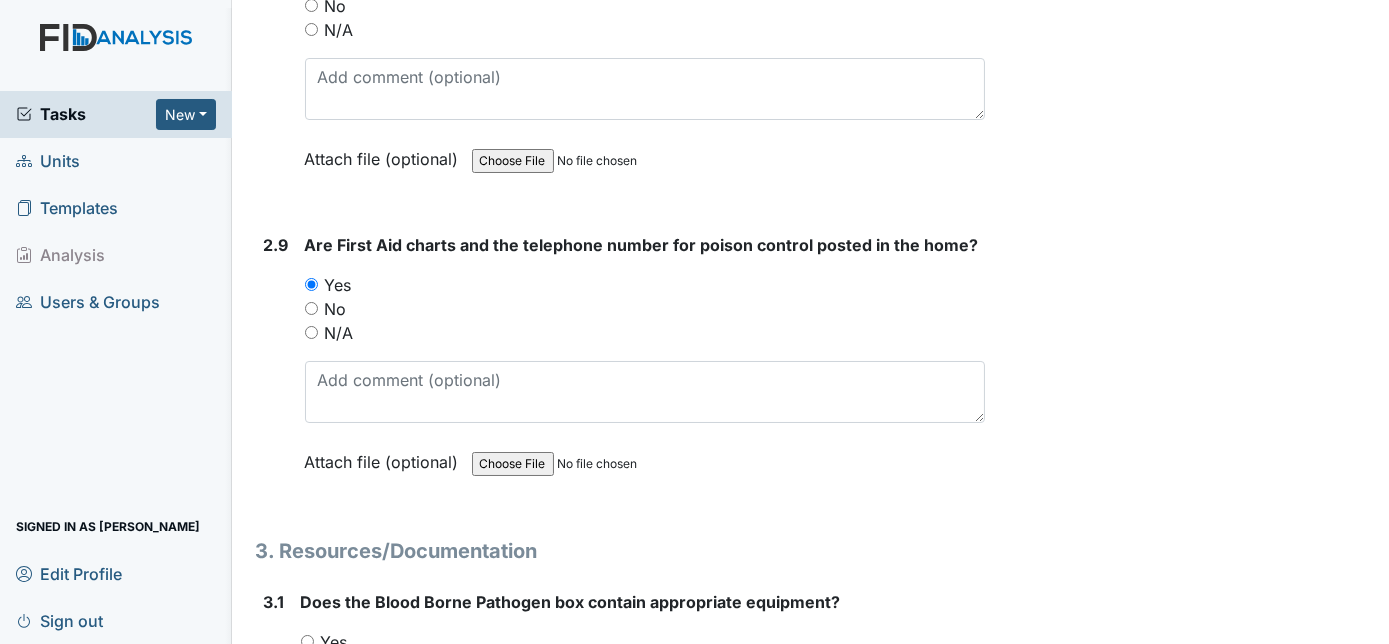 click on "2.9" at bounding box center (276, 368) 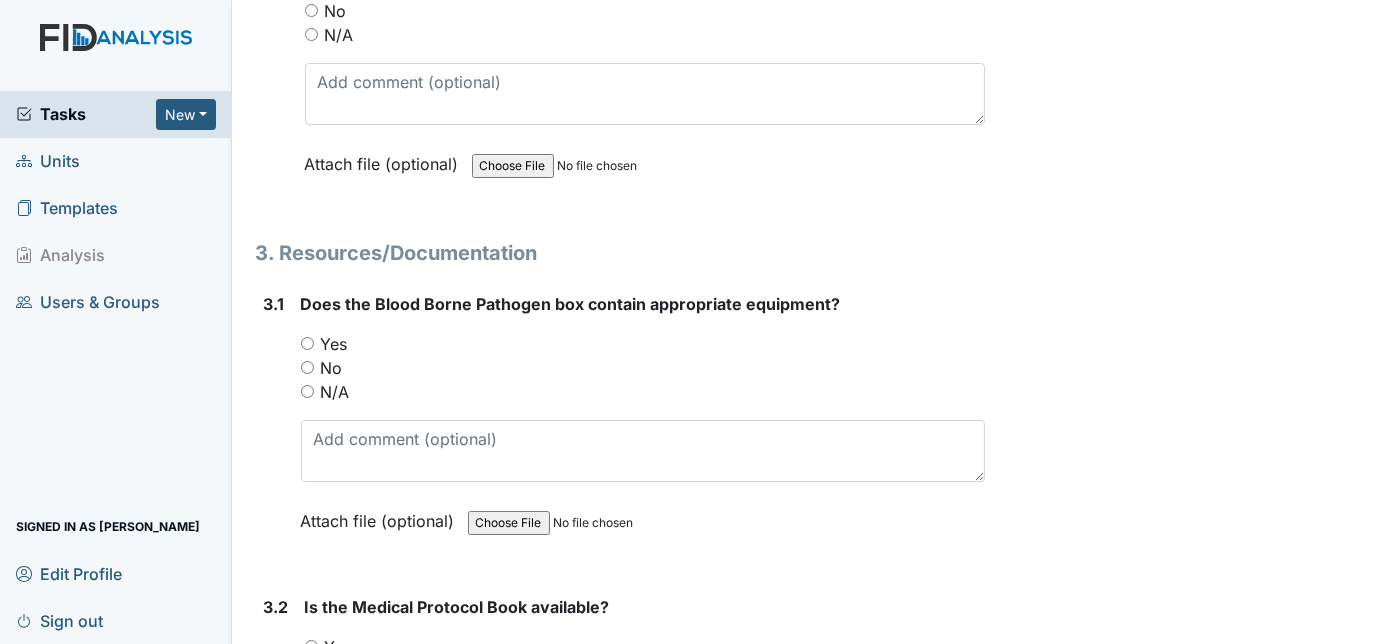 scroll, scrollTop: 7976, scrollLeft: 0, axis: vertical 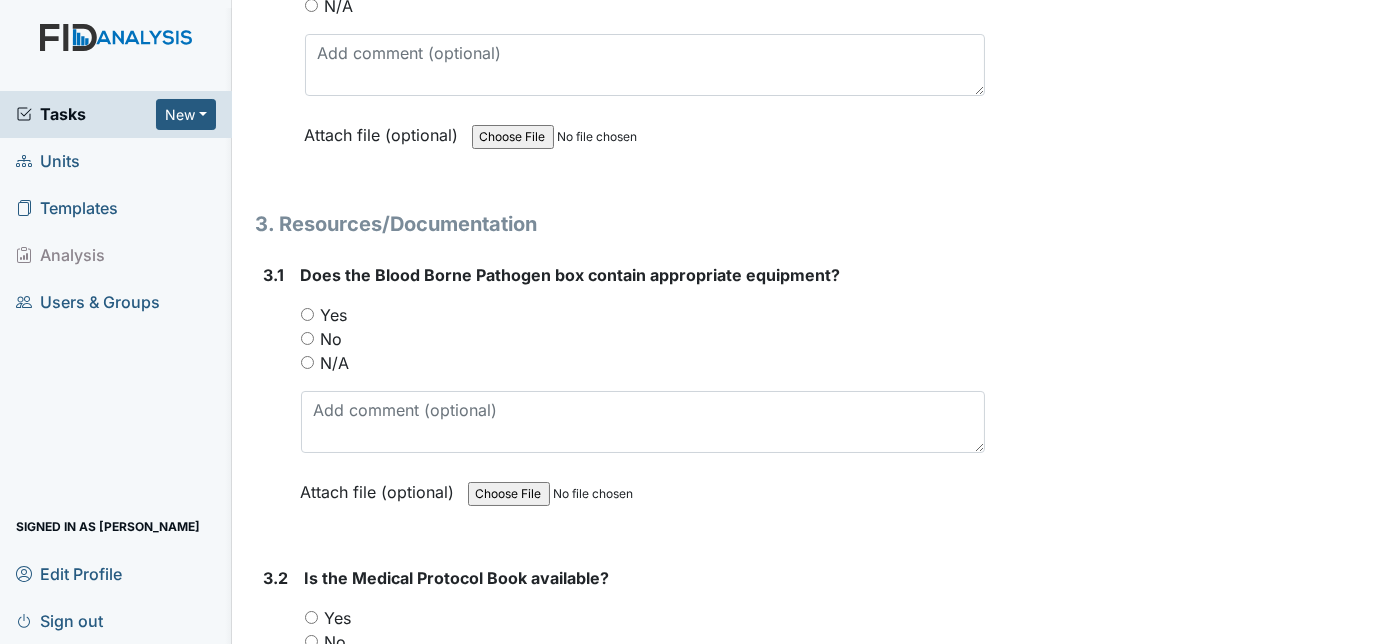 click on "Yes" at bounding box center (307, 314) 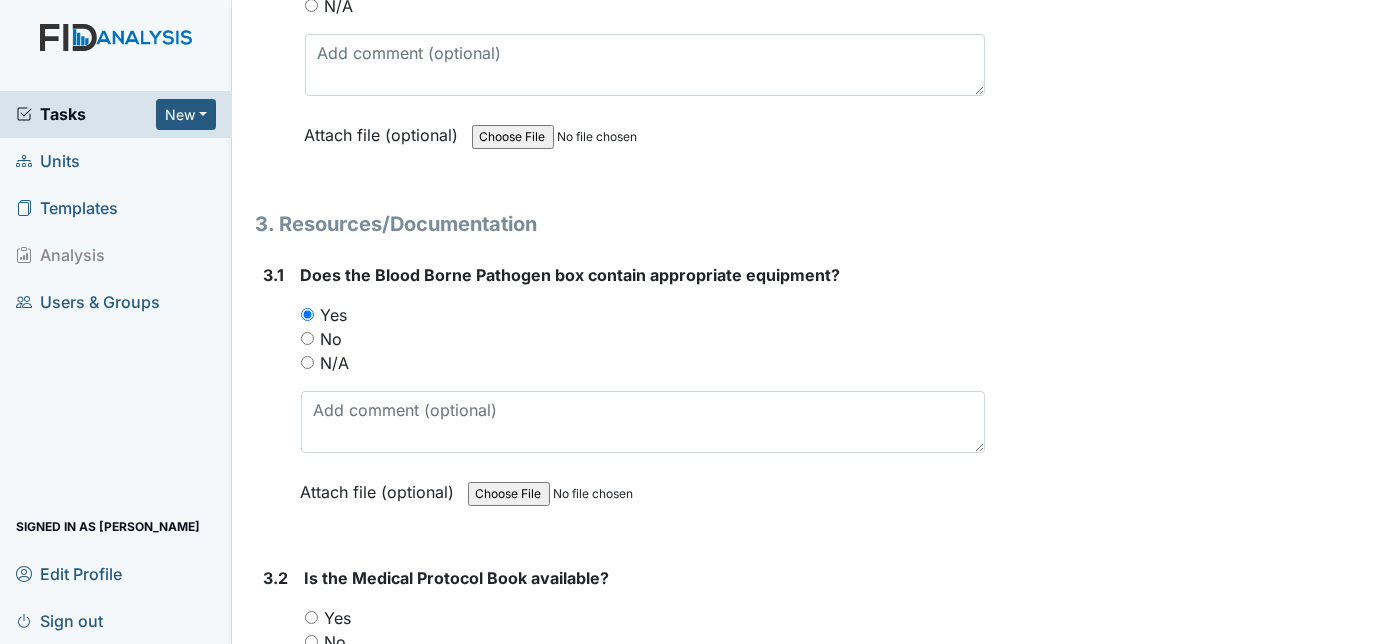 click on "3.1
Does the Blood Borne Pathogen box contain appropriate equipment?
You must select one of the below options.
Yes
No
N/A
Attach file (optional)
You can upload .pdf, .txt, .jpg, .jpeg, .png, .csv, .xls, or .doc files under 100MB." at bounding box center (621, 398) 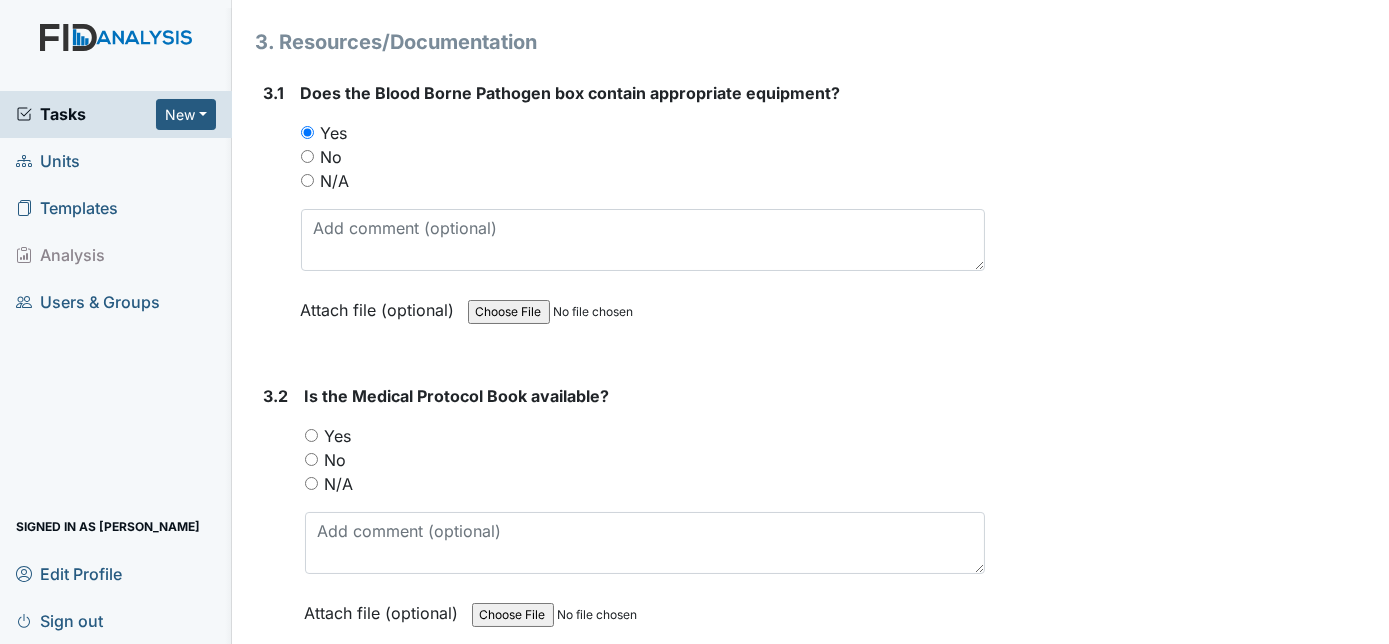 scroll, scrollTop: 8194, scrollLeft: 0, axis: vertical 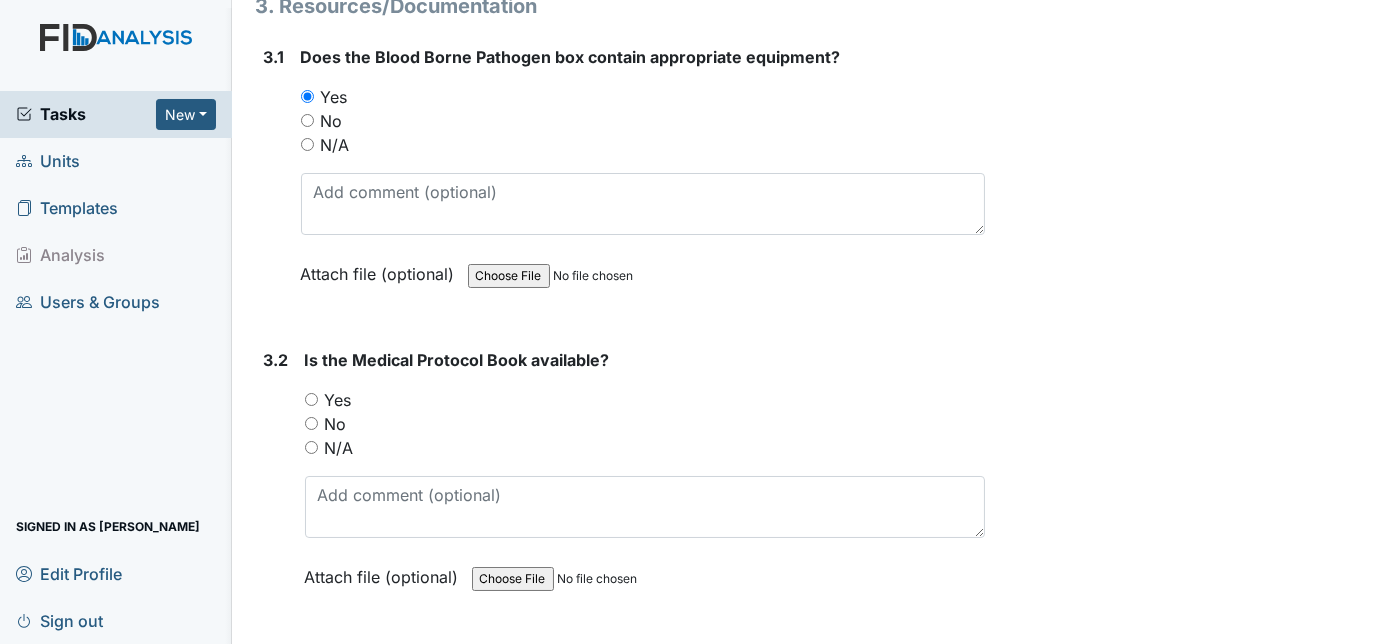 click on "Yes" at bounding box center [311, 399] 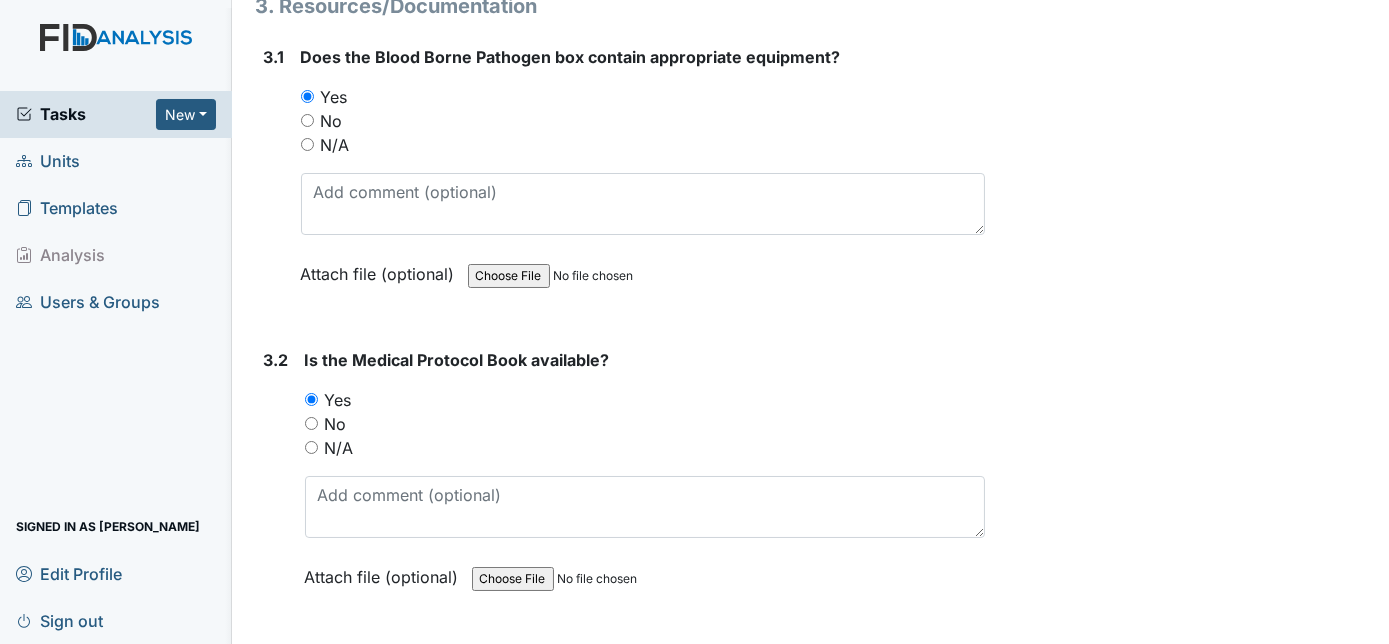 click on "3.2
Is the Medical Protocol Book available?
You must select one of the below options.
Yes
No
N/A
Attach file (optional)
You can upload .pdf, .txt, .jpg, .jpeg, .png, .csv, .xls, or .doc files under 100MB." at bounding box center (621, 483) 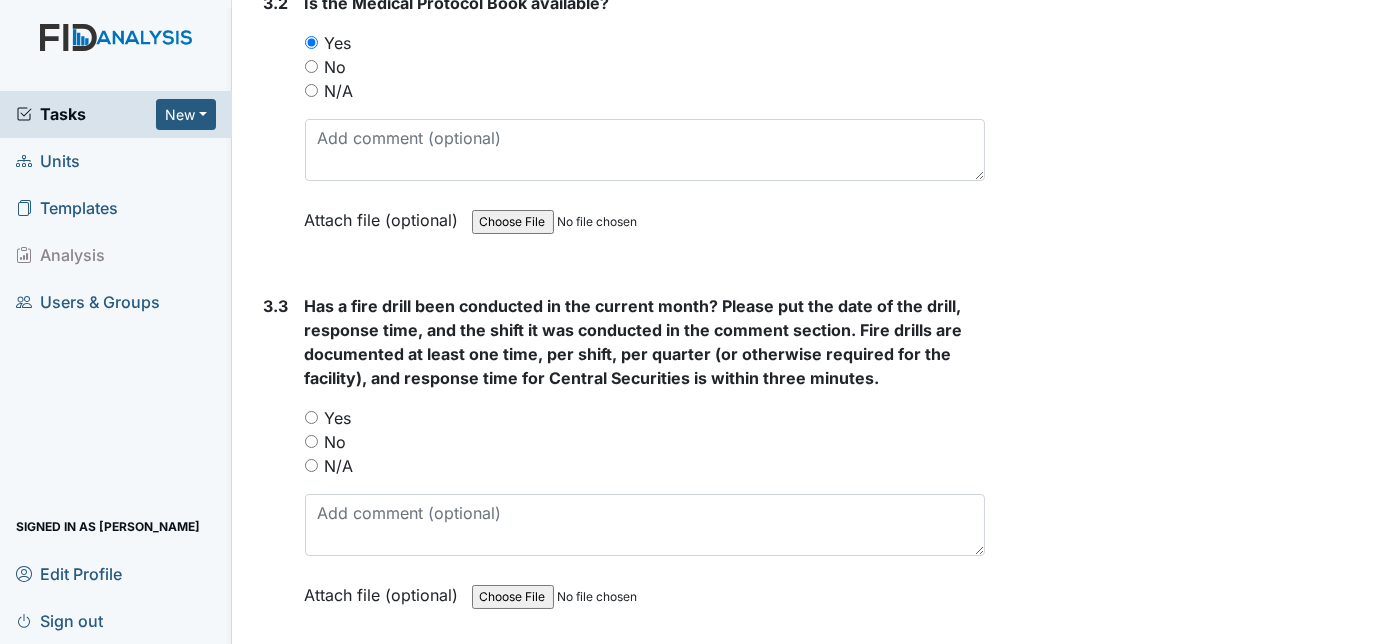 scroll, scrollTop: 8558, scrollLeft: 0, axis: vertical 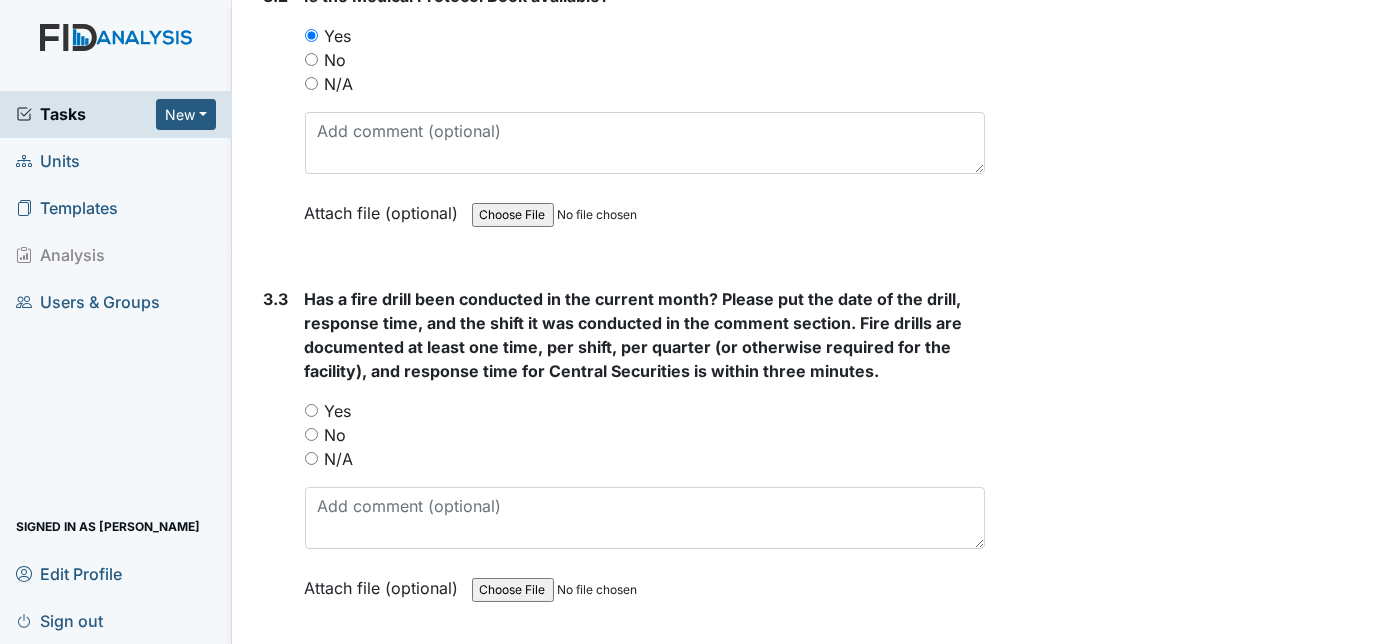 click on "Yes" at bounding box center [311, 410] 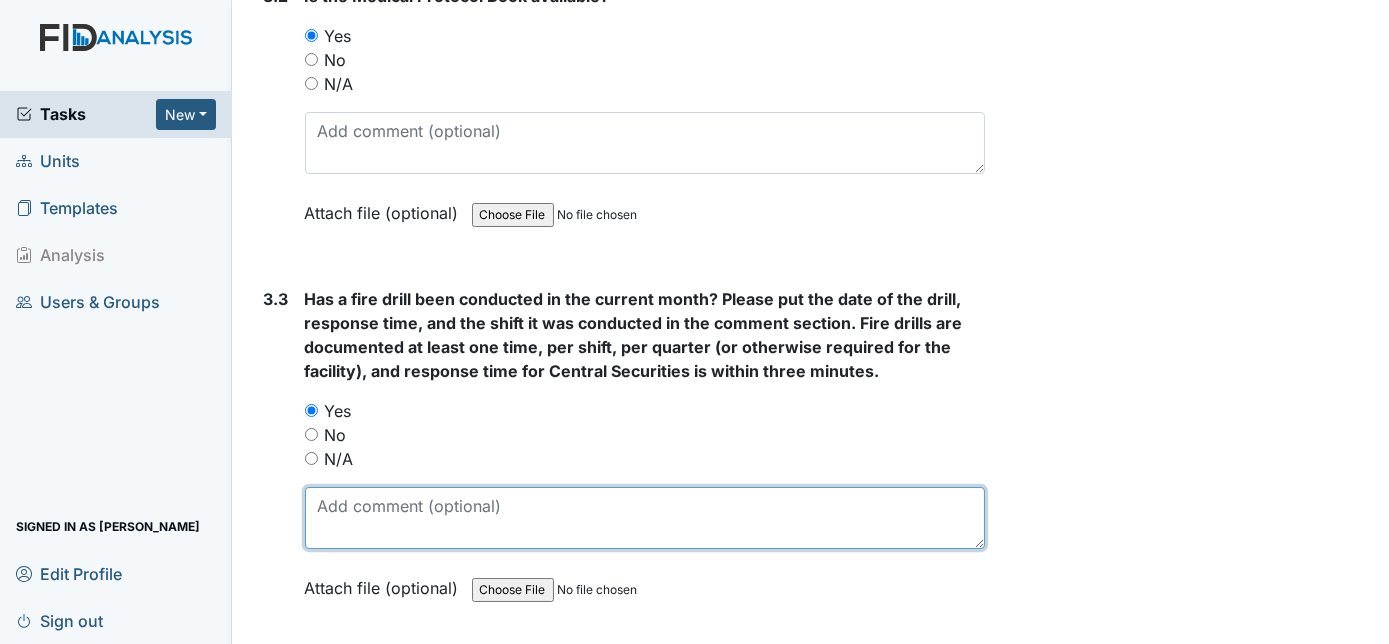 click at bounding box center (645, 518) 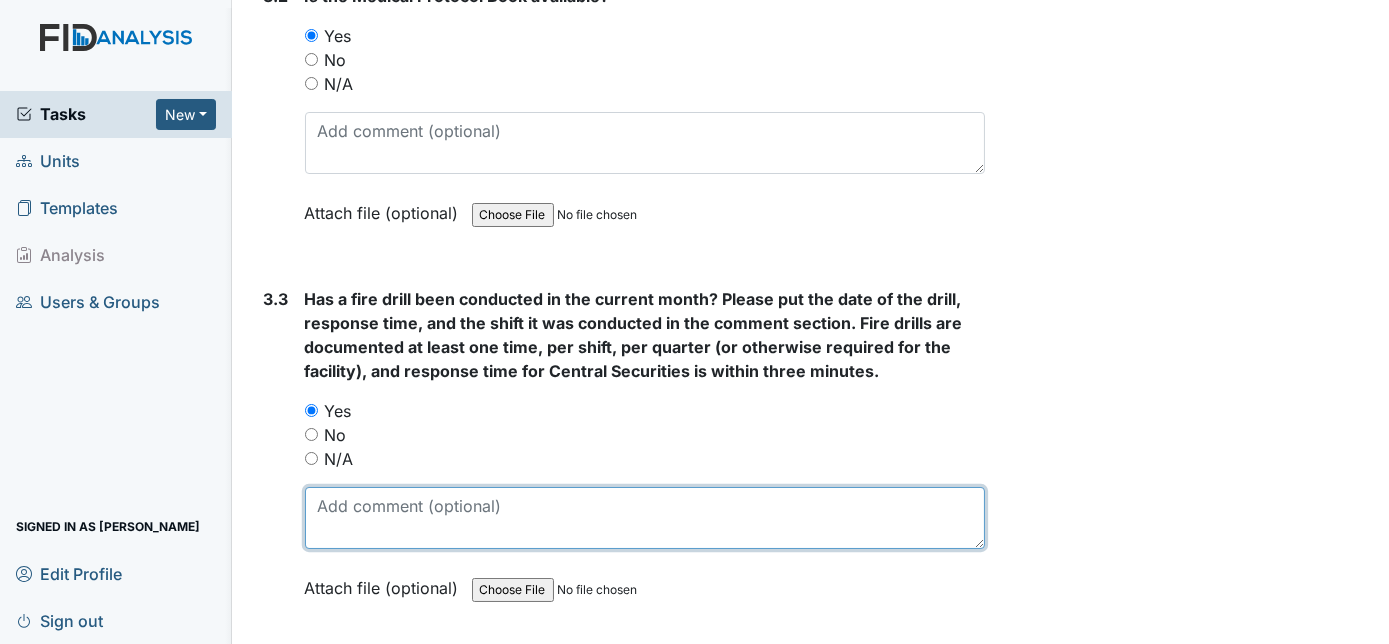 click at bounding box center [645, 518] 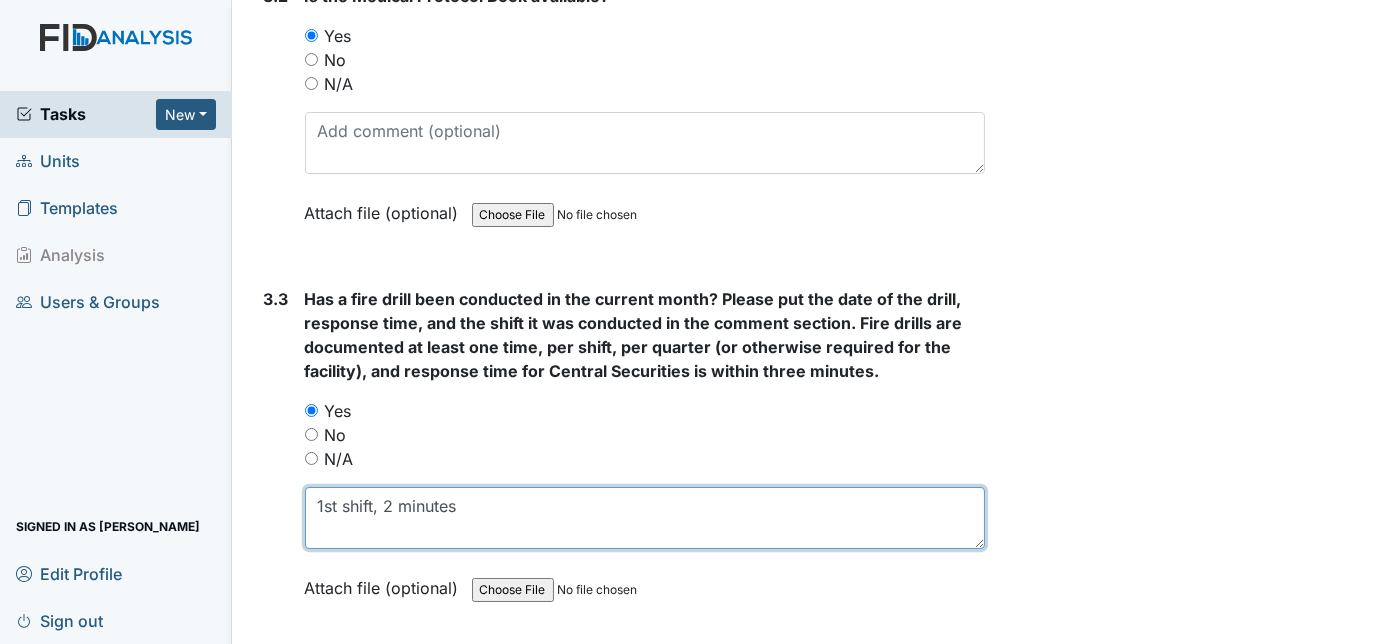 type on "1st shift, 2 minutes" 